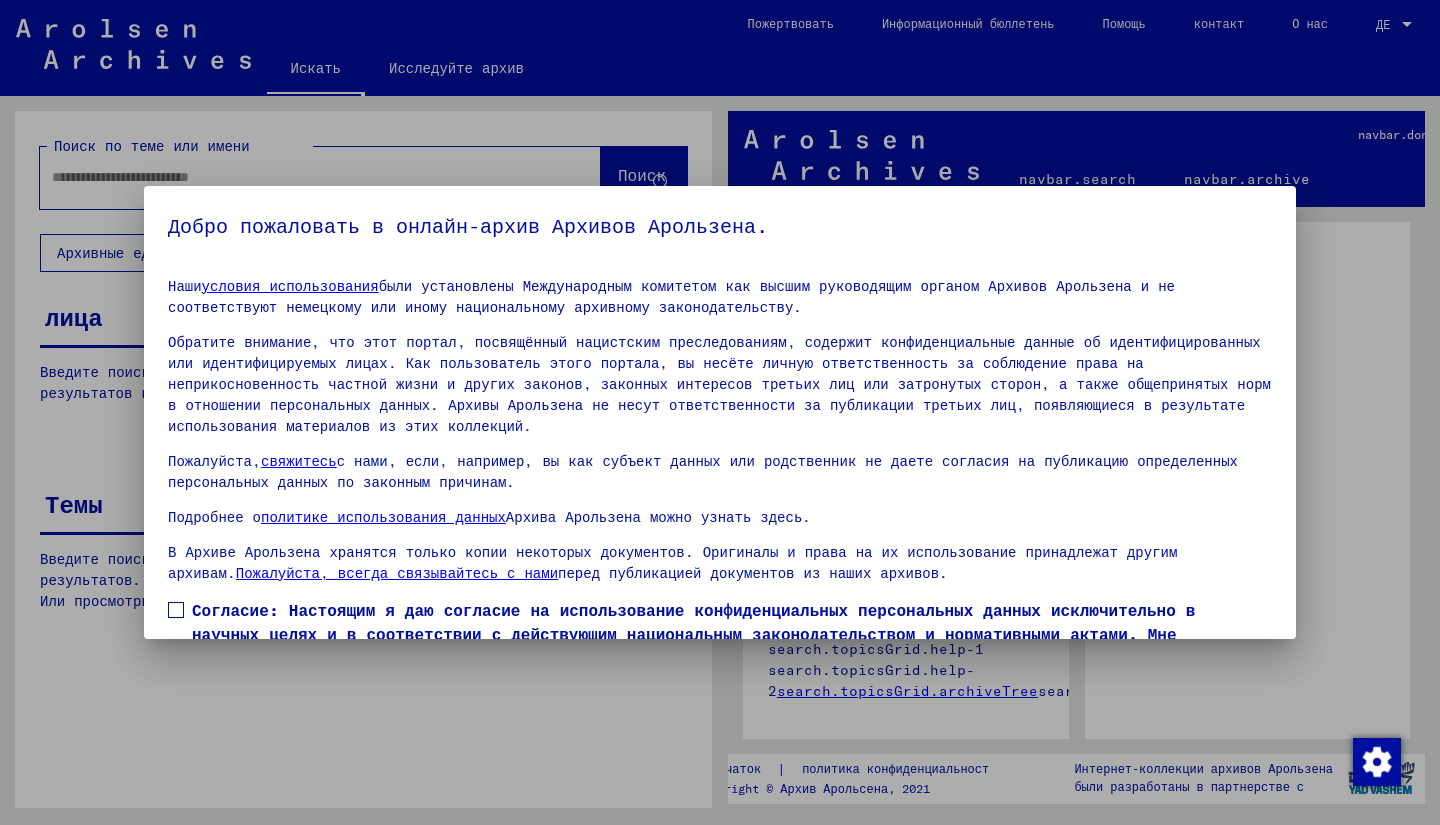 scroll, scrollTop: 0, scrollLeft: 0, axis: both 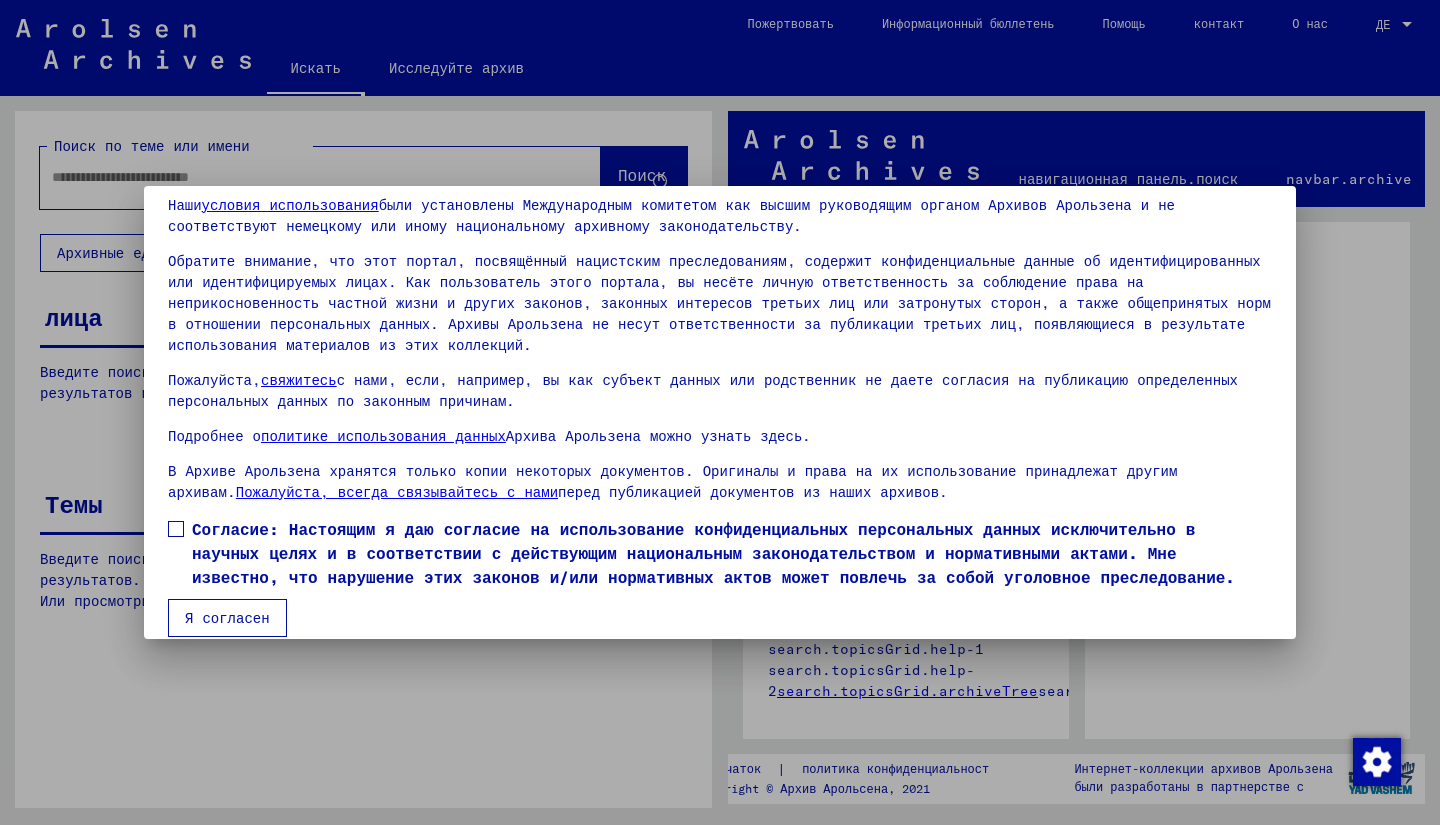 click at bounding box center (176, 529) 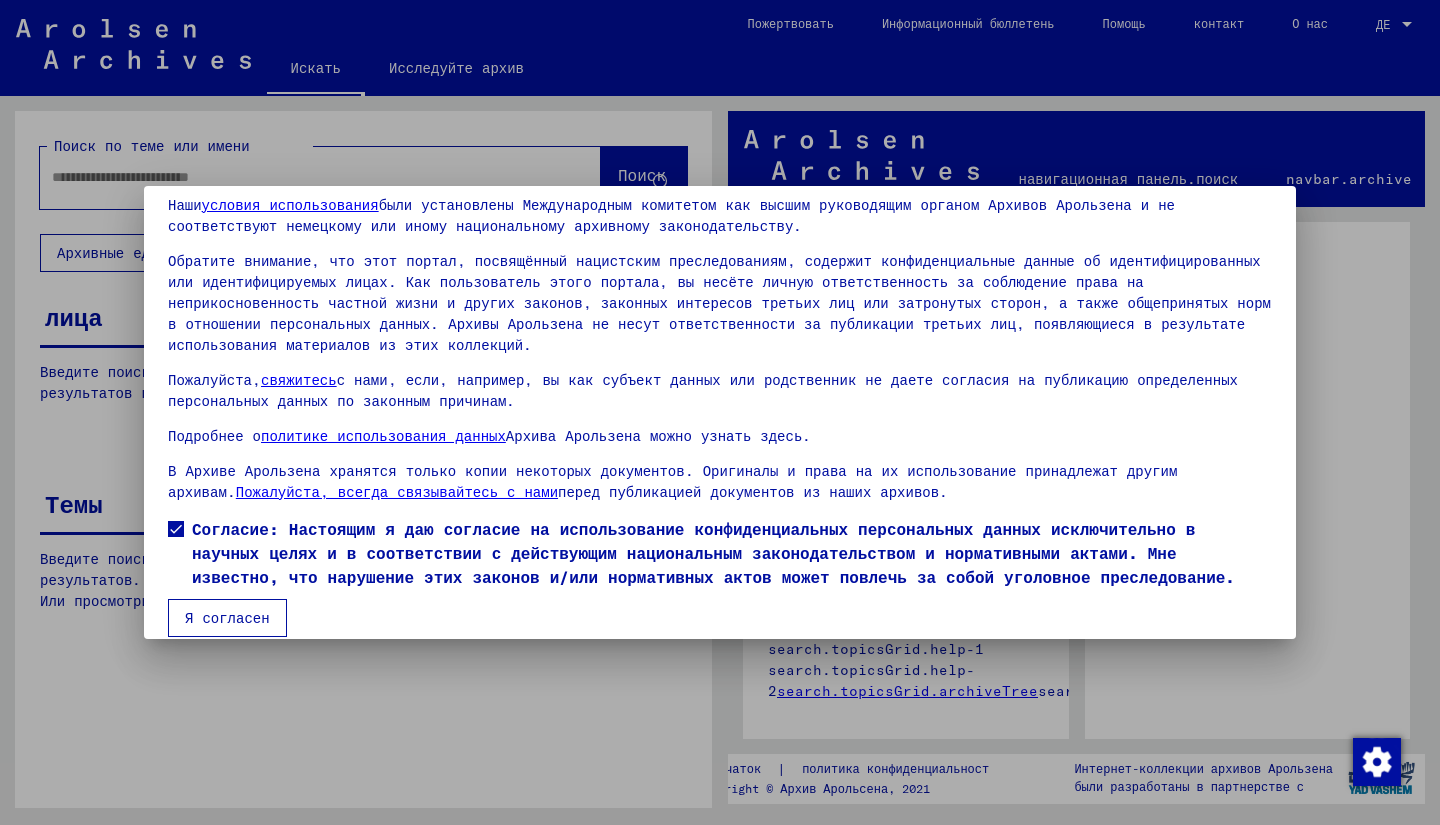 click on "Я согласен" at bounding box center [227, 618] 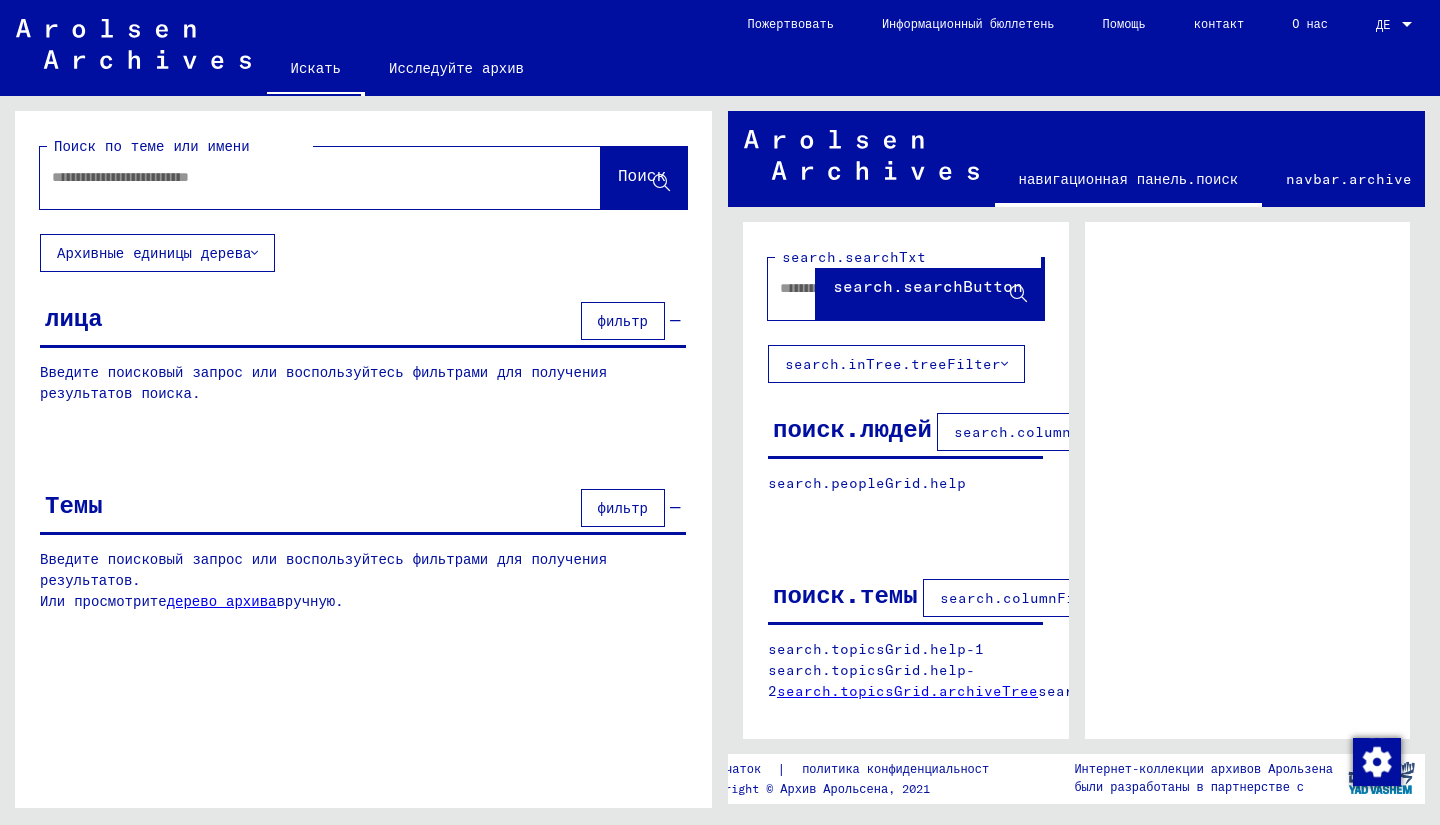 click on "ДЕ" at bounding box center [1387, 25] 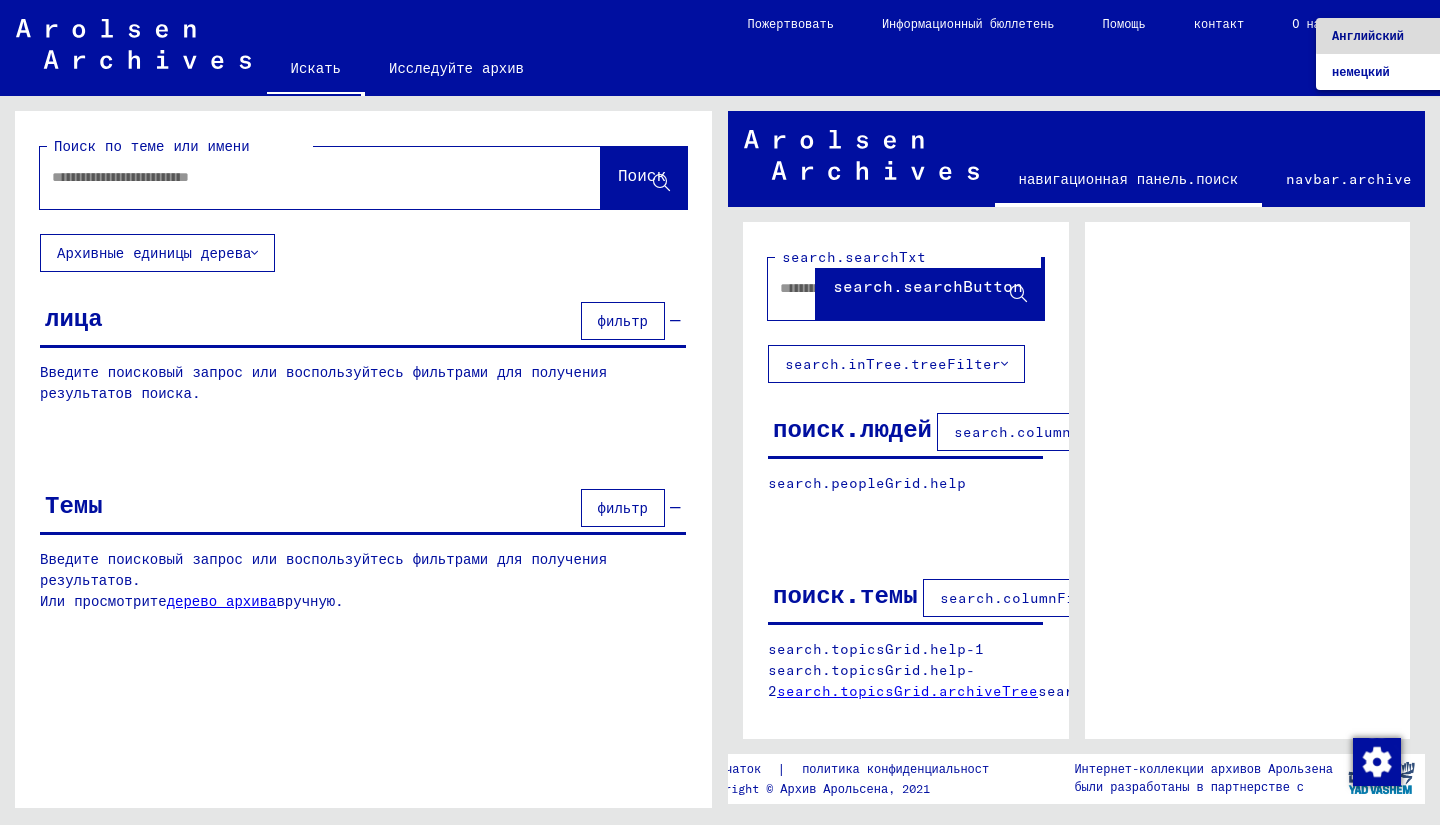 click on "Английский" at bounding box center [1368, 35] 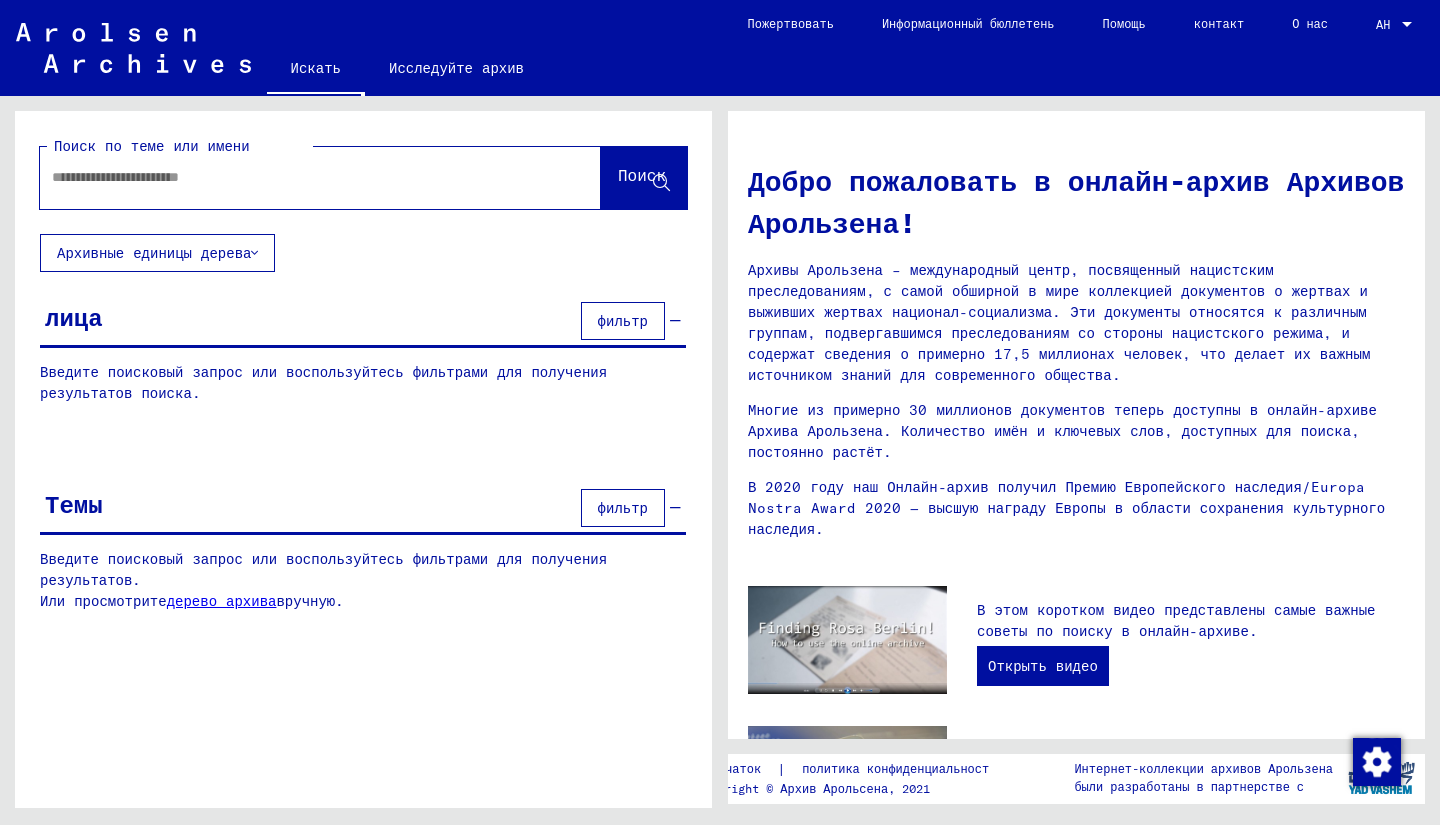 click at bounding box center [296, 177] 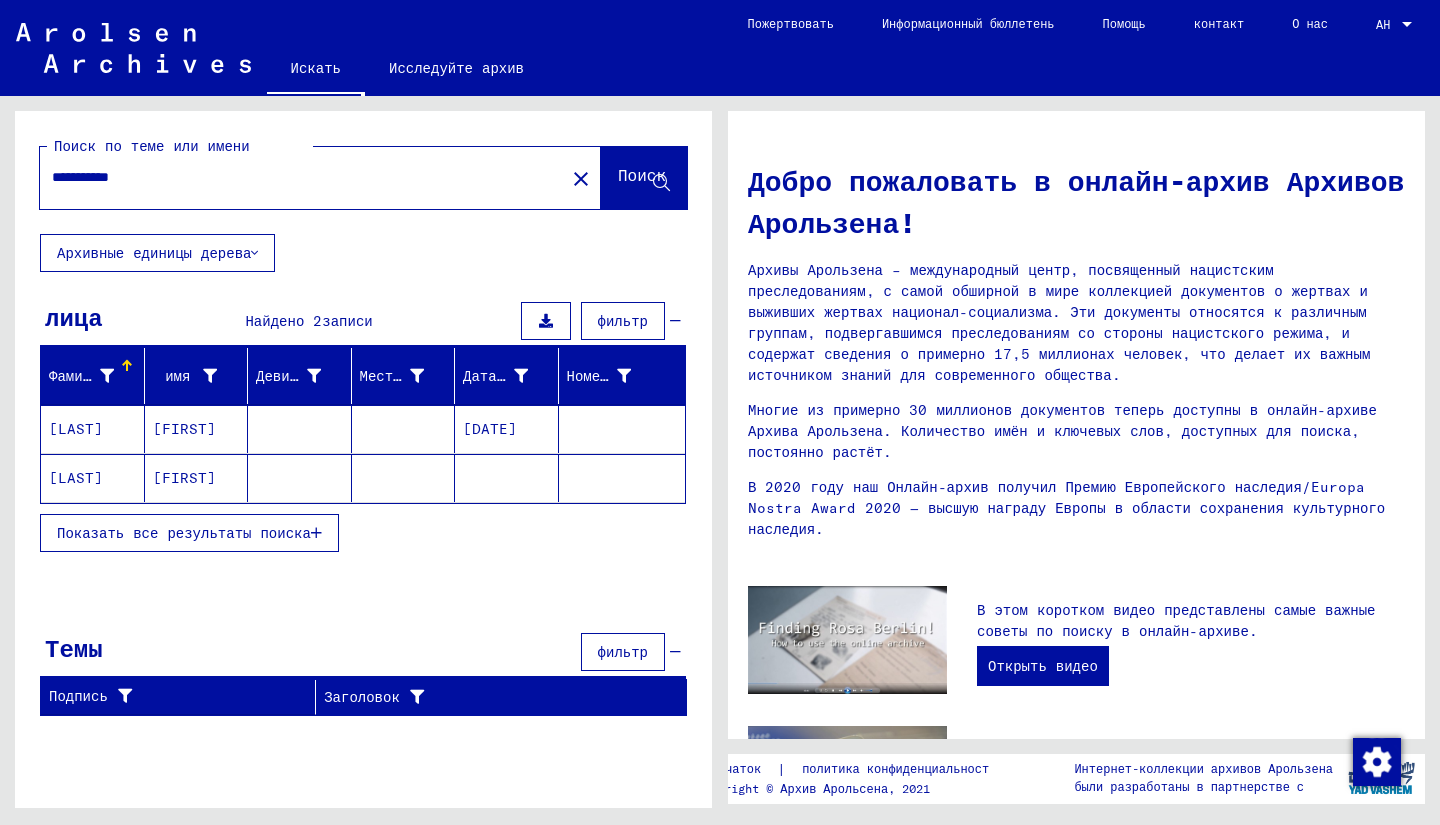 click on "Показать все результаты поиска" at bounding box center (184, 533) 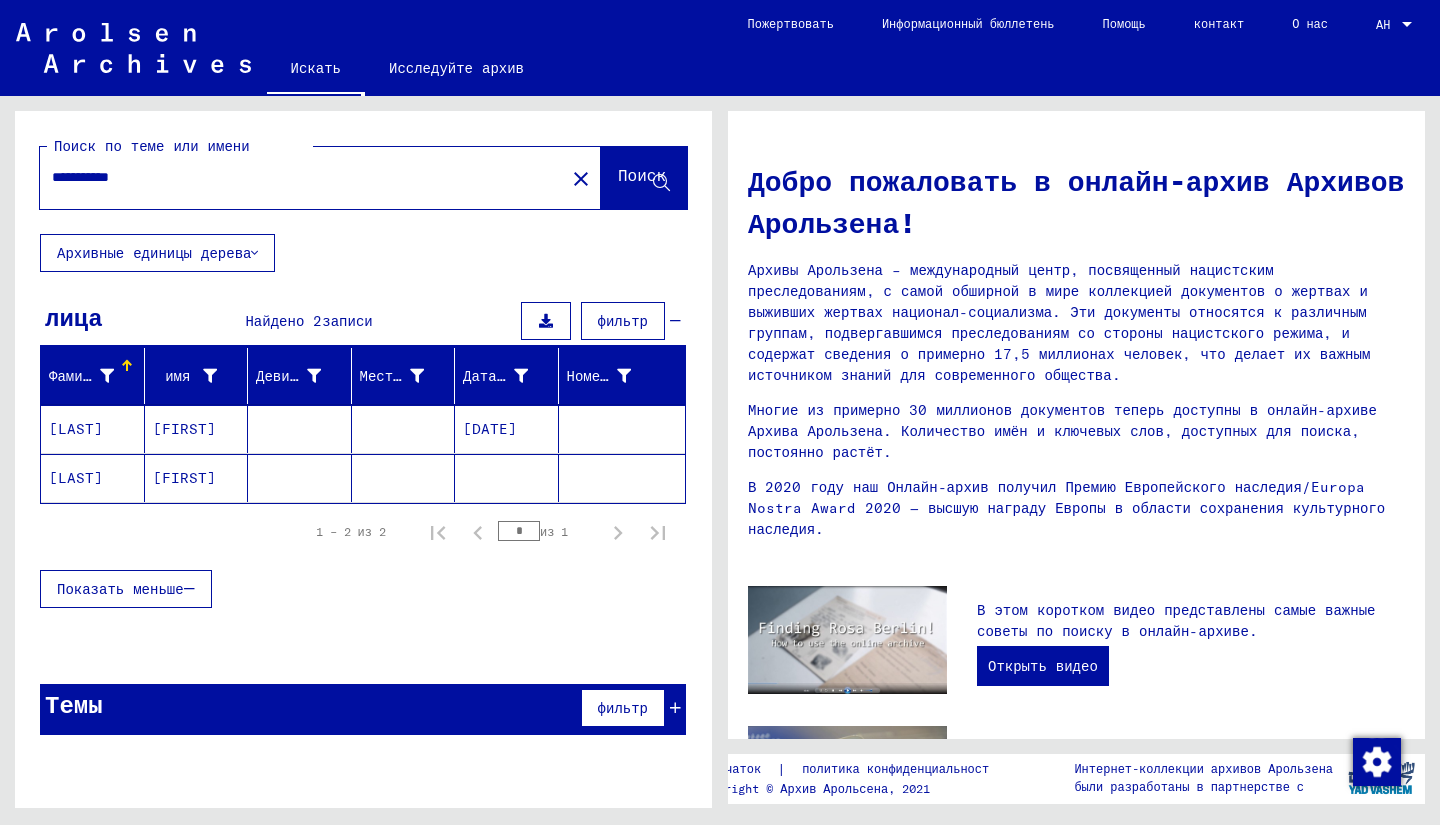 click on "**********" at bounding box center (296, 177) 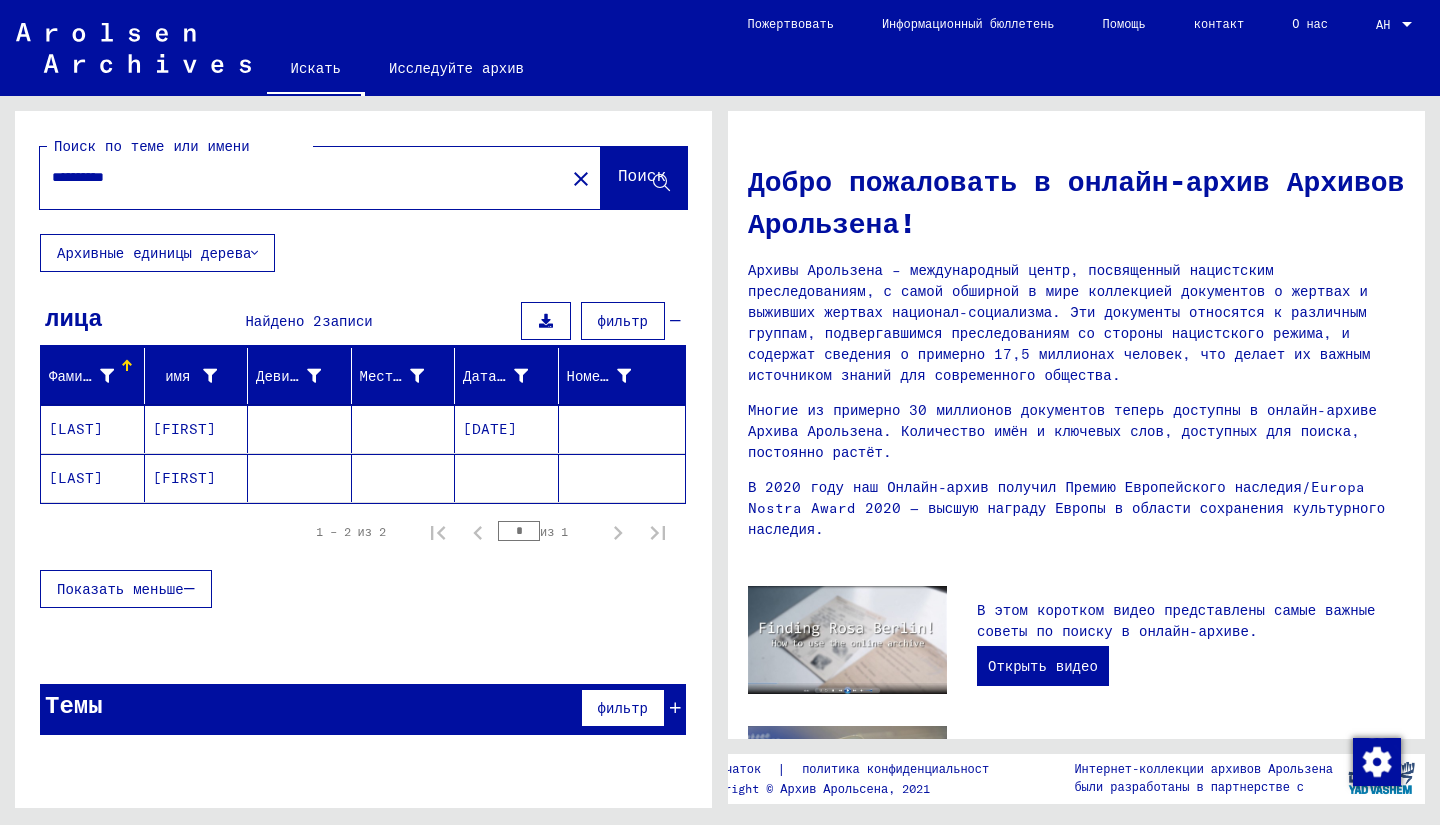 type on "**********" 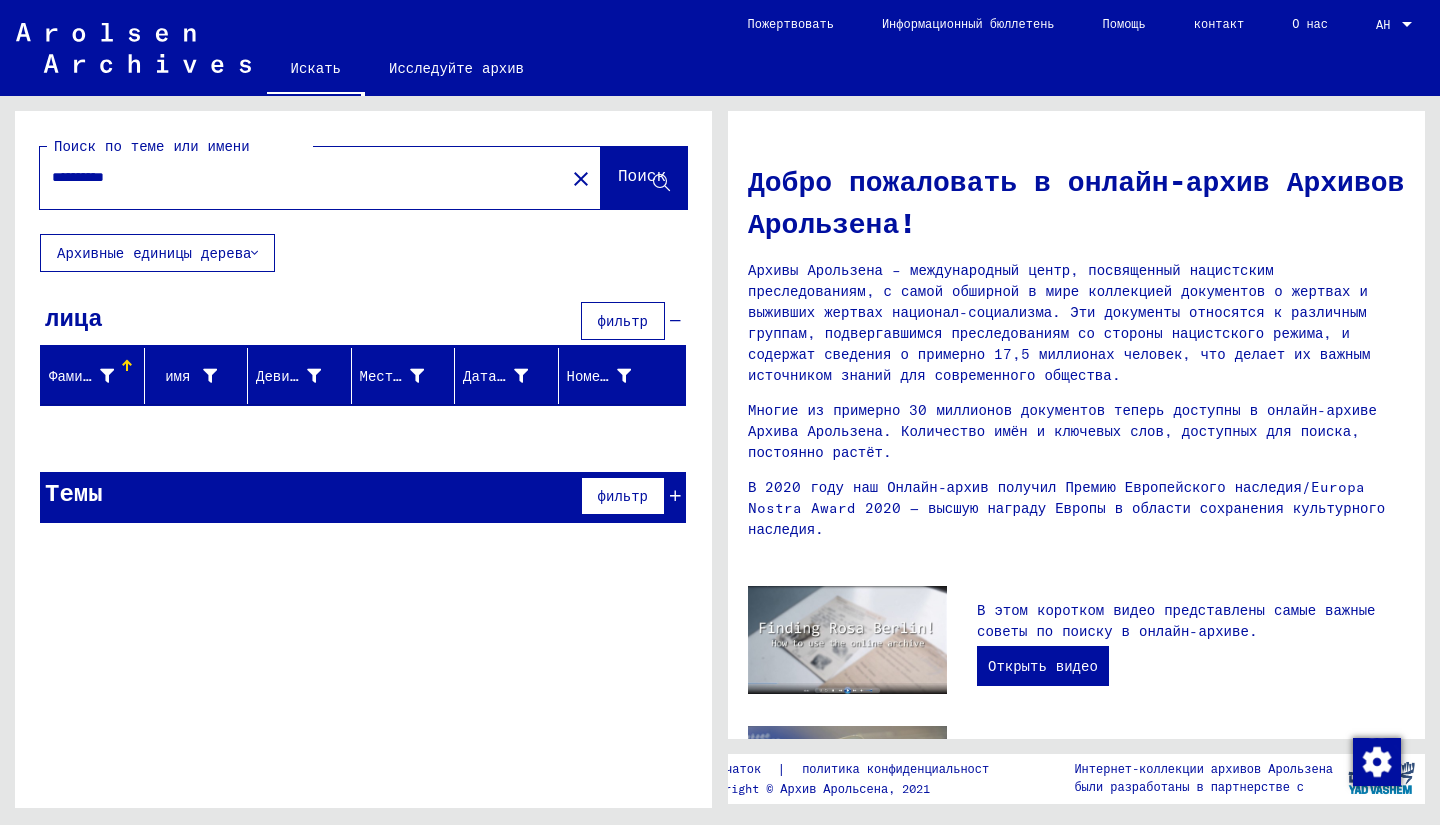 click on "Архивные единицы дерева" 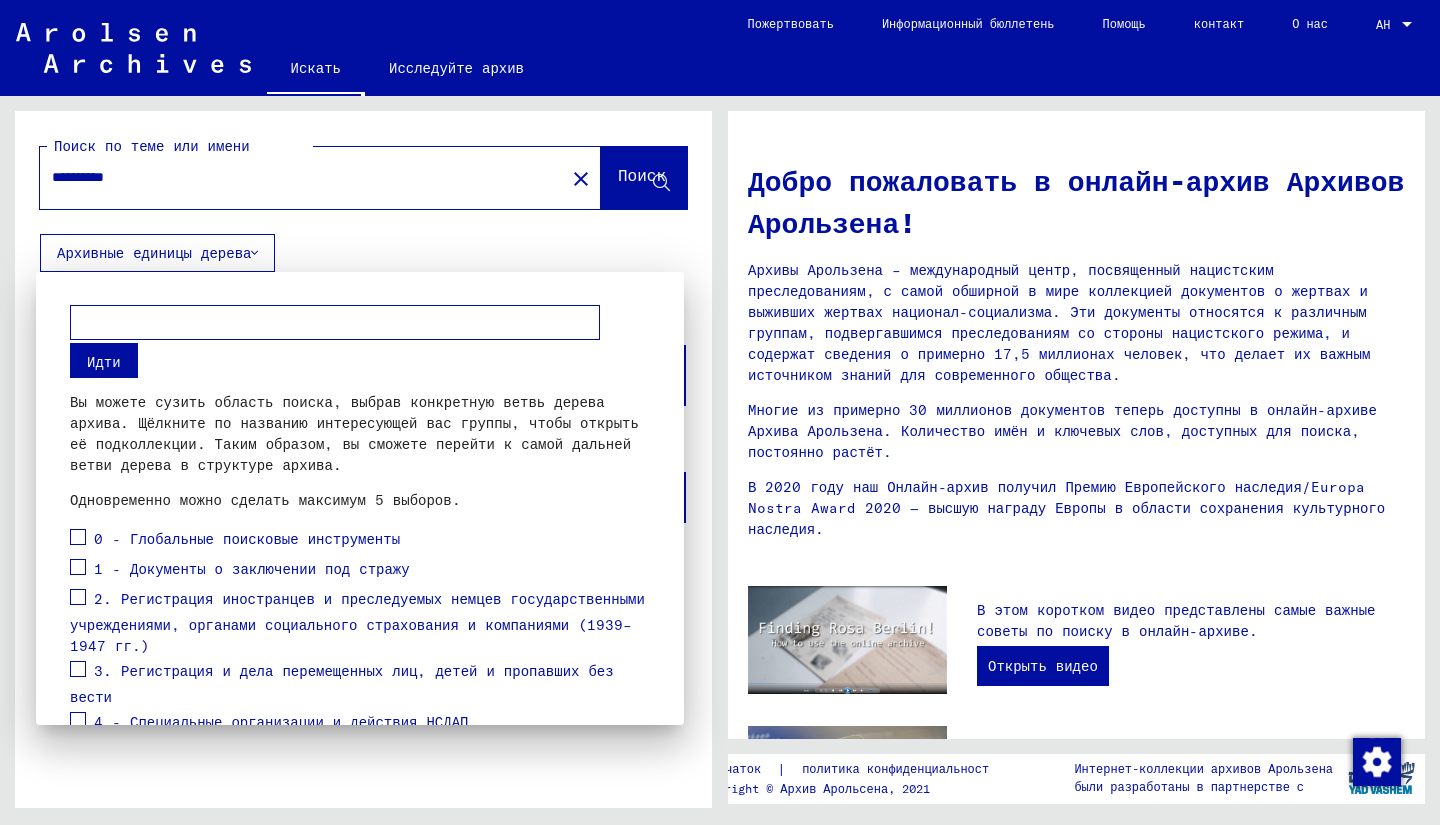 click at bounding box center [720, 412] 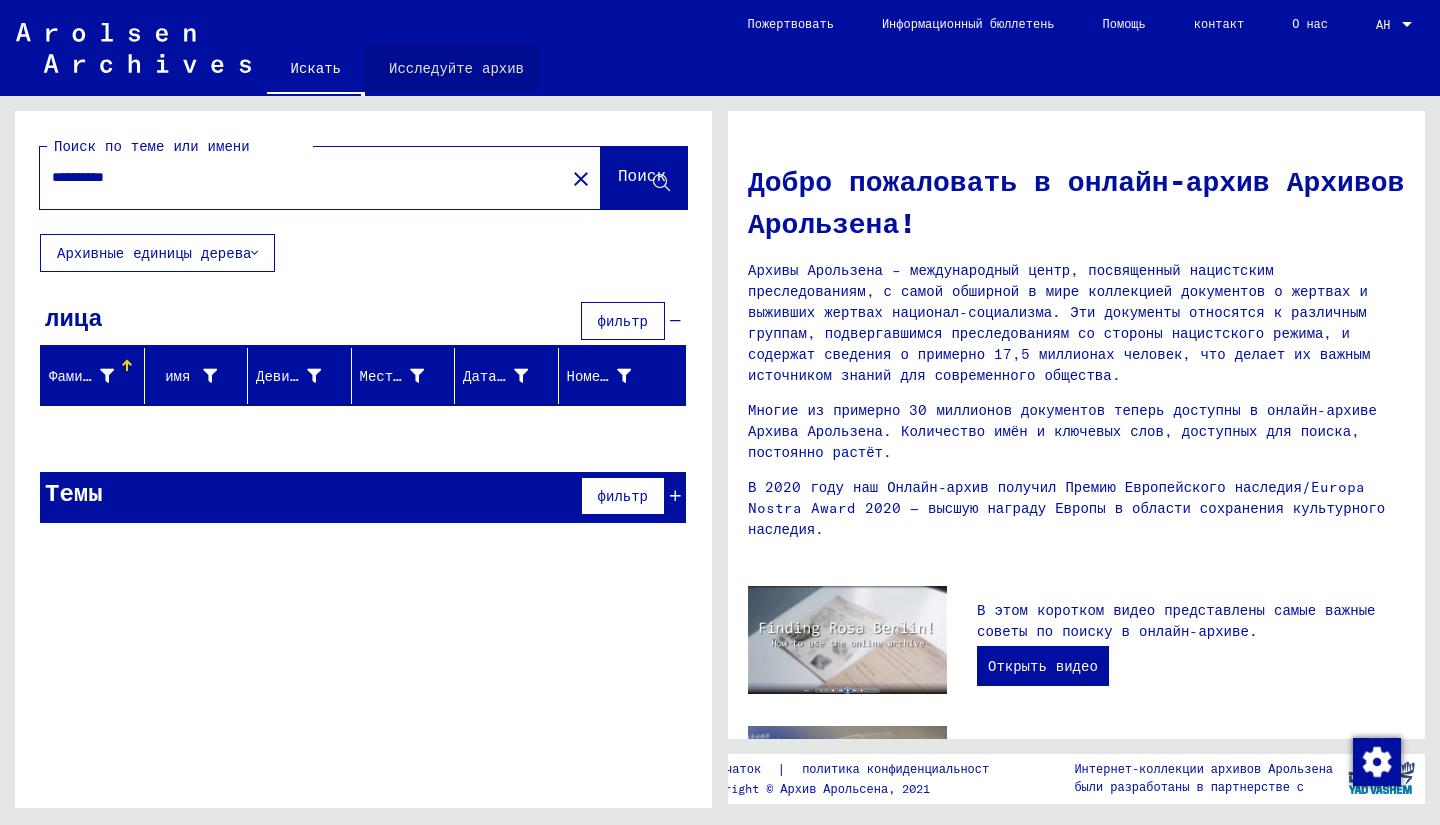 click on "Исследуйте архив" 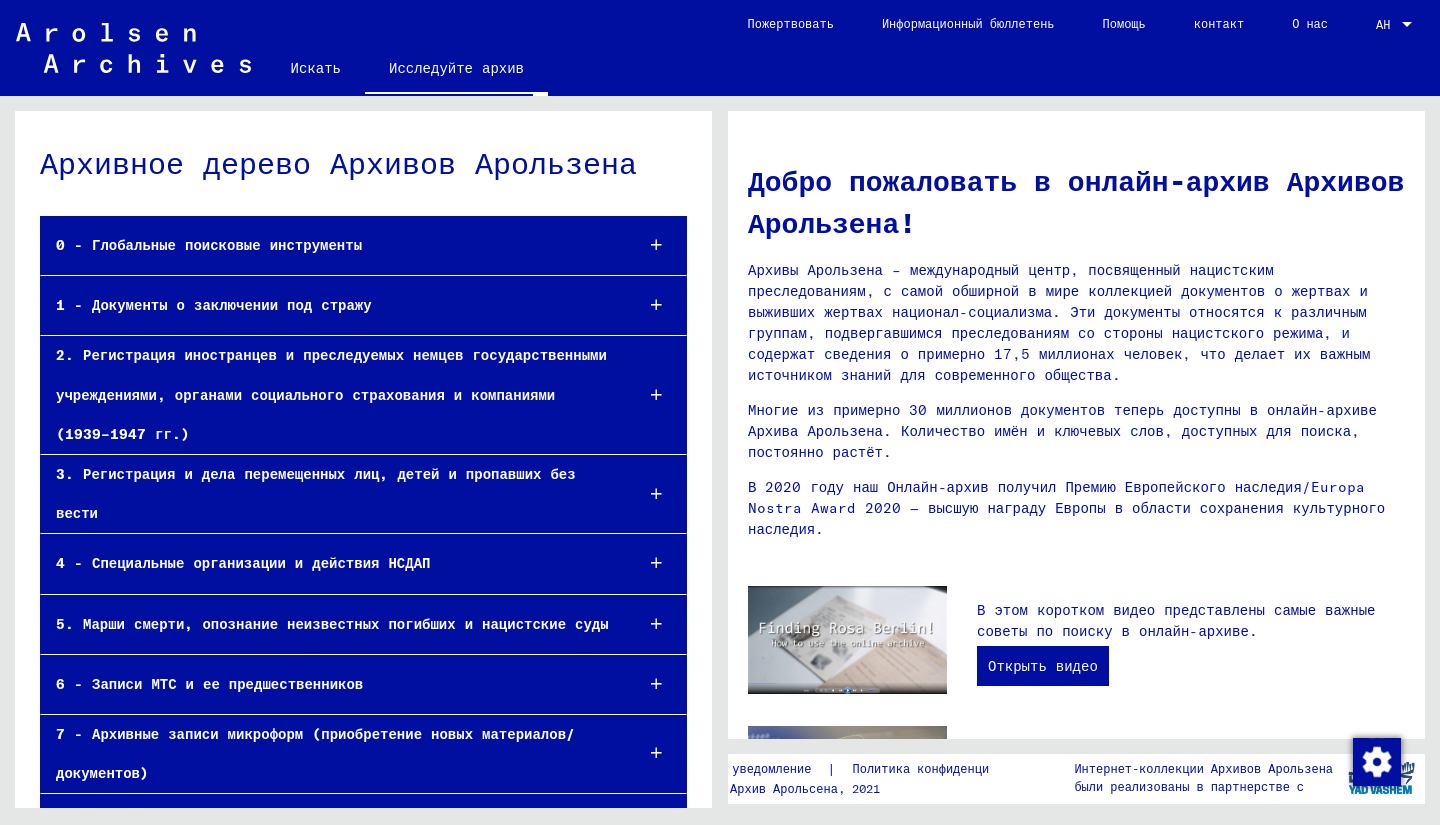 scroll, scrollTop: 33, scrollLeft: 0, axis: vertical 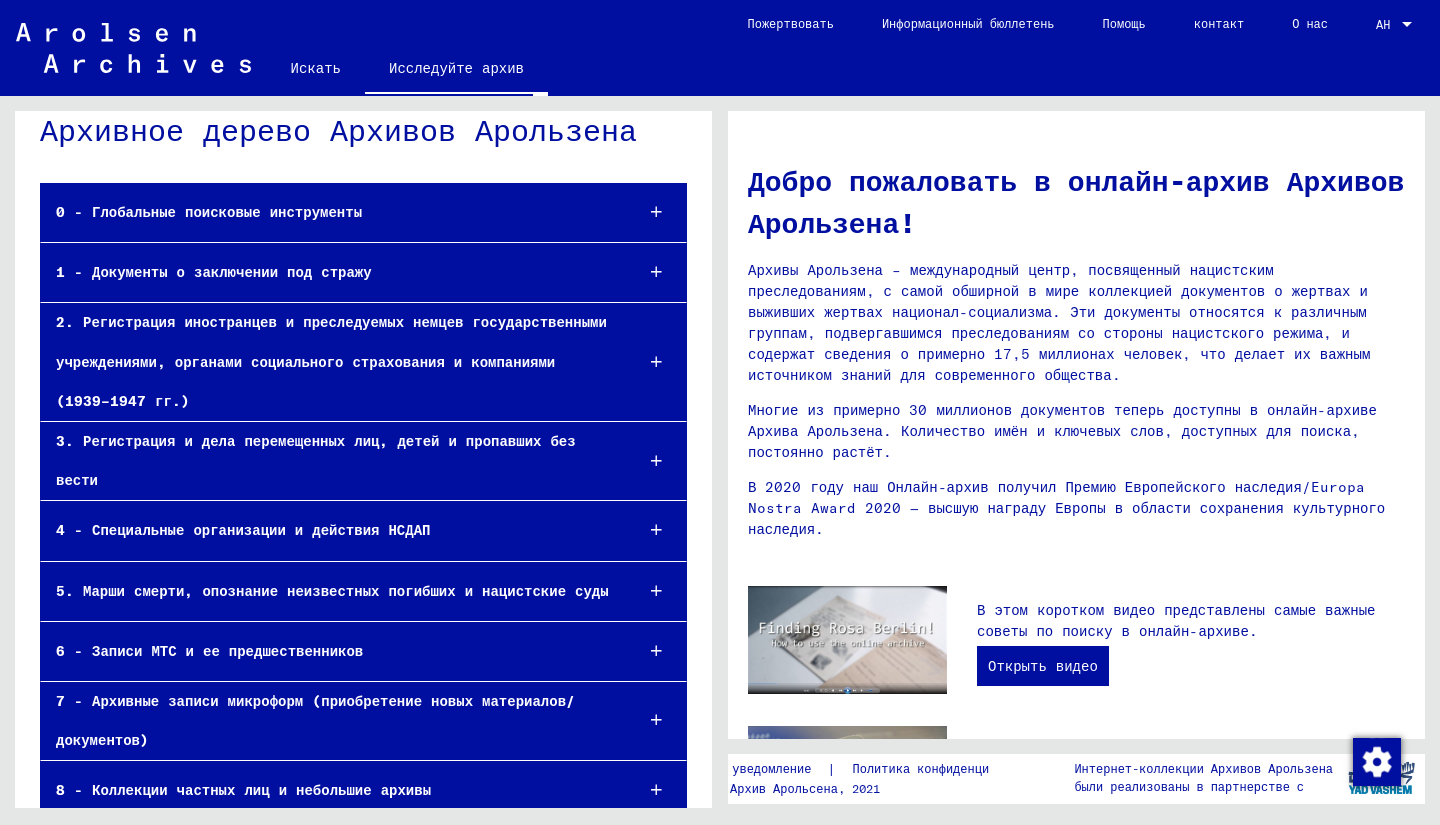 click on "Искать" 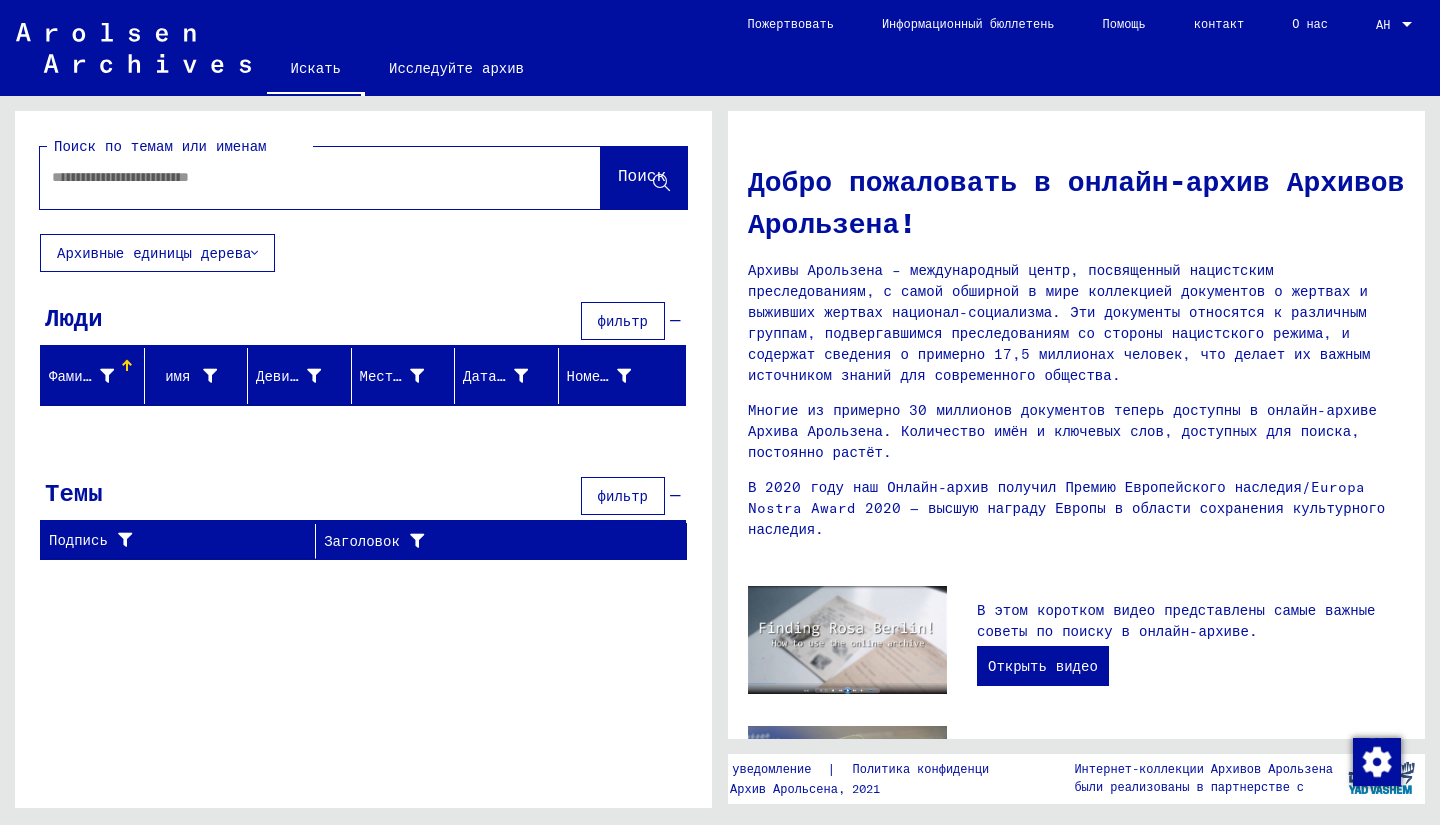 click at bounding box center [296, 177] 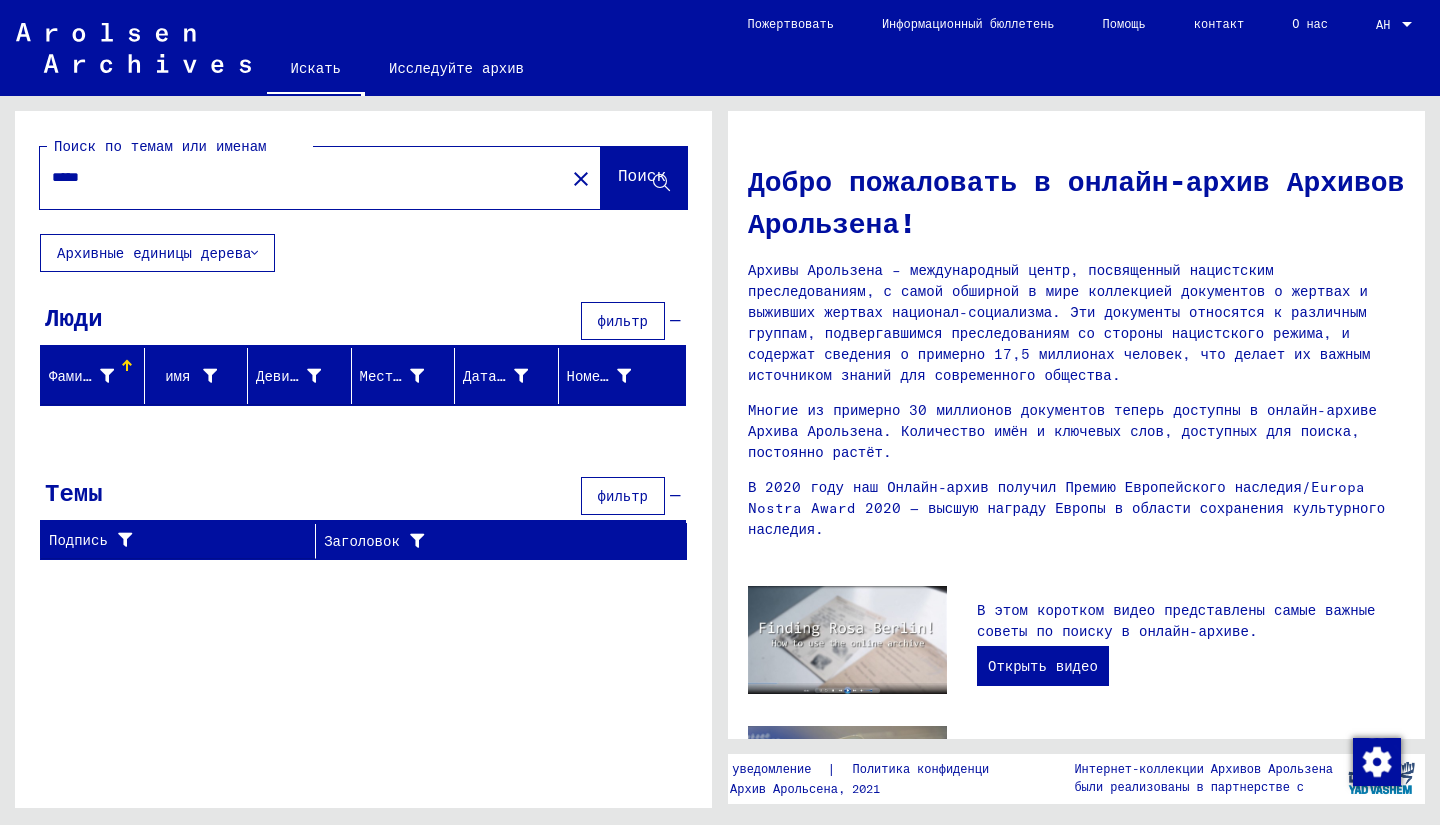 type on "*****" 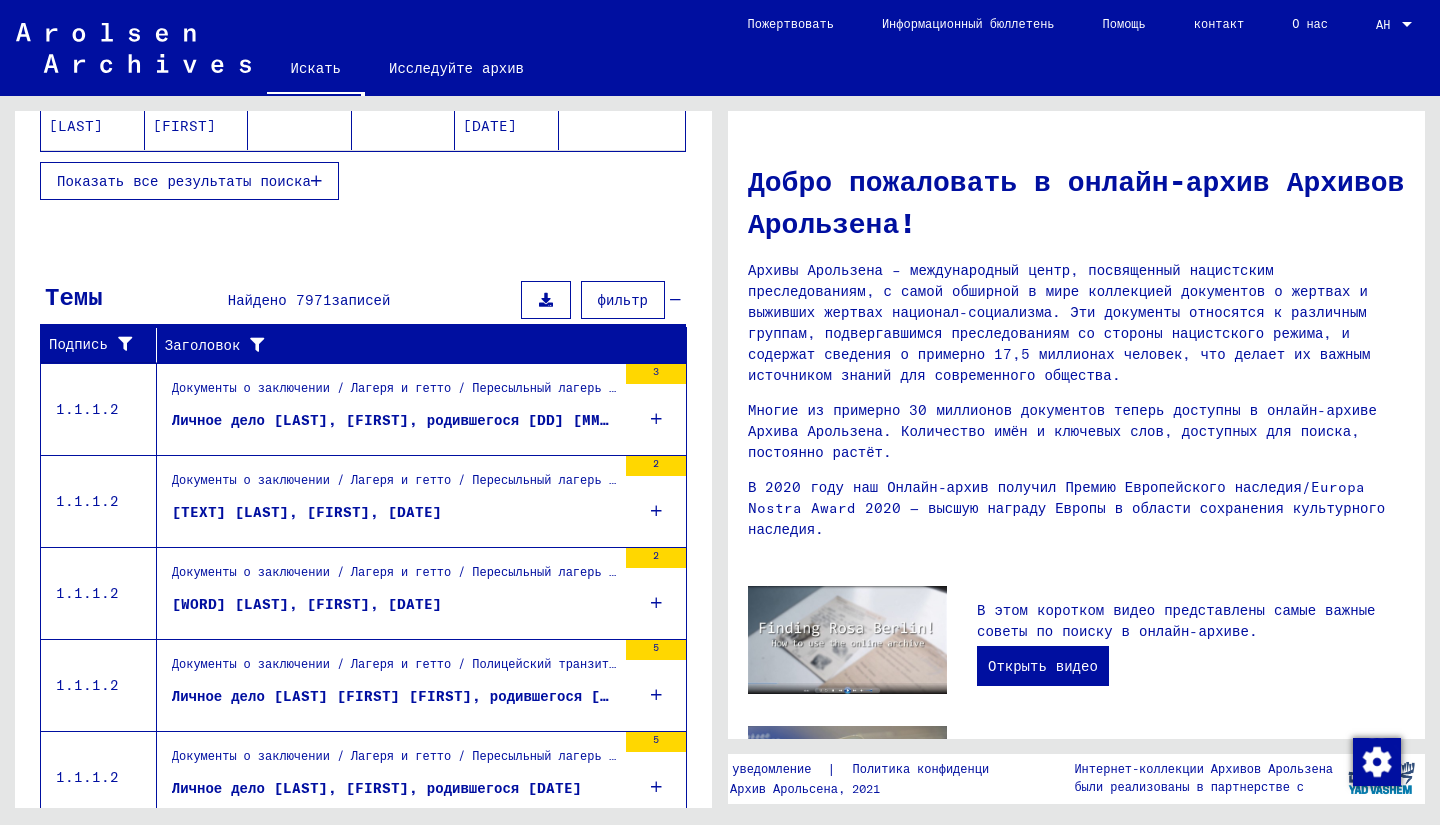 scroll, scrollTop: 573, scrollLeft: 0, axis: vertical 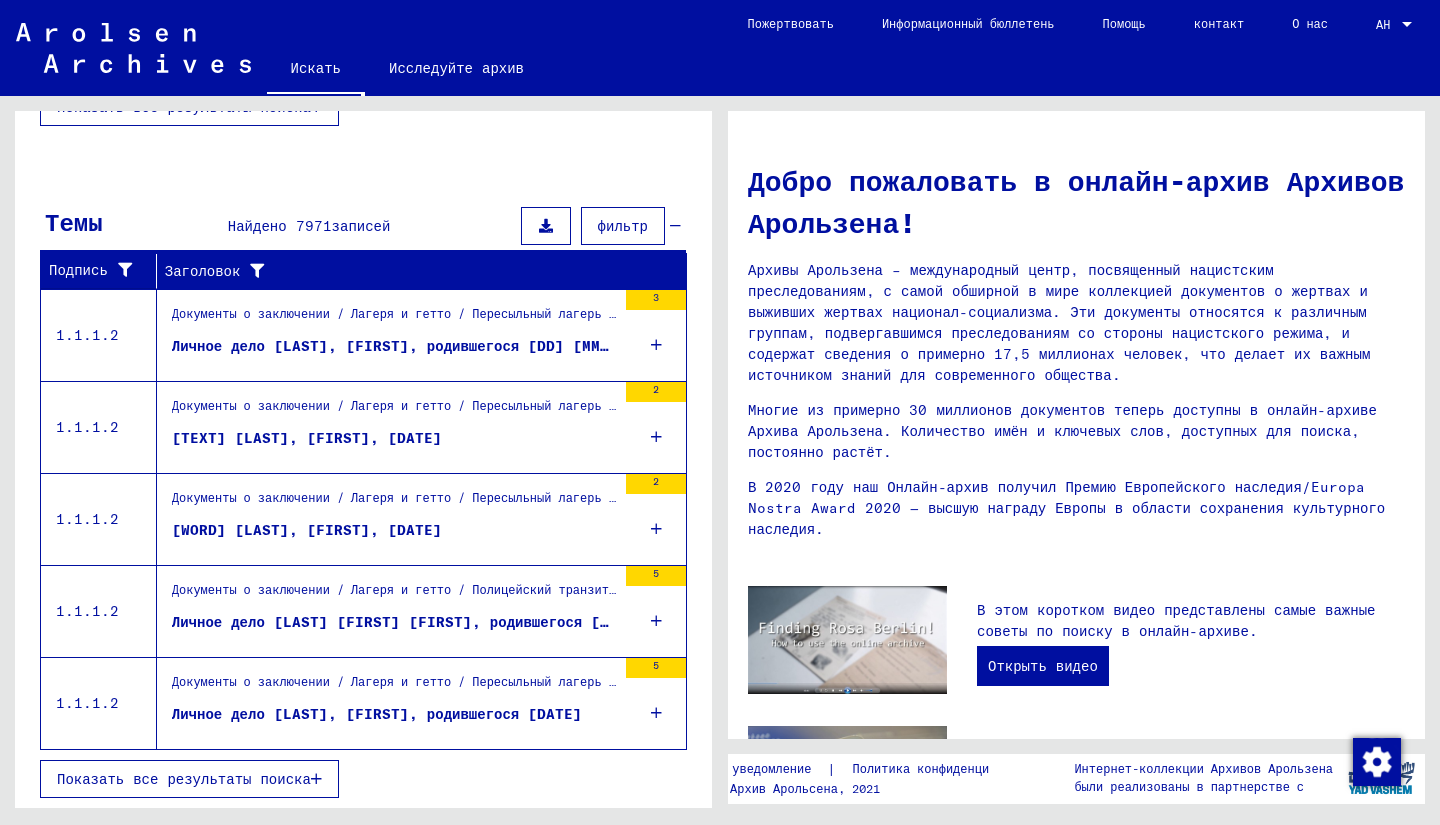 click on "фильтр" at bounding box center (623, 226) 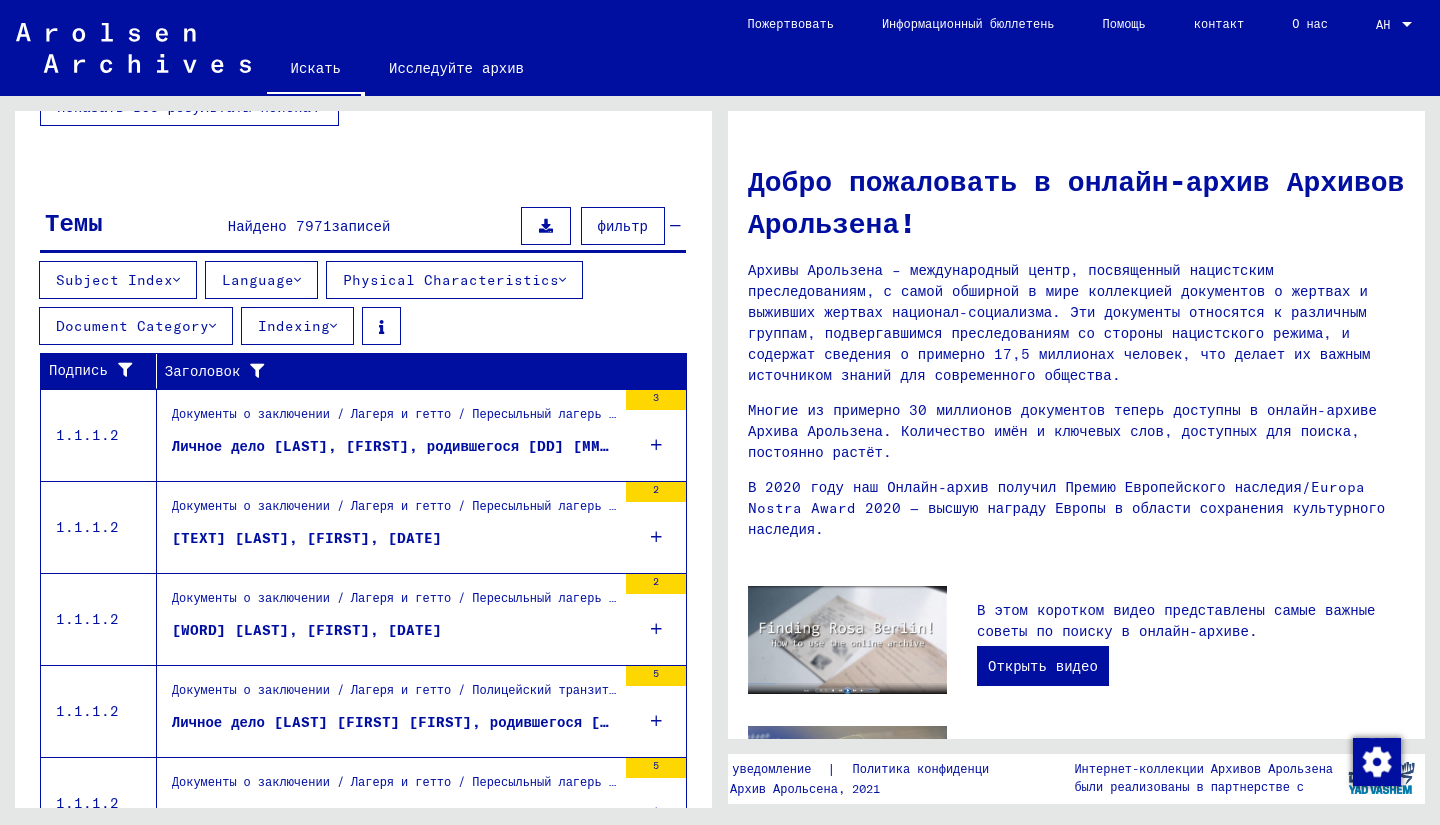 click on "Language" at bounding box center (261, 280) 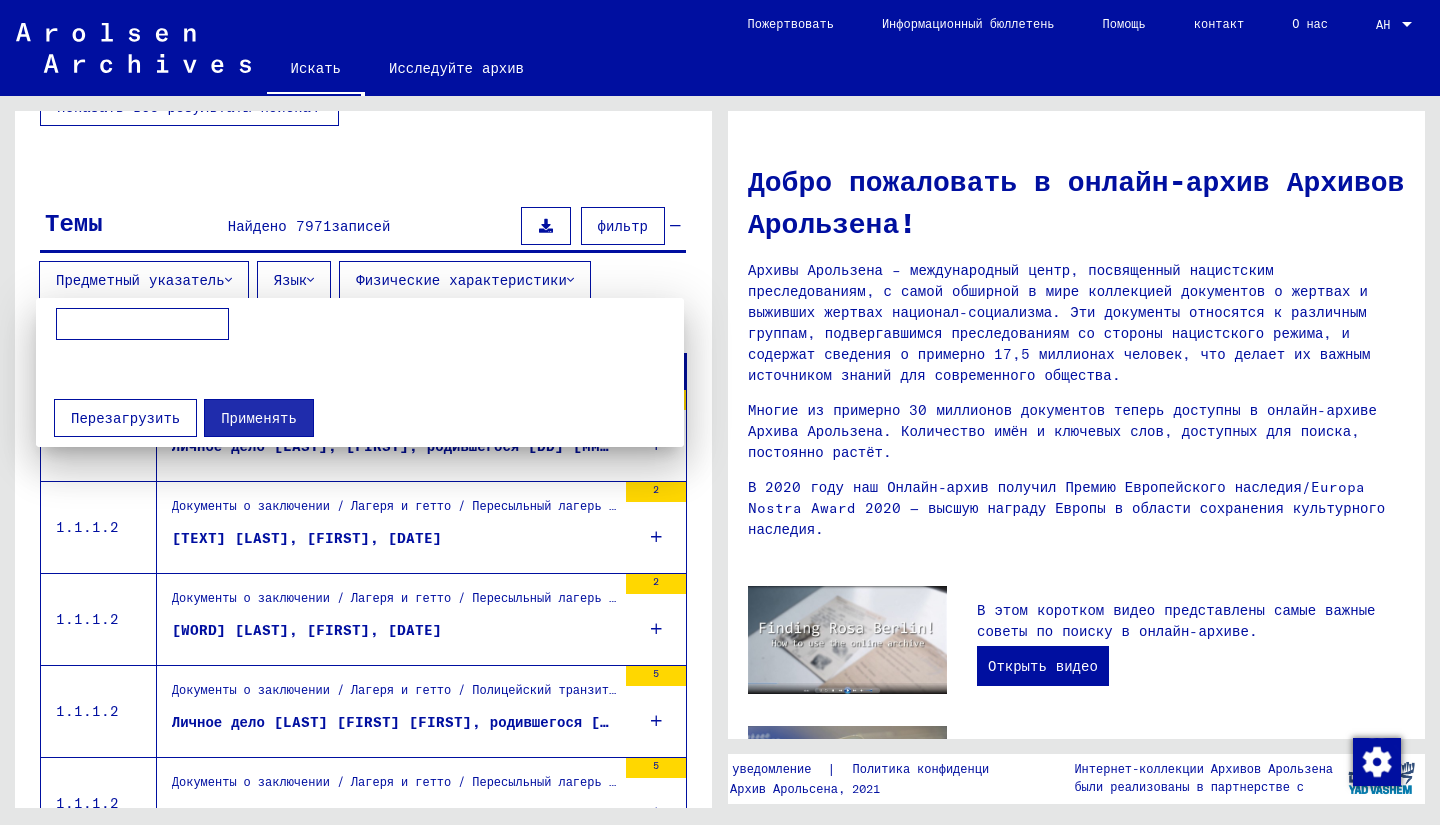 click at bounding box center [720, 412] 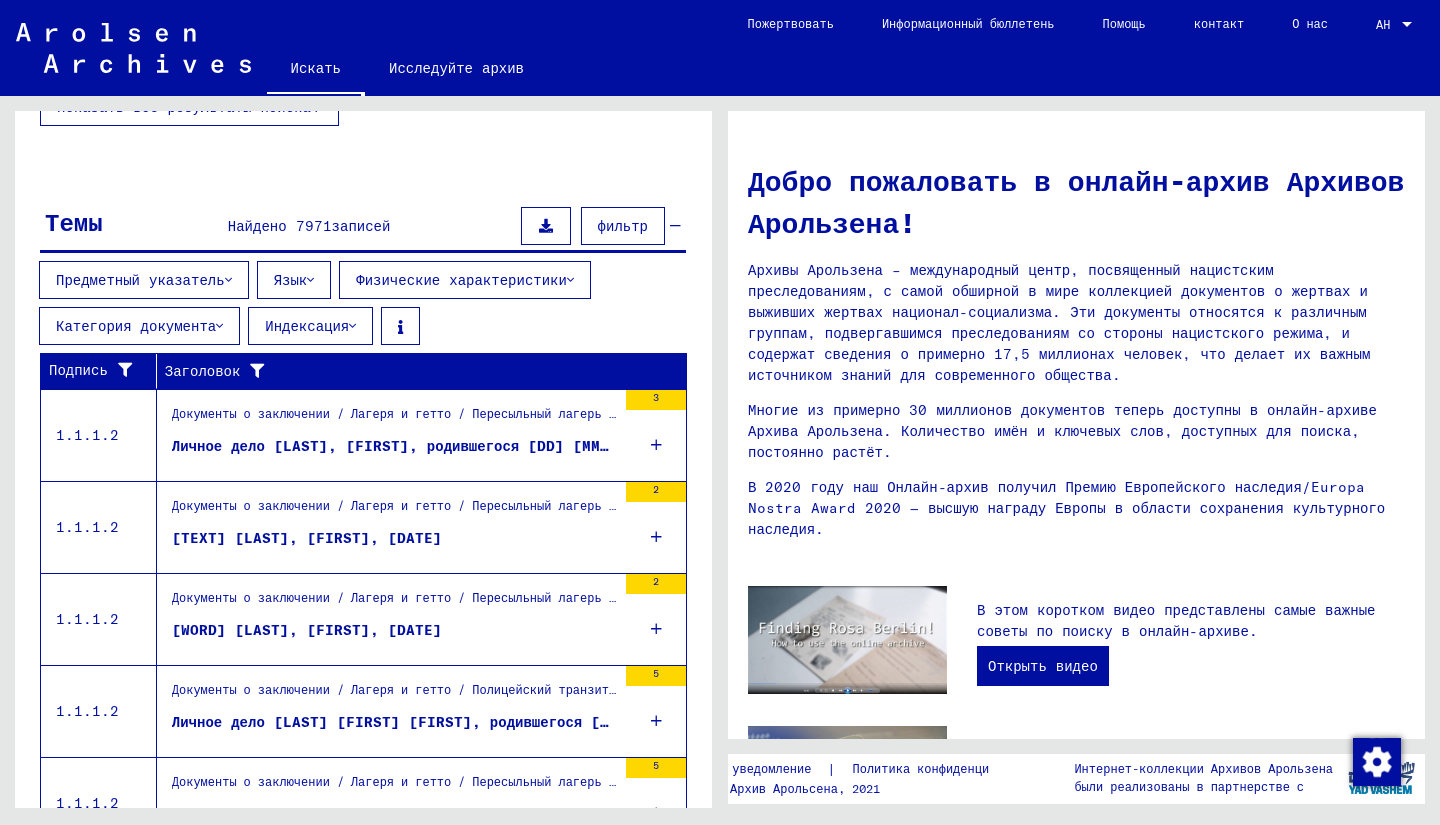 click on "Физические характеристики" at bounding box center [461, 280] 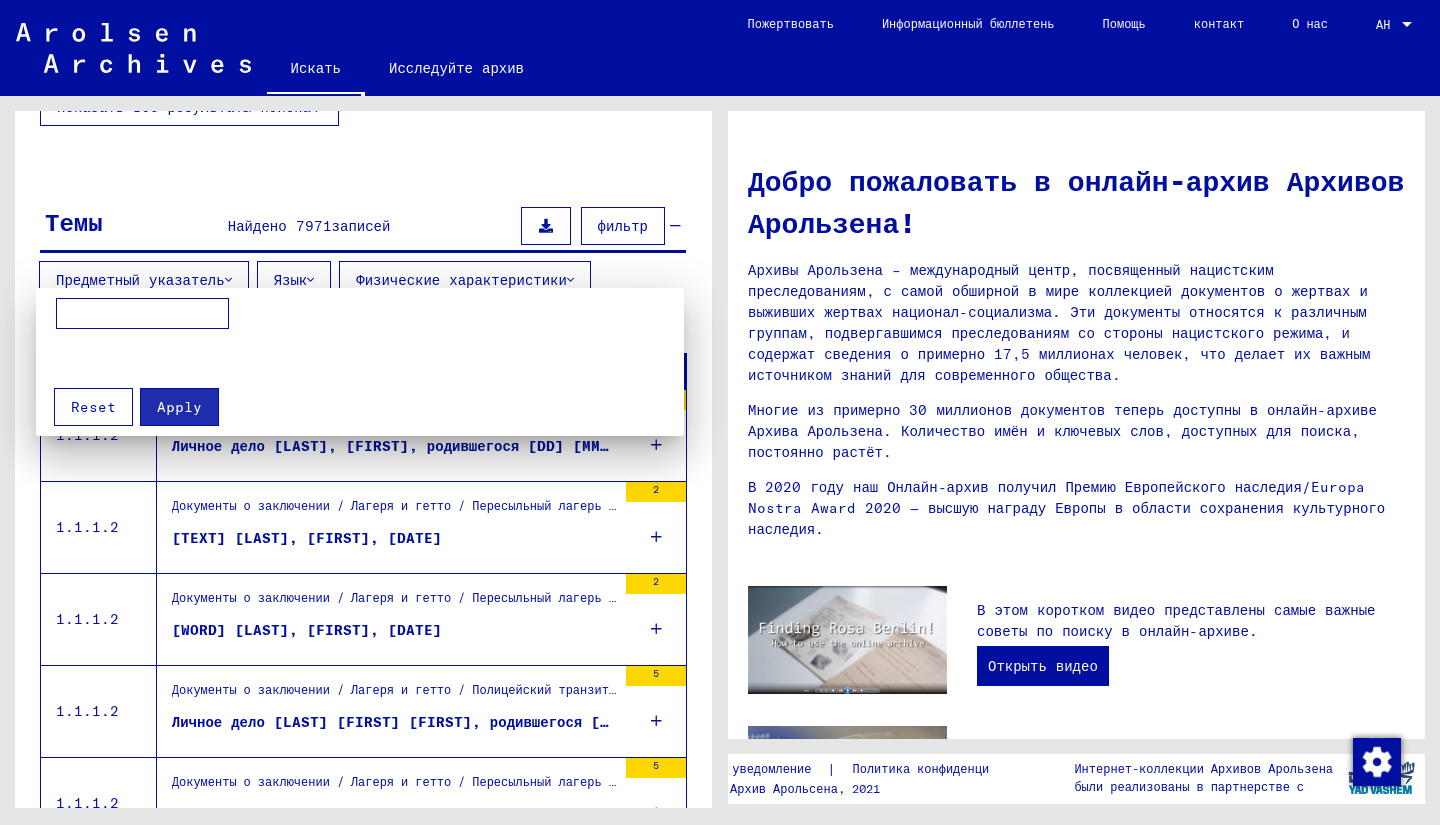 click at bounding box center (720, 412) 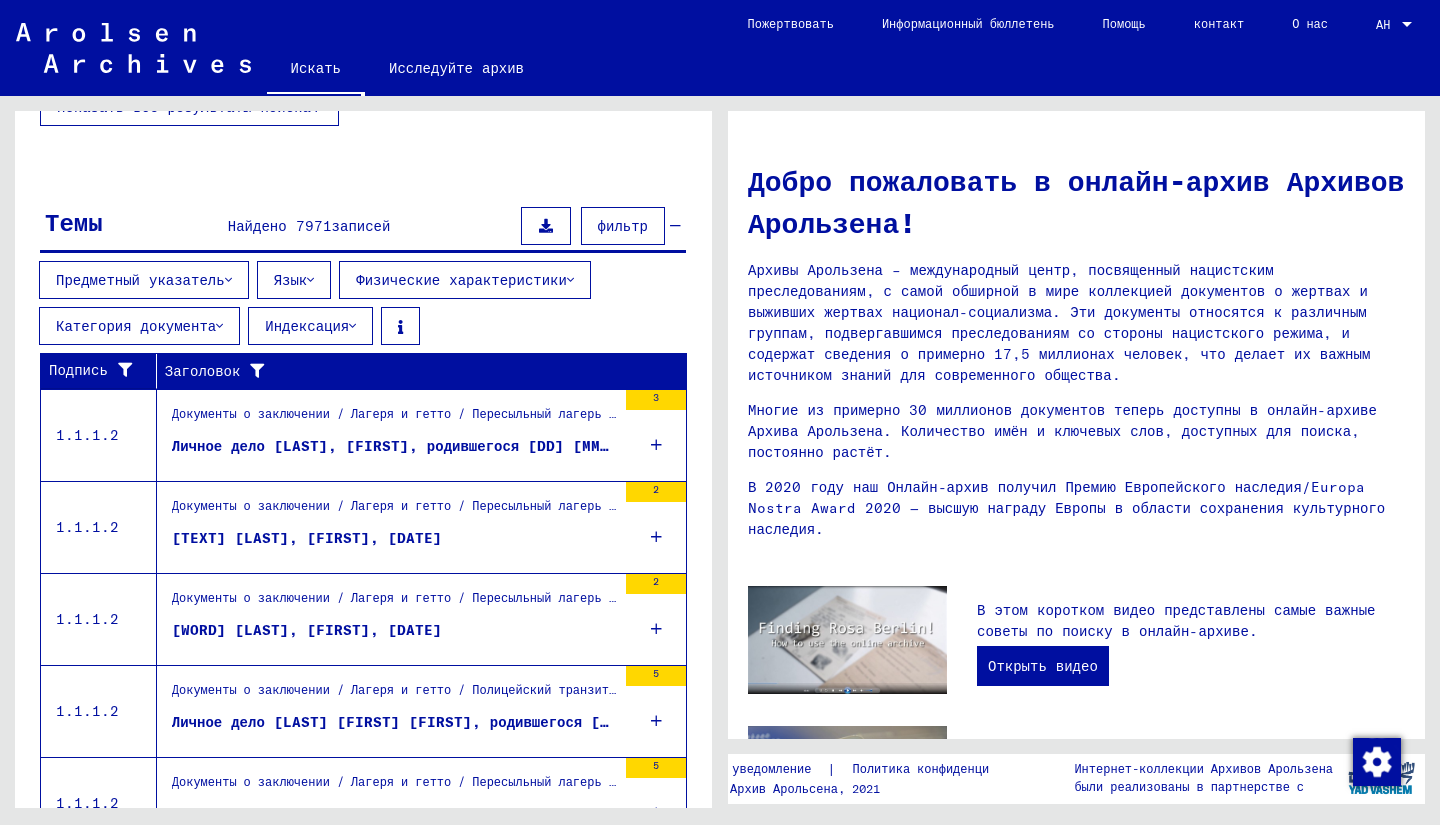 click on "Предметный указатель" at bounding box center (140, 280) 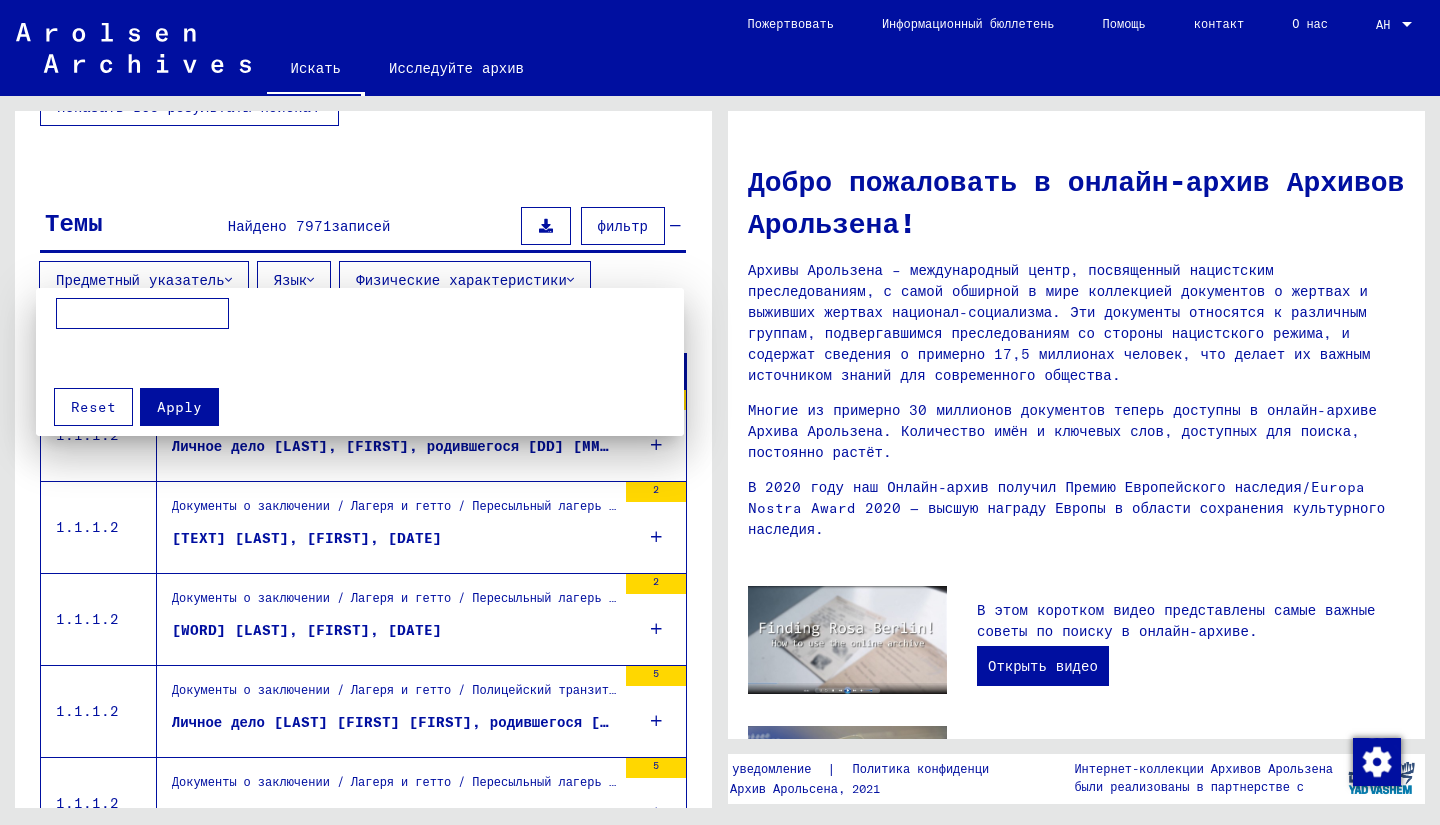 click at bounding box center (720, 412) 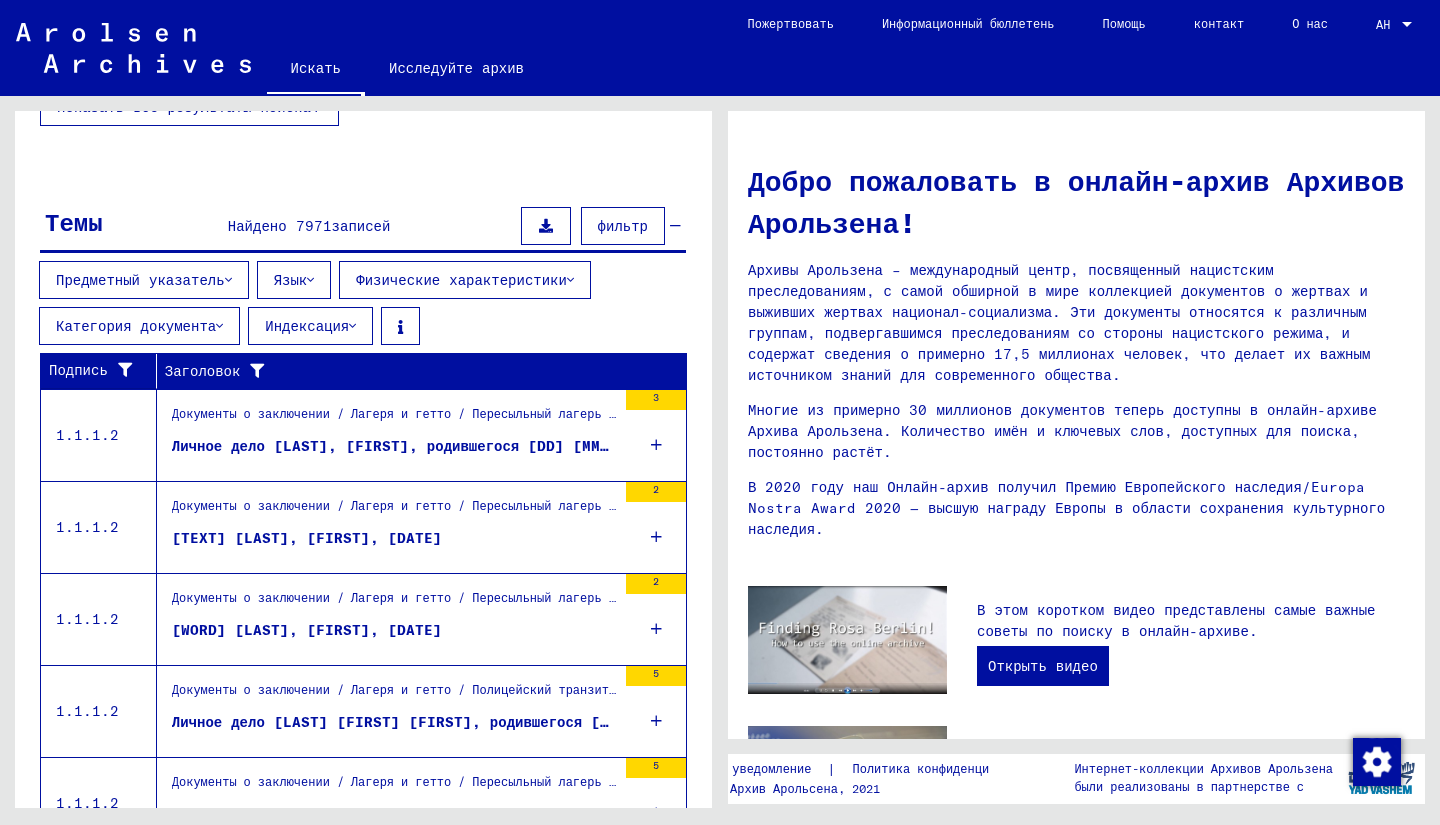 click at bounding box center (352, 326) 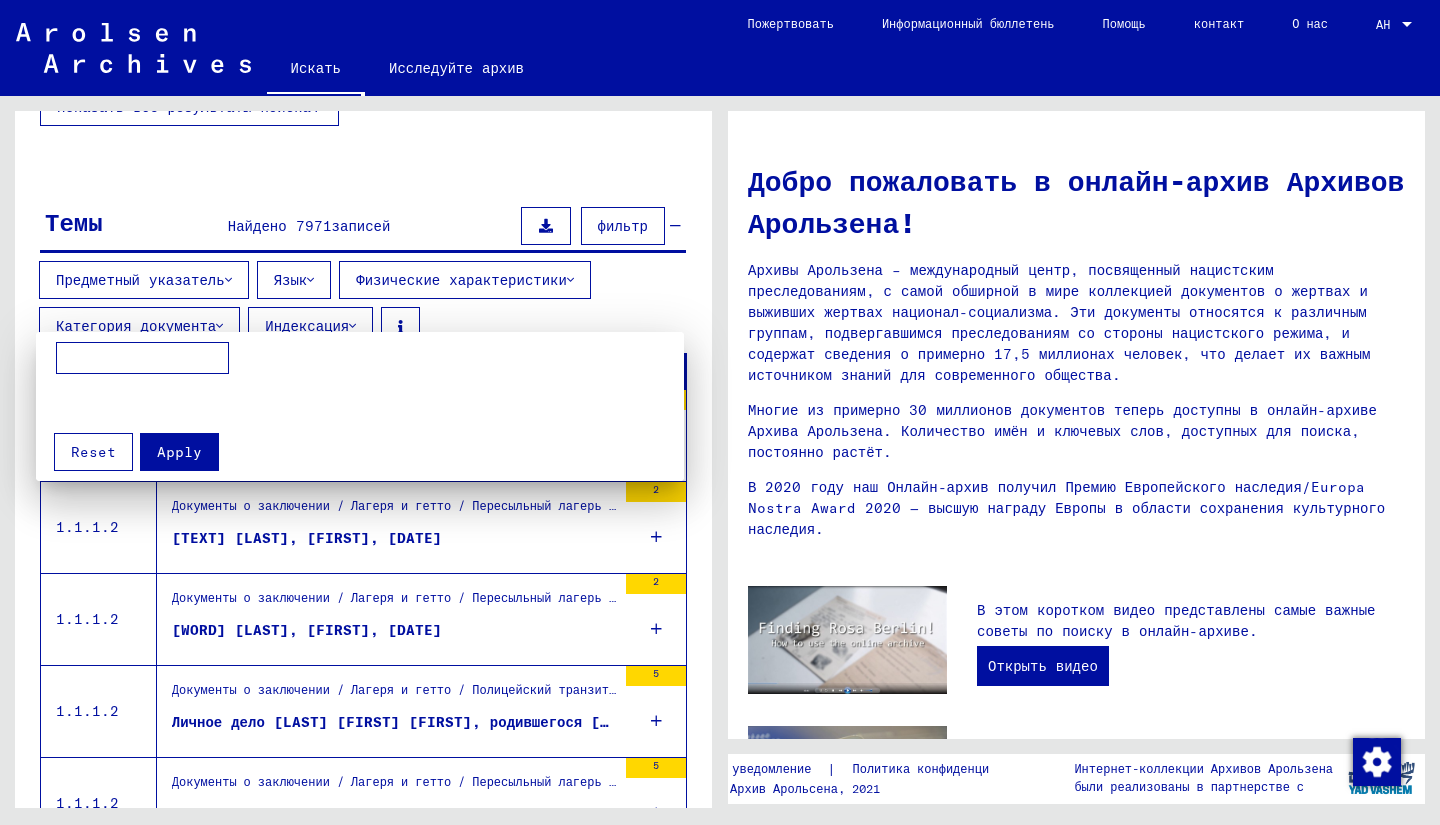 click at bounding box center (720, 412) 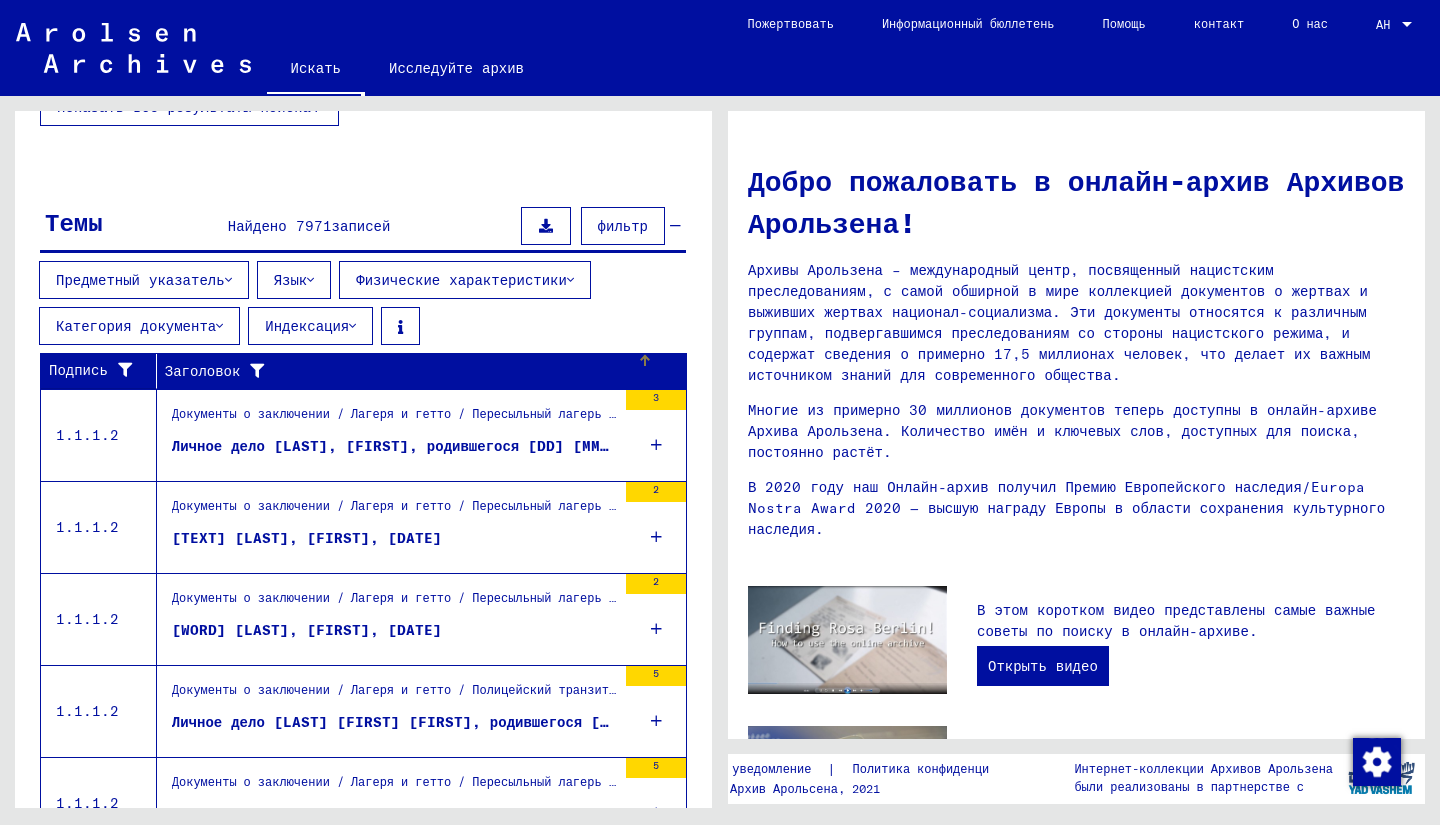 scroll, scrollTop: 673, scrollLeft: 0, axis: vertical 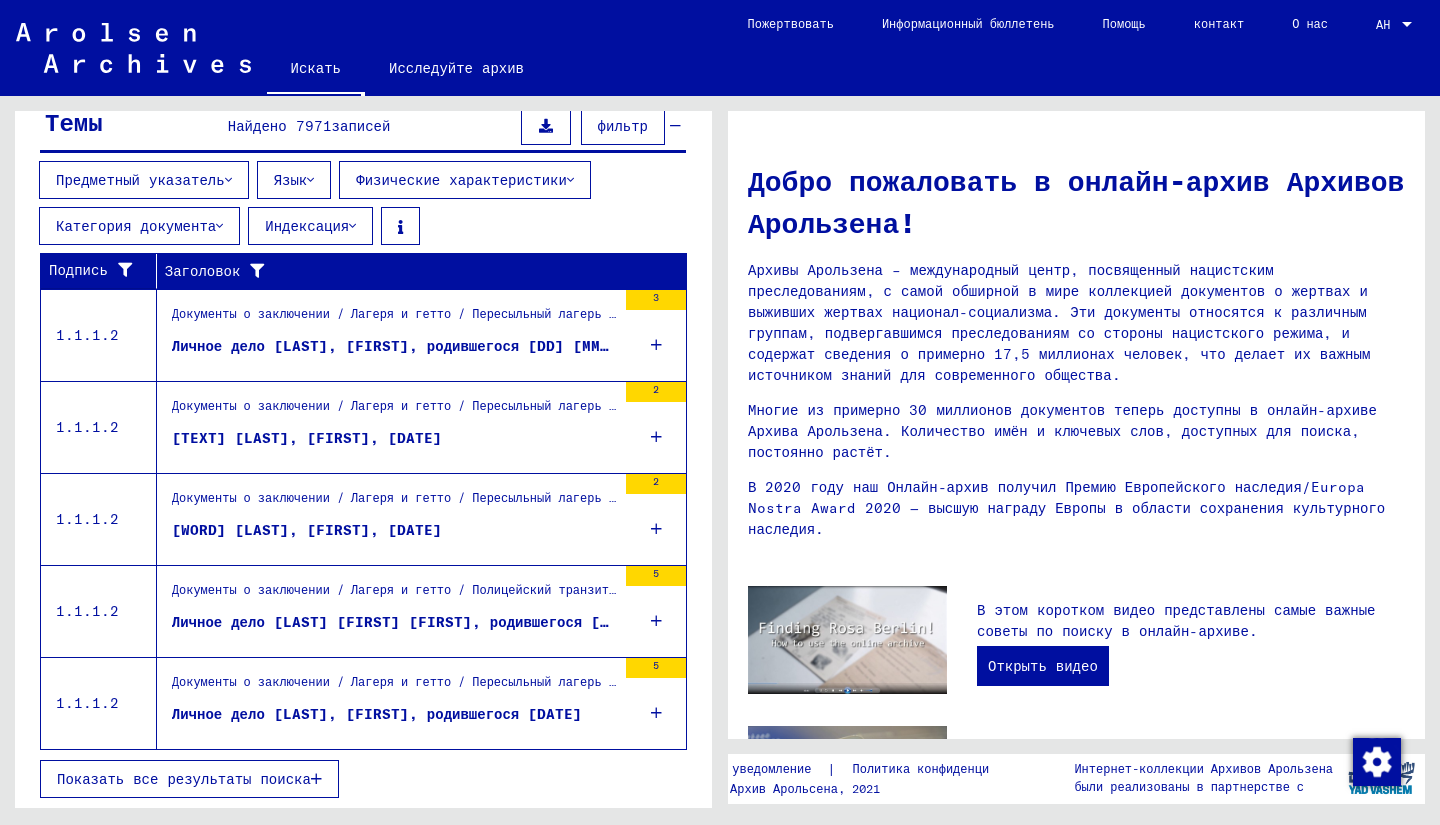 click on "Показать все результаты поиска" at bounding box center (184, 779) 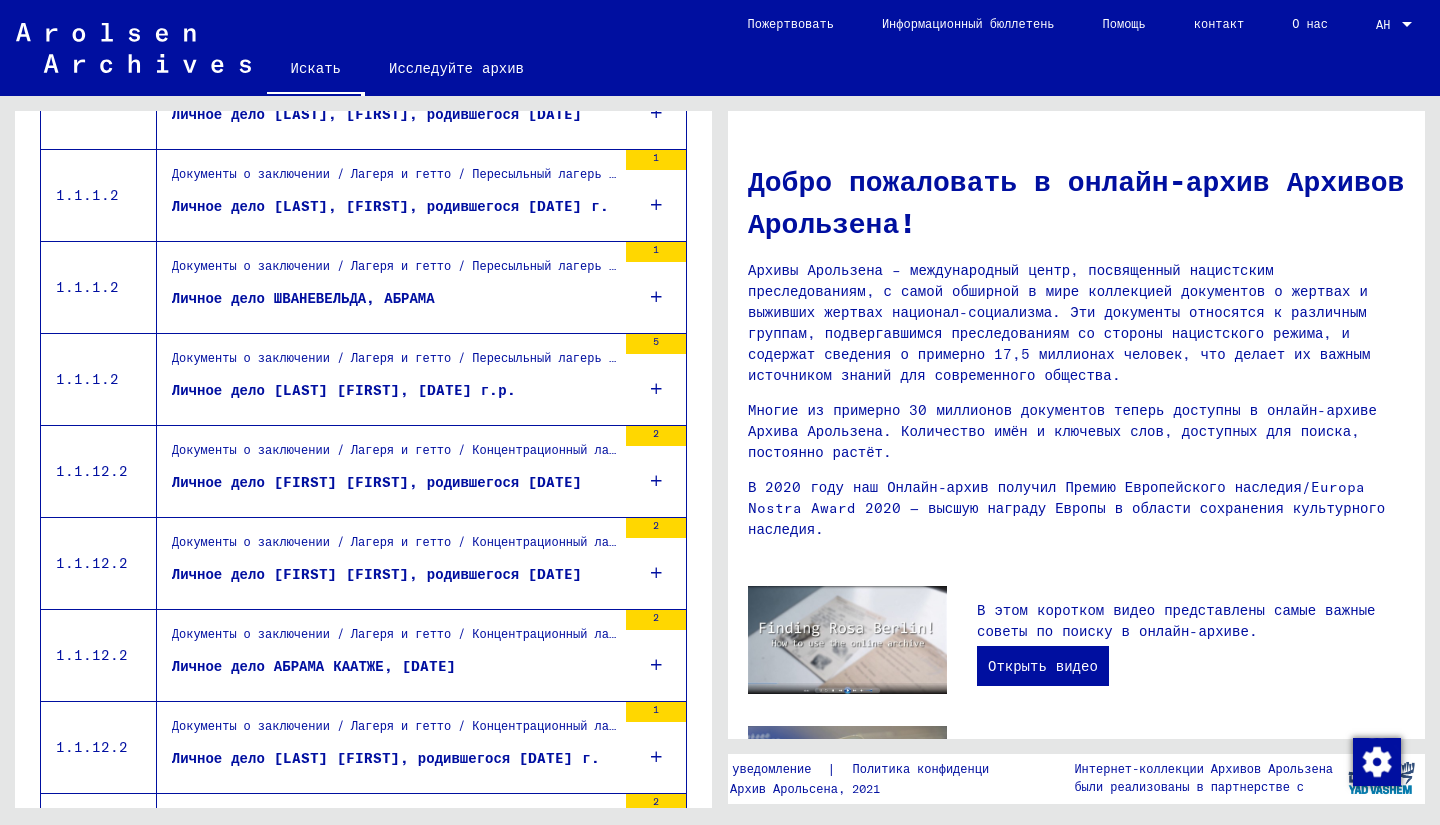 scroll, scrollTop: 1012, scrollLeft: 0, axis: vertical 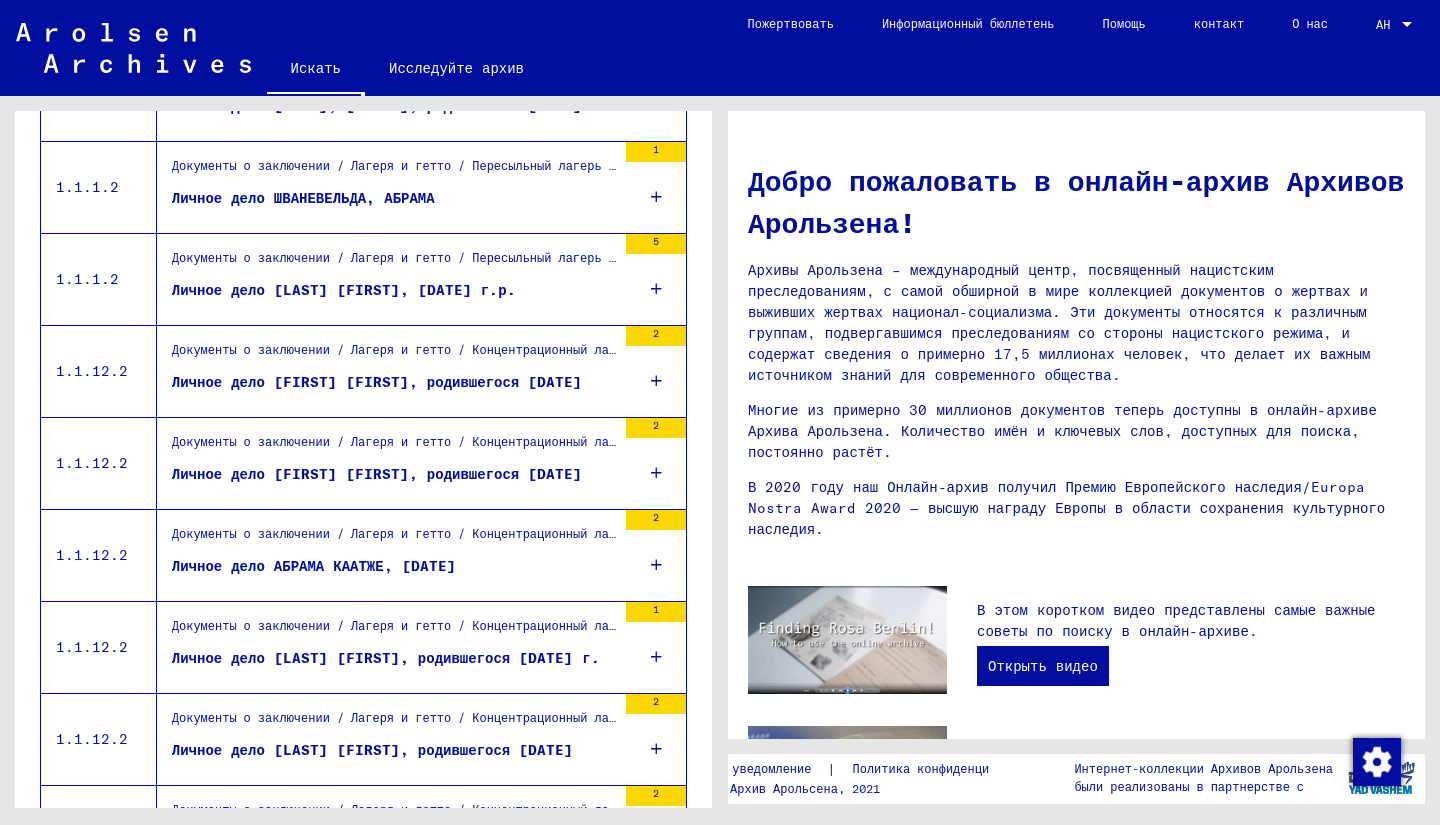 click on "Документы о заключении / Лагеря и гетто / Концентрационный лагерь Херцогенбуш-Фюгт / Отдельные документы Херцогенбуш / Личные дела - Концентрационный лагерь Херцогенбуш / Дела с именами из [LAST]" at bounding box center [870, 533] 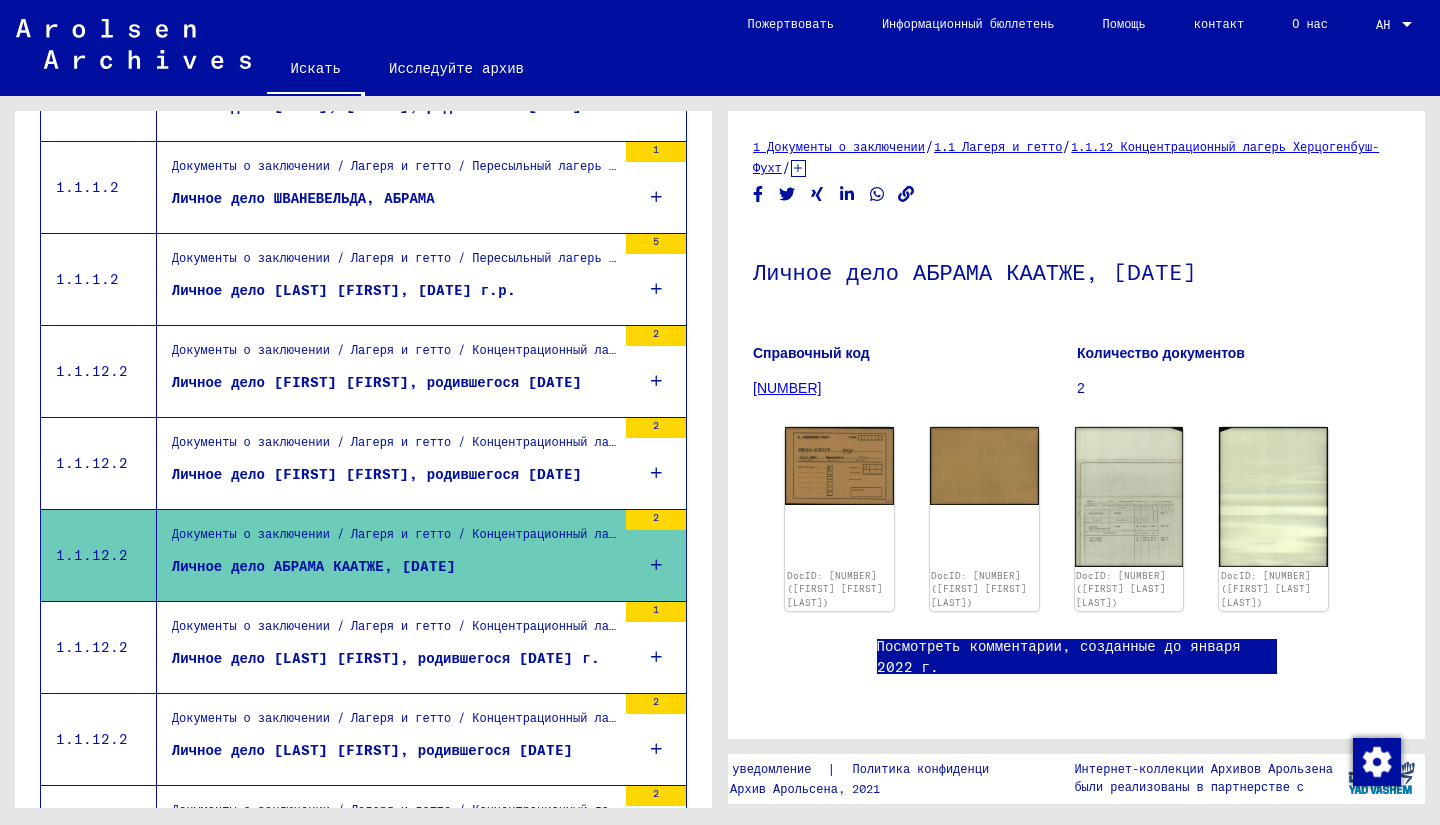 scroll, scrollTop: 0, scrollLeft: 0, axis: both 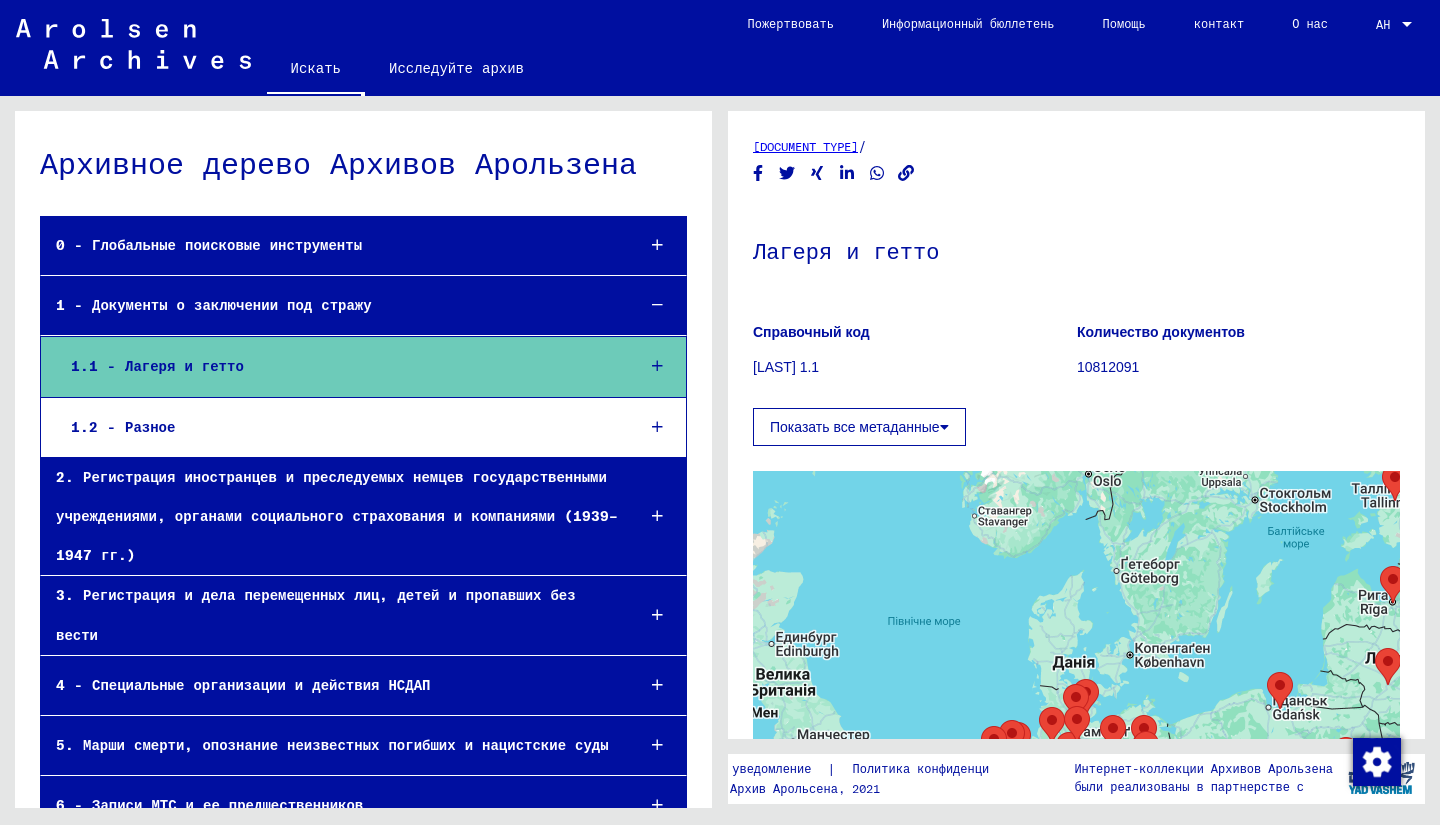 click at bounding box center (657, 366) 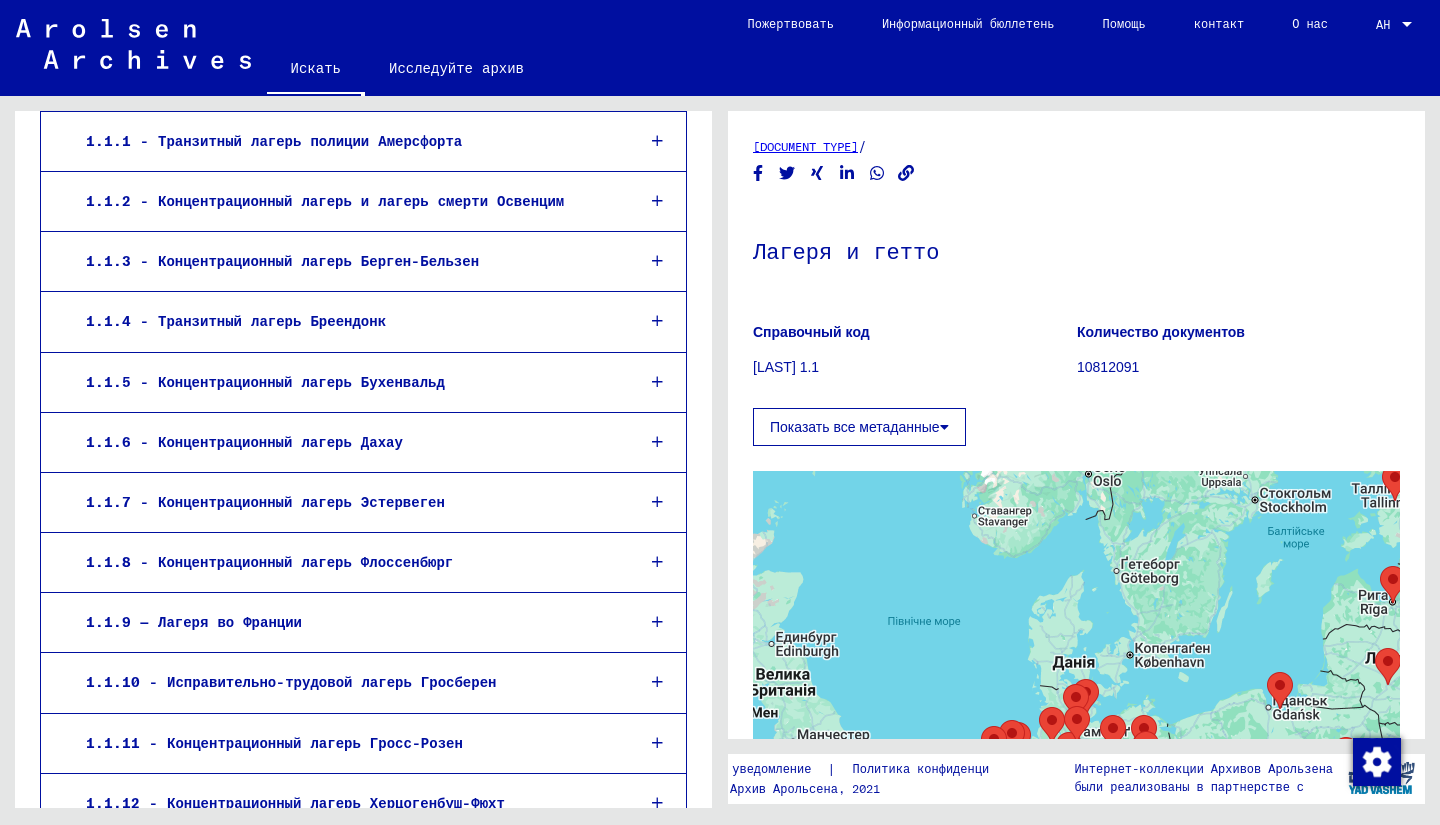 scroll, scrollTop: 300, scrollLeft: 0, axis: vertical 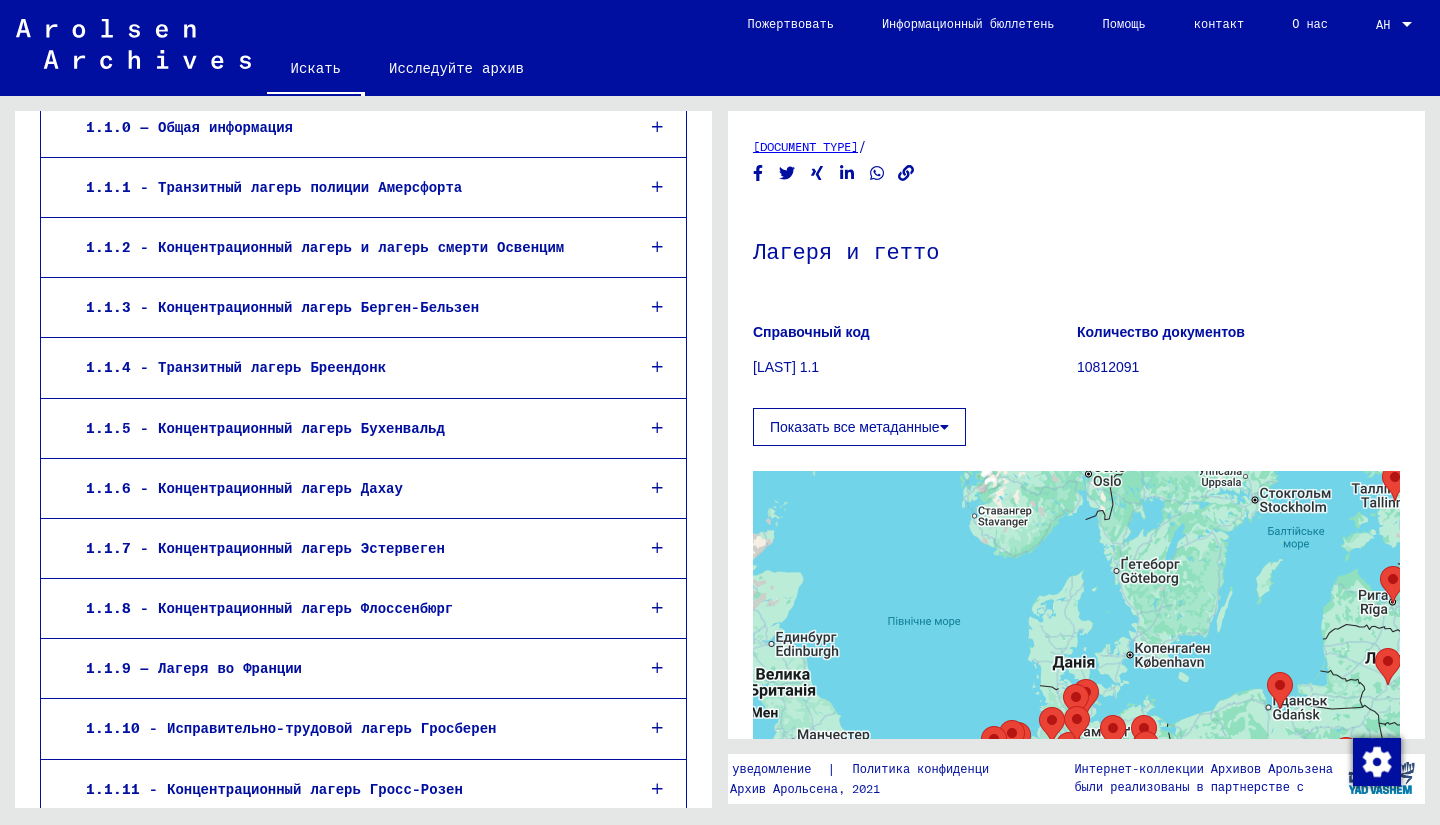 click at bounding box center (657, 488) 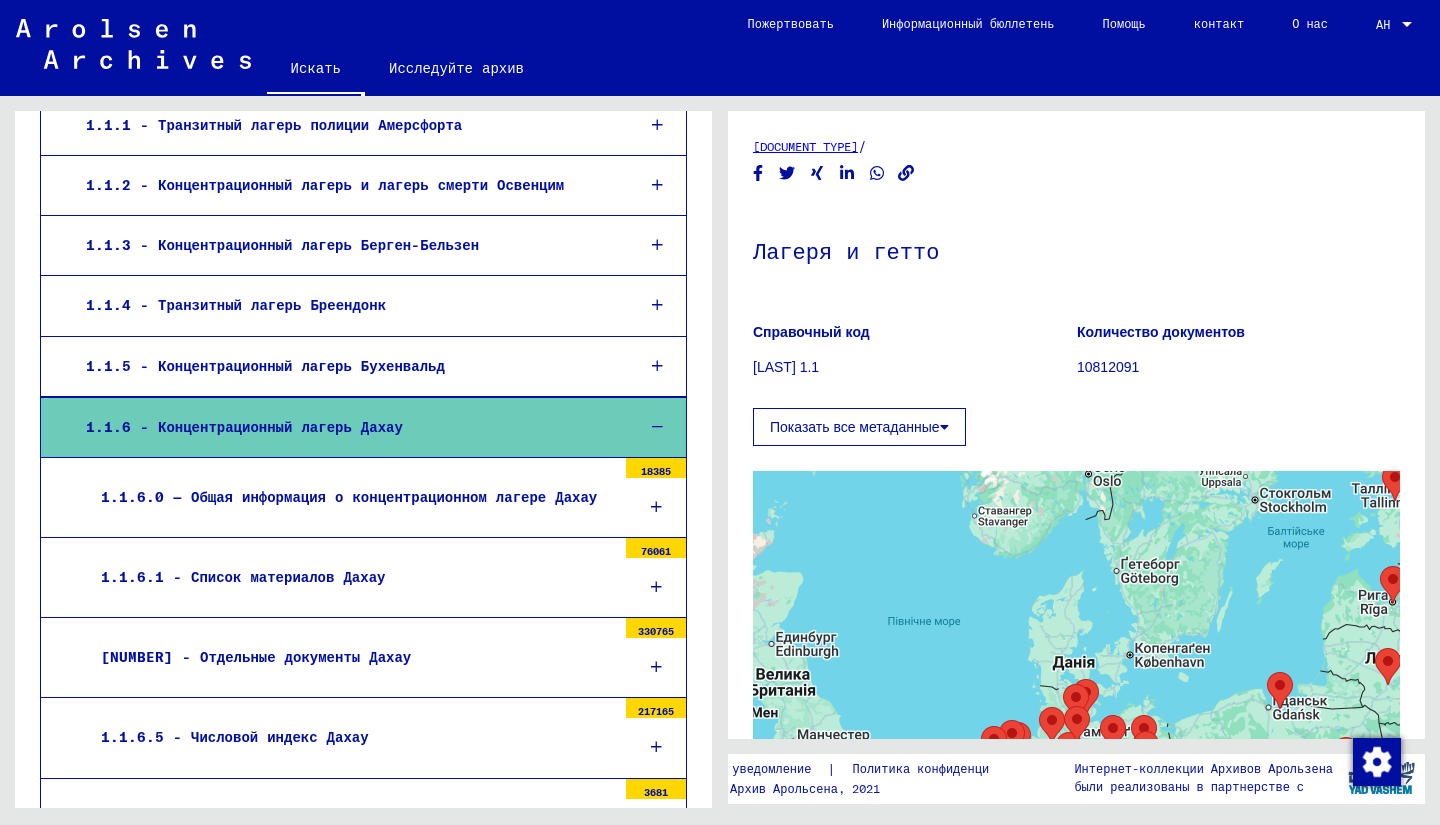 scroll, scrollTop: 299, scrollLeft: 0, axis: vertical 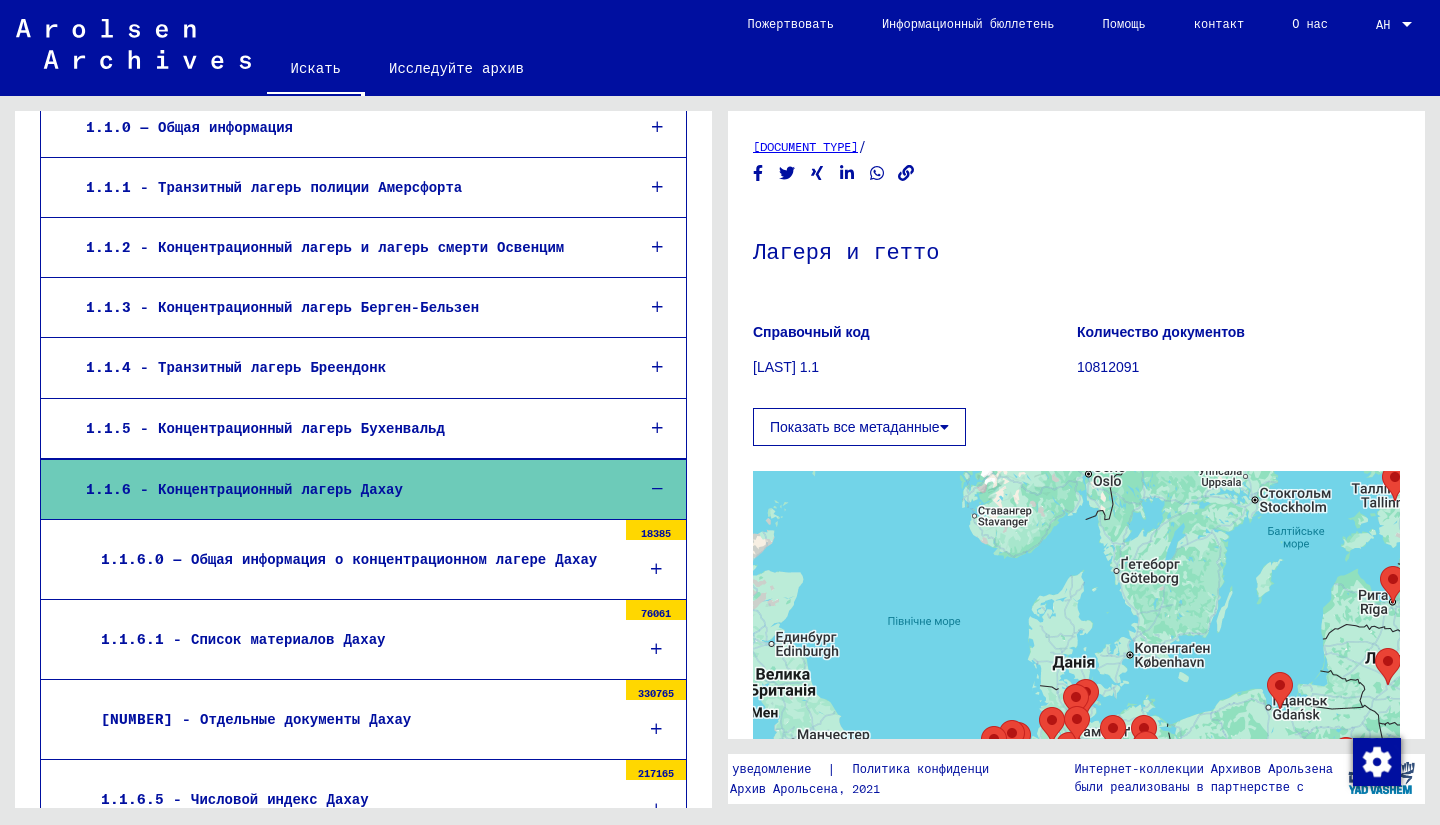 click at bounding box center [657, 489] 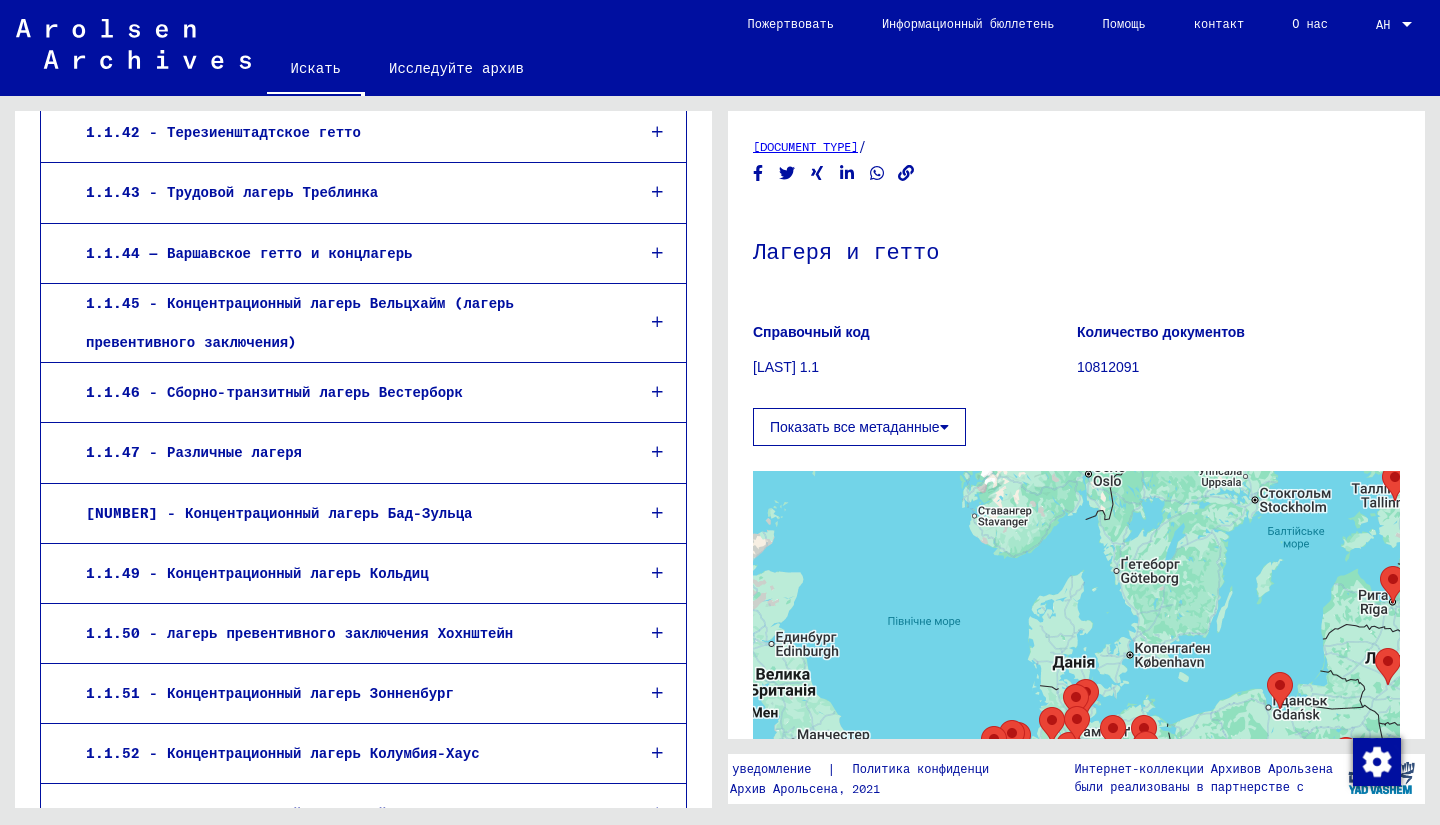 scroll, scrollTop: 2899, scrollLeft: 0, axis: vertical 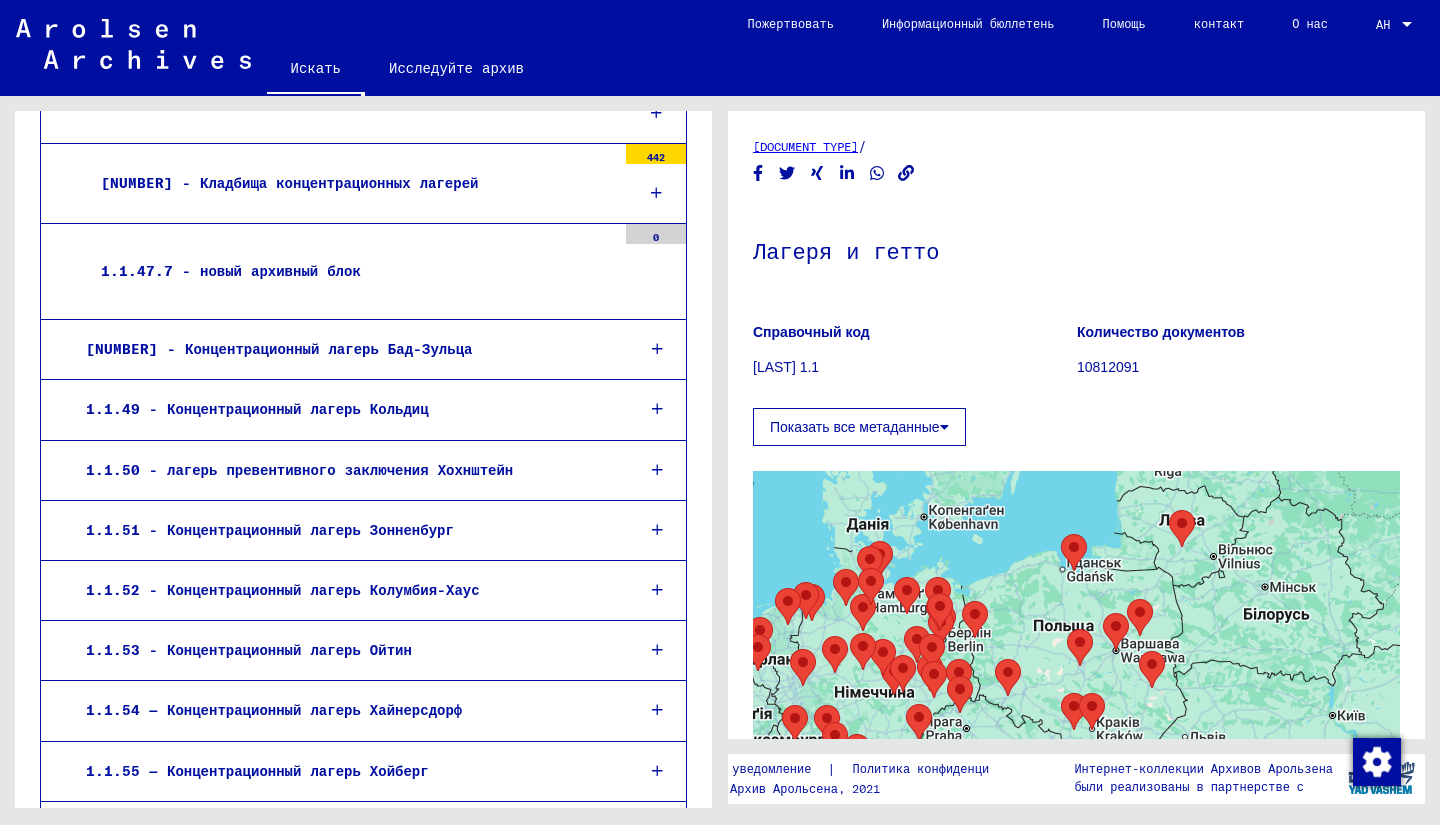 drag, startPoint x: 1218, startPoint y: 665, endPoint x: 1005, endPoint y: 522, distance: 256.5502 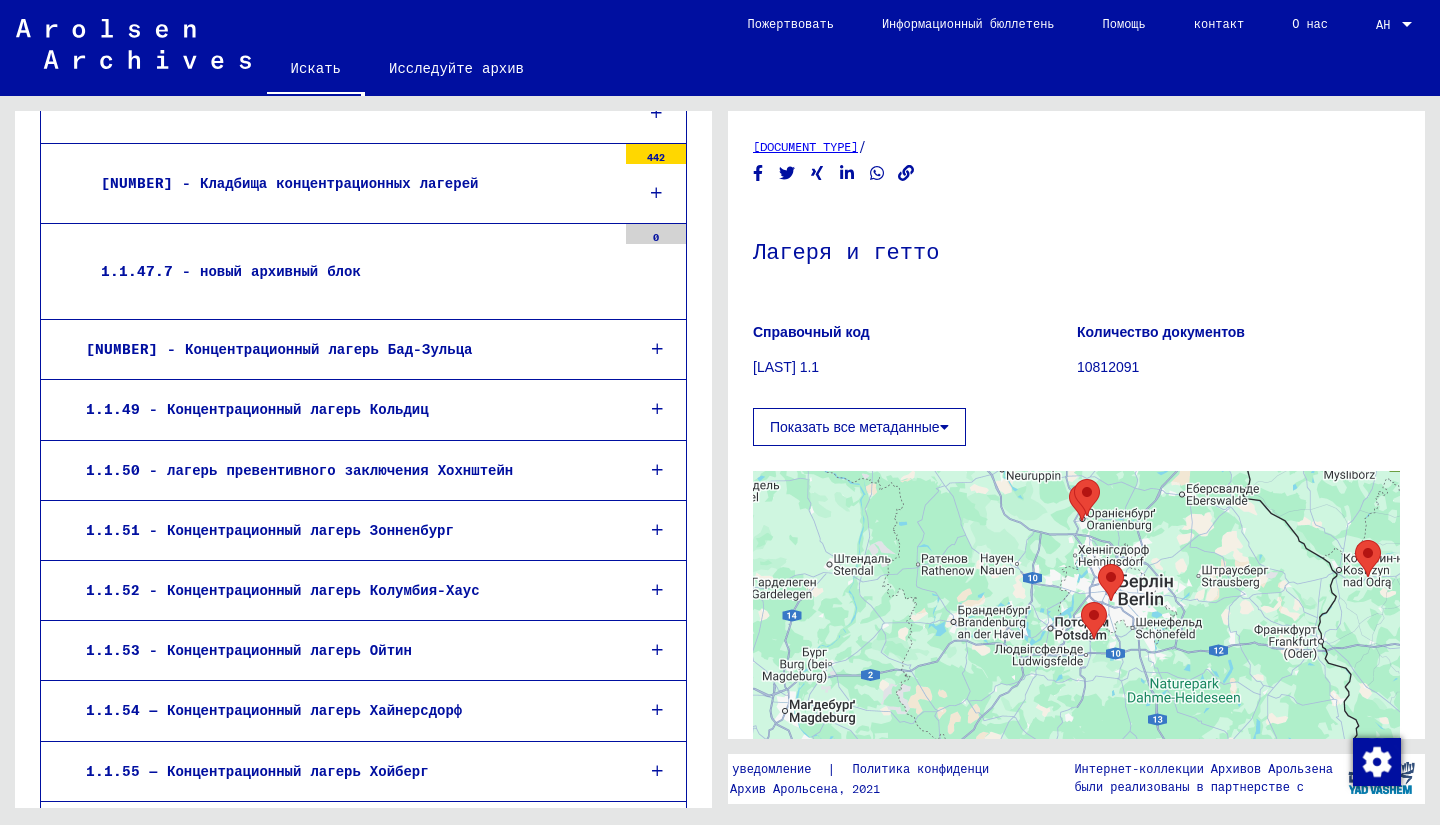 drag, startPoint x: 874, startPoint y: 638, endPoint x: 1050, endPoint y: 615, distance: 177.49648 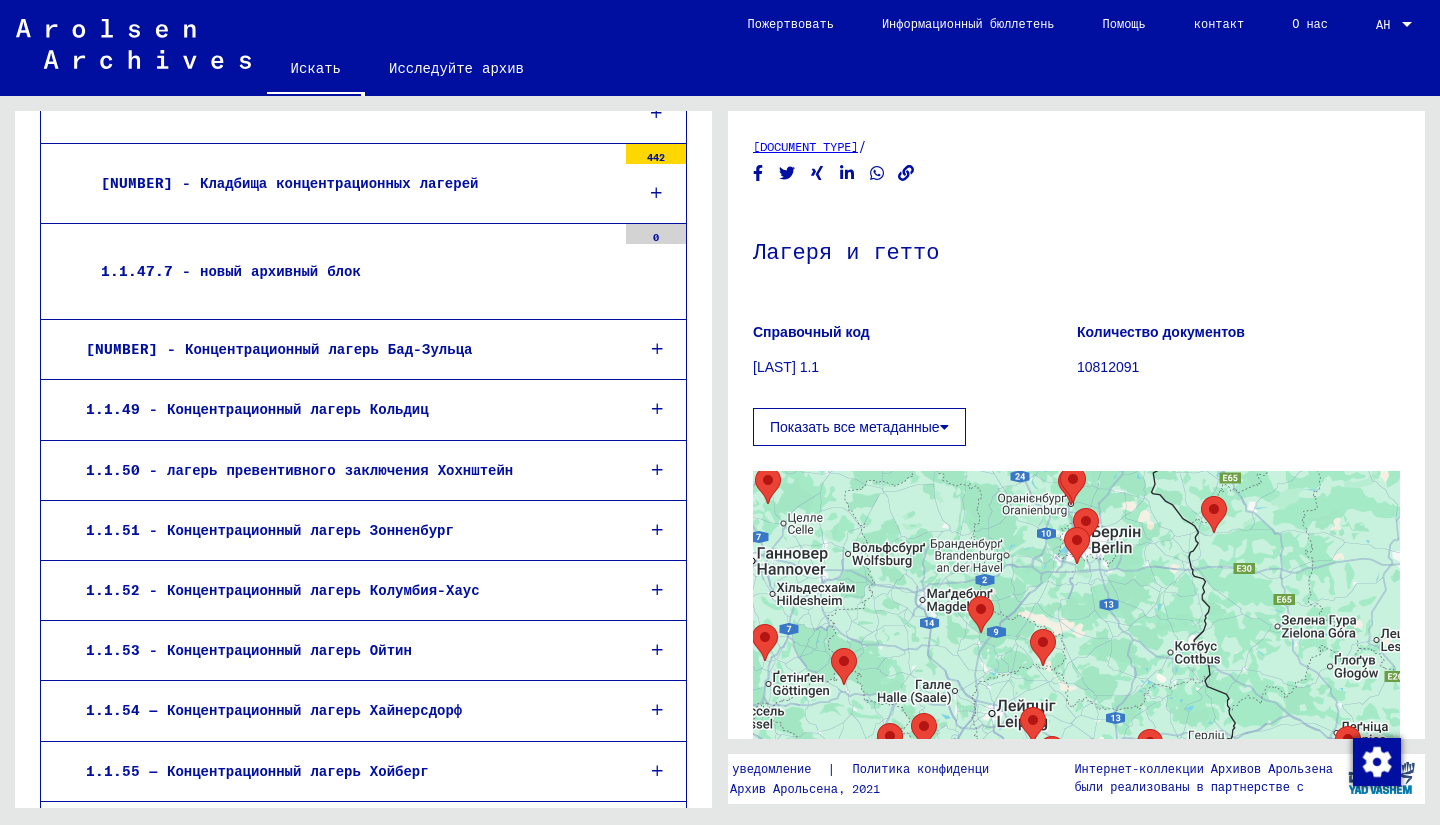 drag, startPoint x: 946, startPoint y: 671, endPoint x: 956, endPoint y: 589, distance: 82.607506 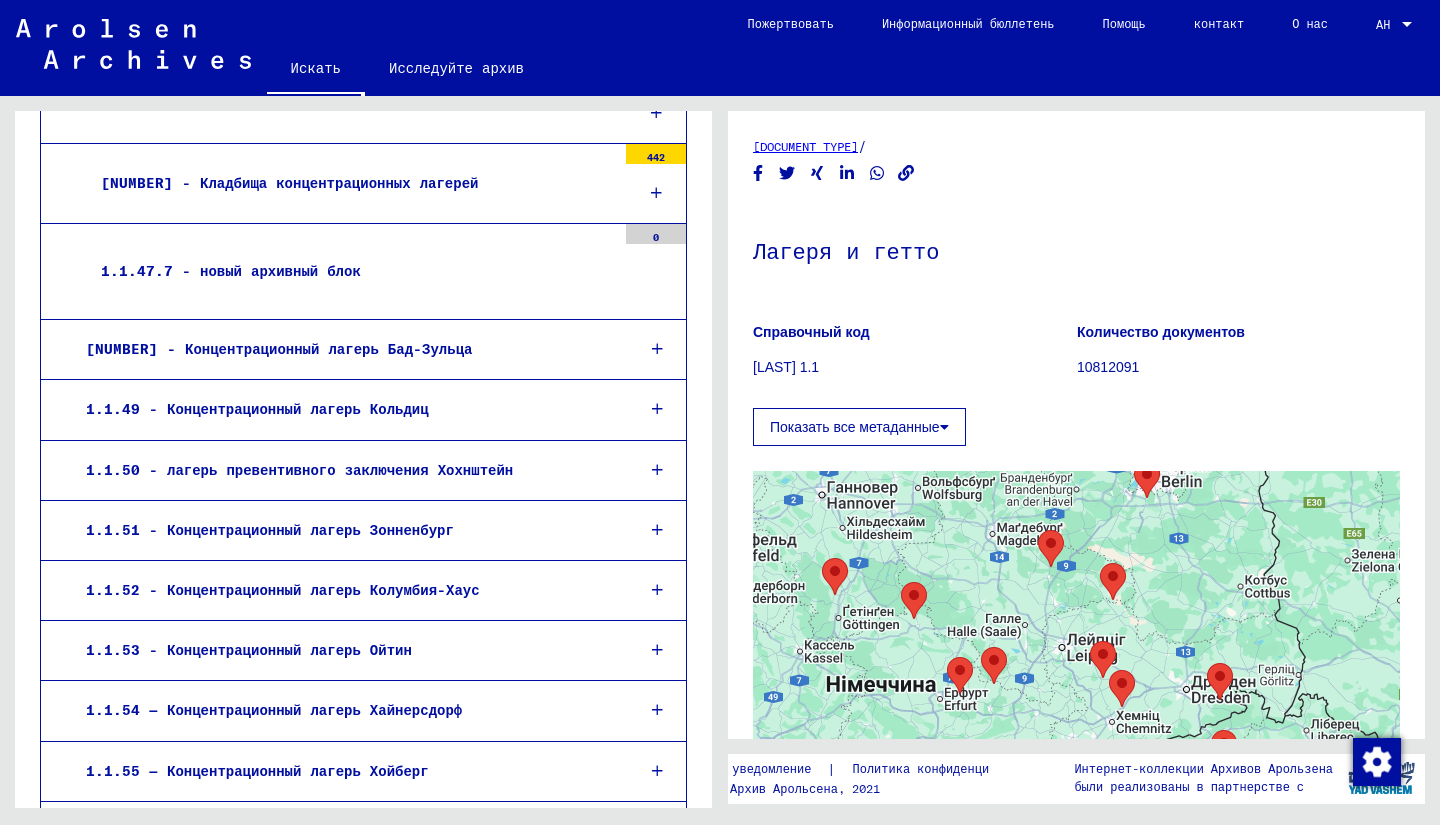 drag, startPoint x: 965, startPoint y: 639, endPoint x: 1048, endPoint y: 595, distance: 93.941475 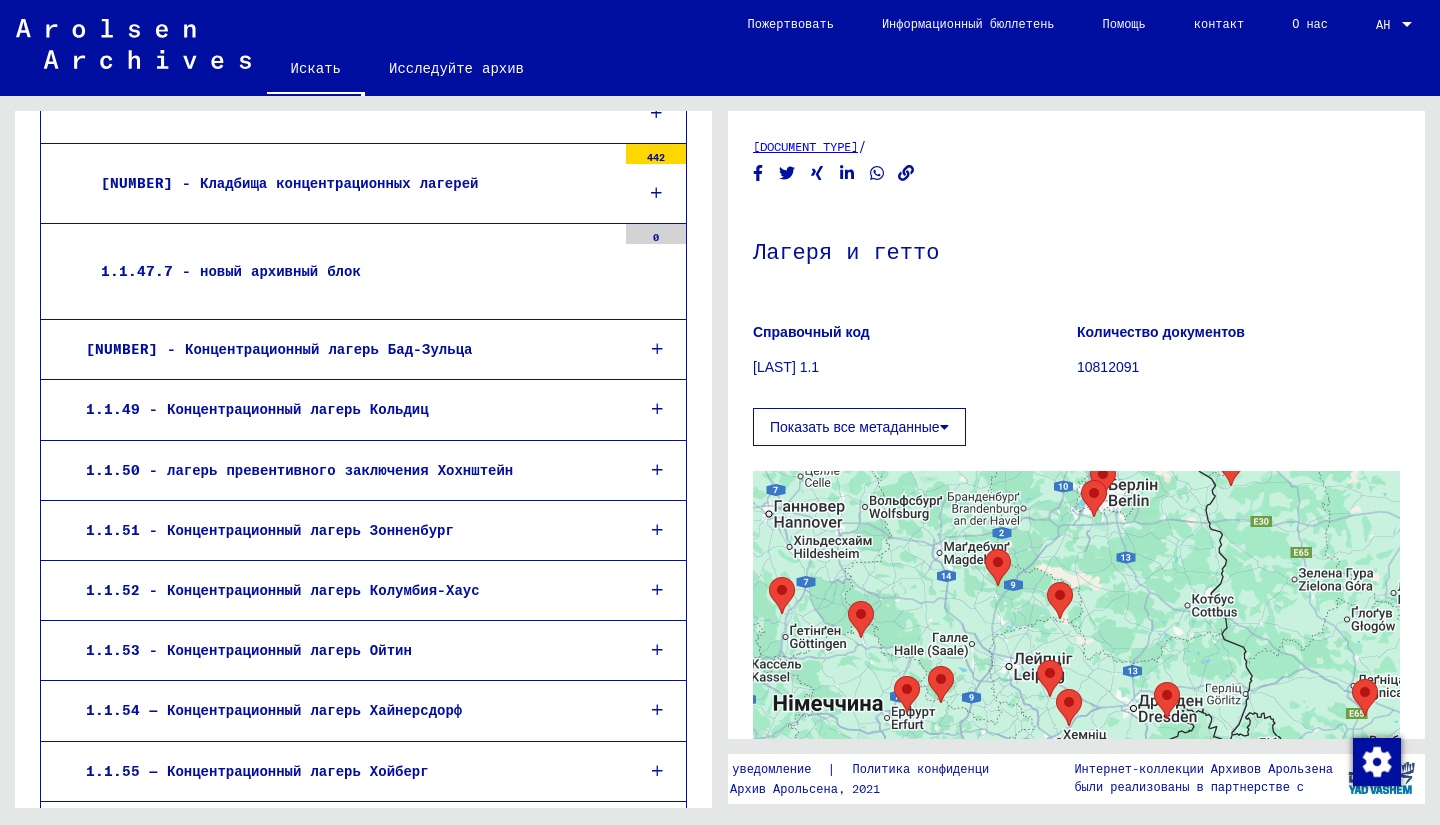 drag, startPoint x: 1054, startPoint y: 612, endPoint x: 1019, endPoint y: 628, distance: 38.483765 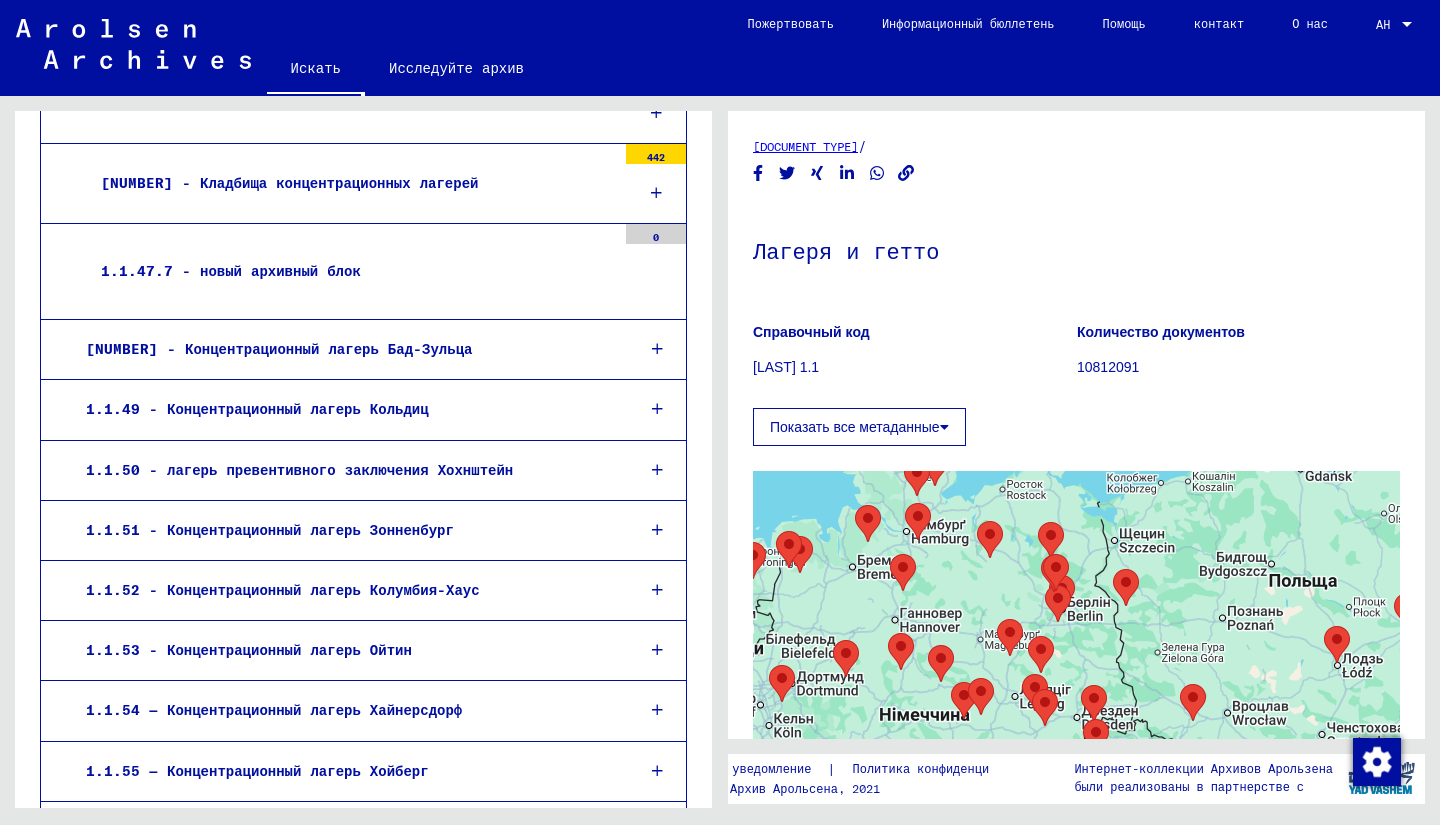 drag, startPoint x: 1006, startPoint y: 602, endPoint x: 1012, endPoint y: 621, distance: 19.924858 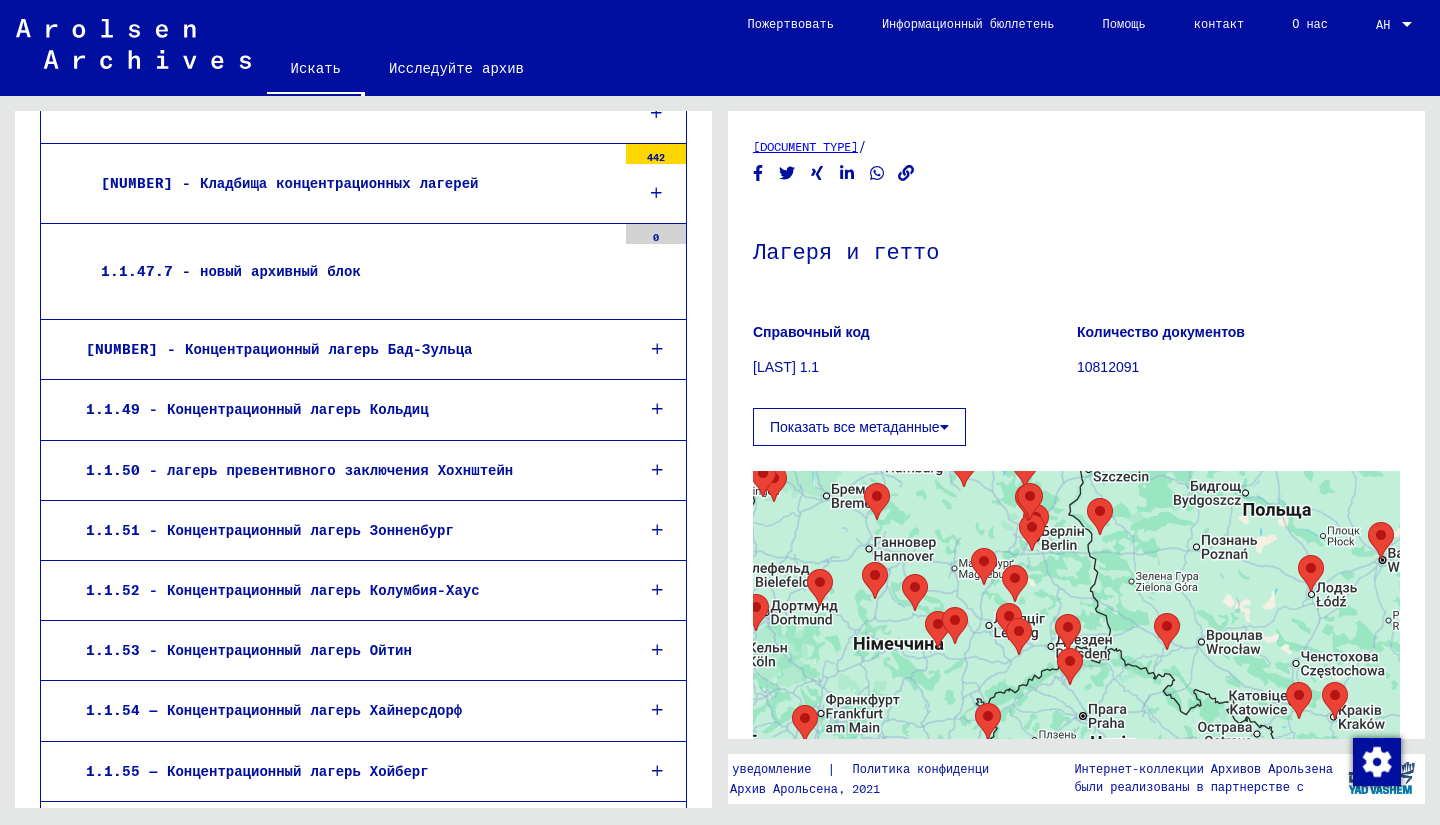 drag, startPoint x: 1069, startPoint y: 658, endPoint x: 1040, endPoint y: 573, distance: 89.81091 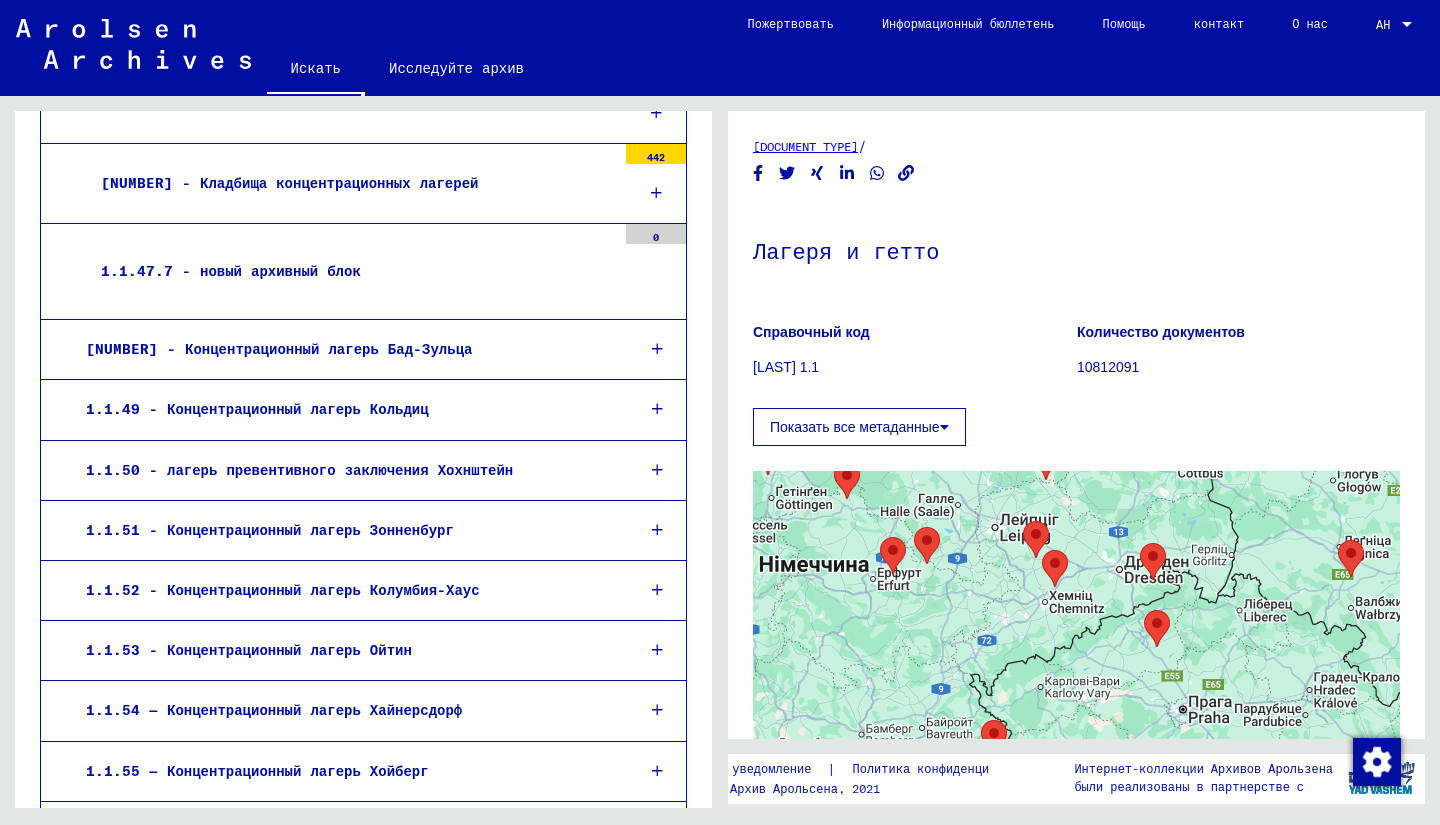 drag, startPoint x: 1008, startPoint y: 669, endPoint x: 1095, endPoint y: 588, distance: 118.869675 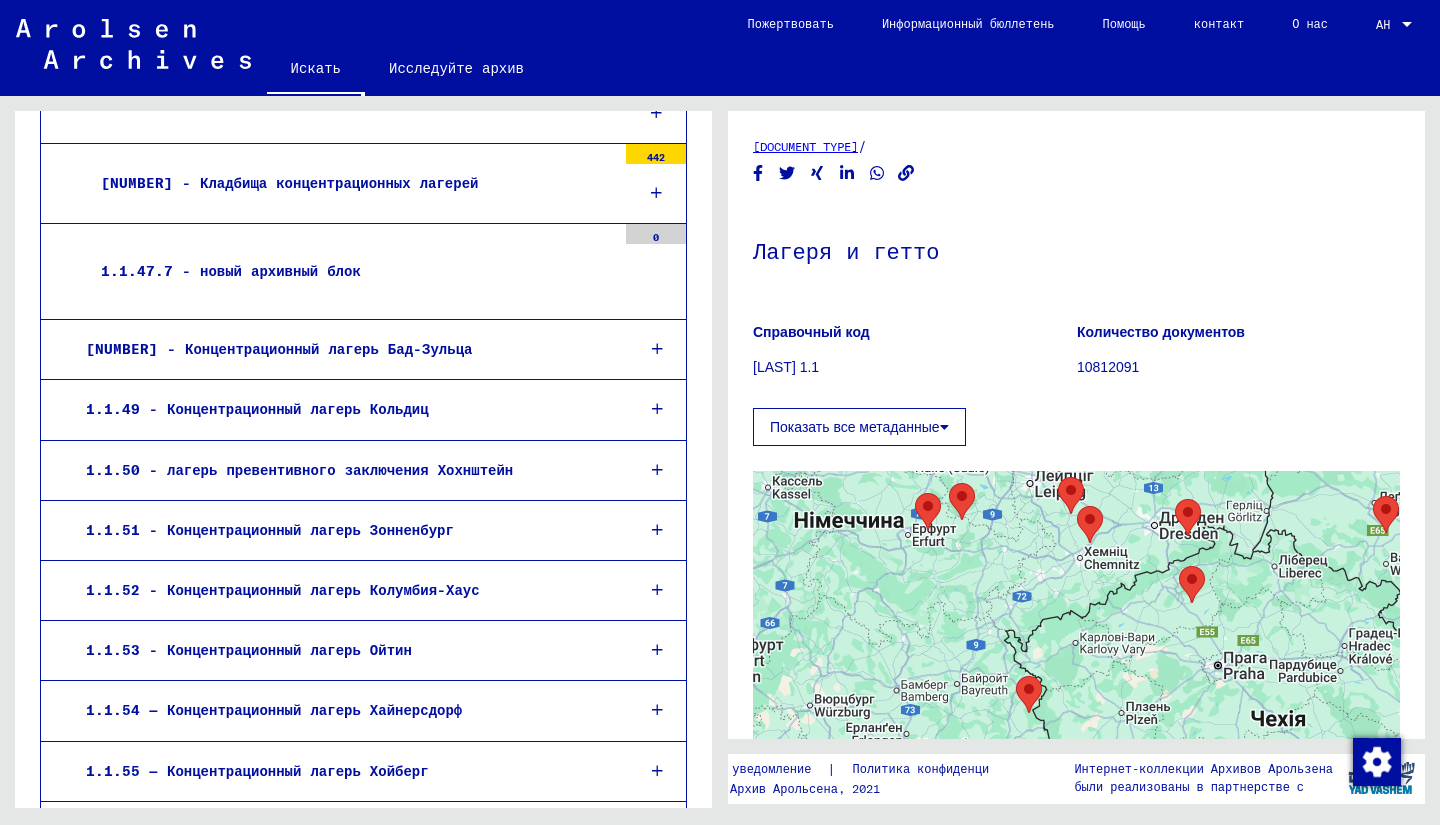 drag, startPoint x: 1003, startPoint y: 602, endPoint x: 1022, endPoint y: 577, distance: 31.400637 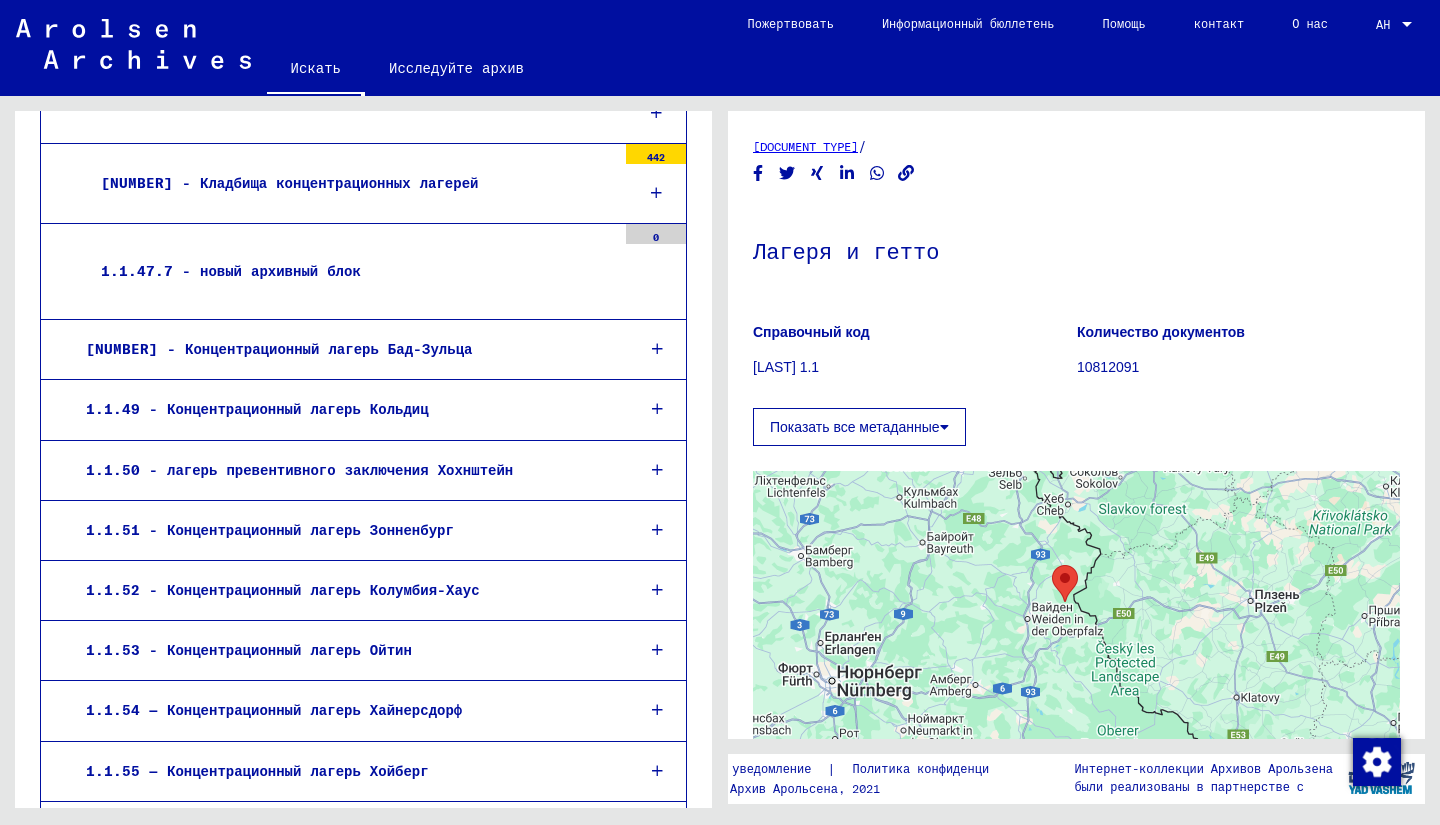 drag, startPoint x: 1027, startPoint y: 564, endPoint x: 1030, endPoint y: 544, distance: 20.22375 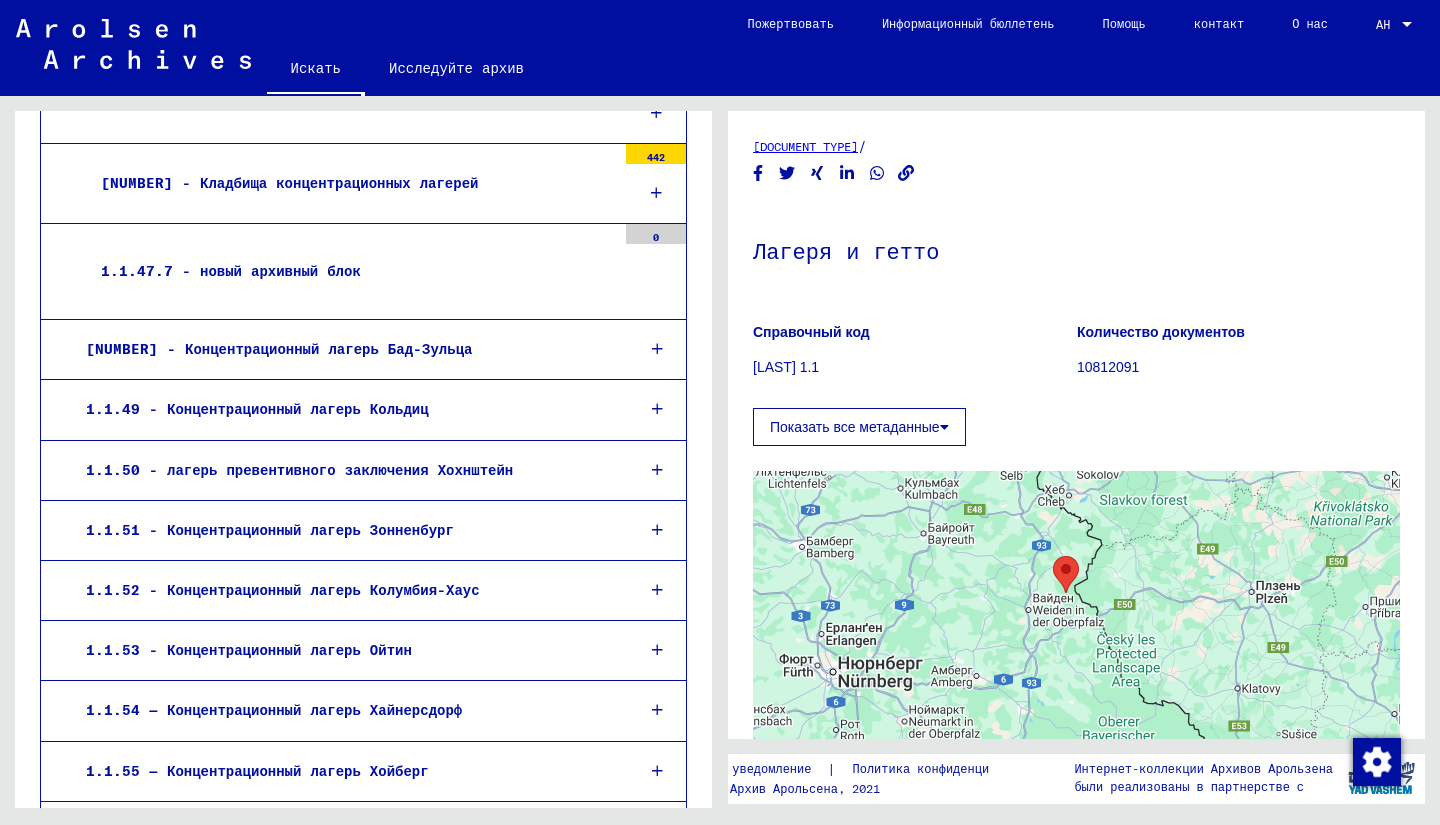 scroll, scrollTop: 3199, scrollLeft: 0, axis: vertical 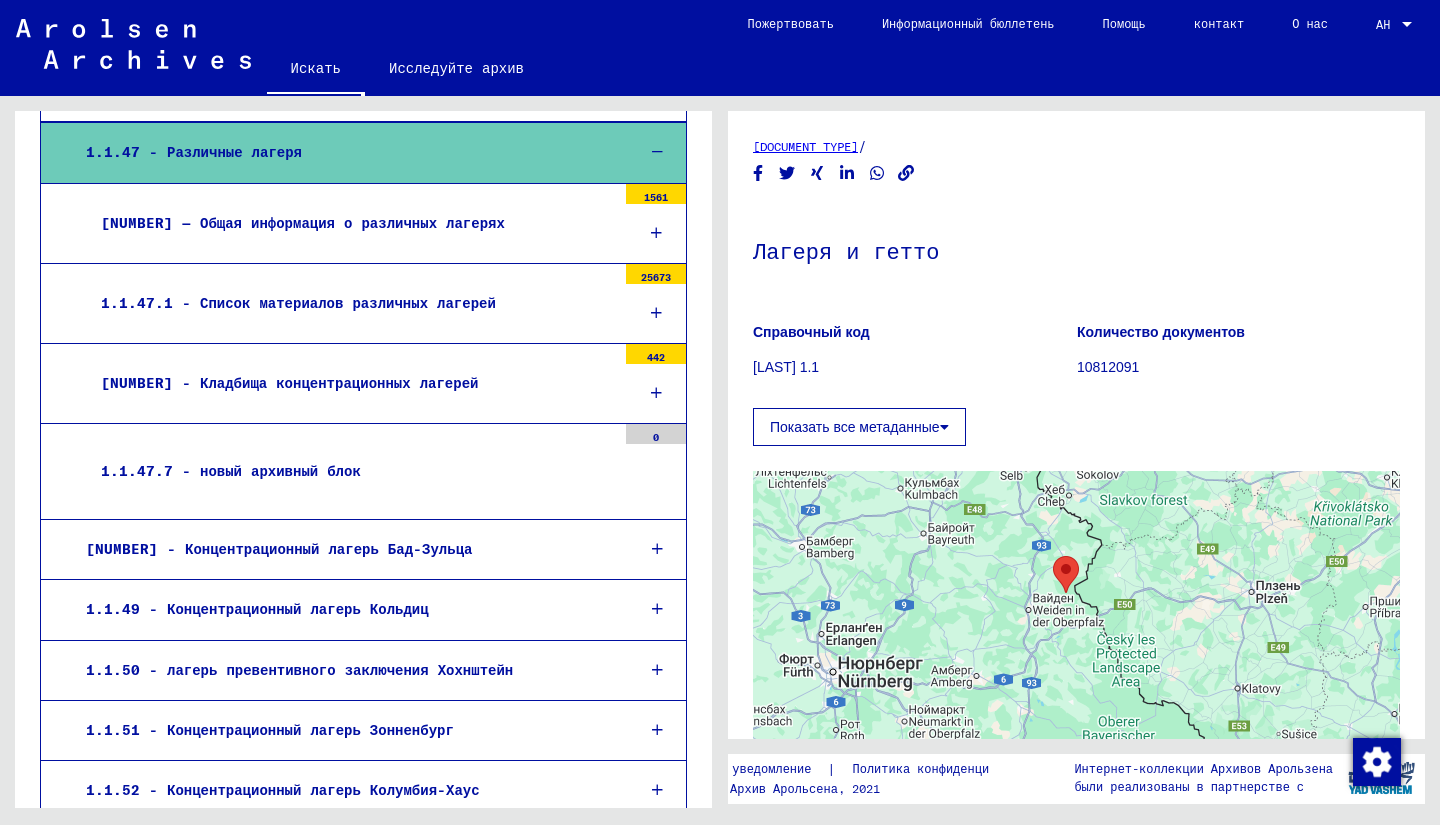 drag, startPoint x: 942, startPoint y: 616, endPoint x: 1220, endPoint y: 603, distance: 278.3038 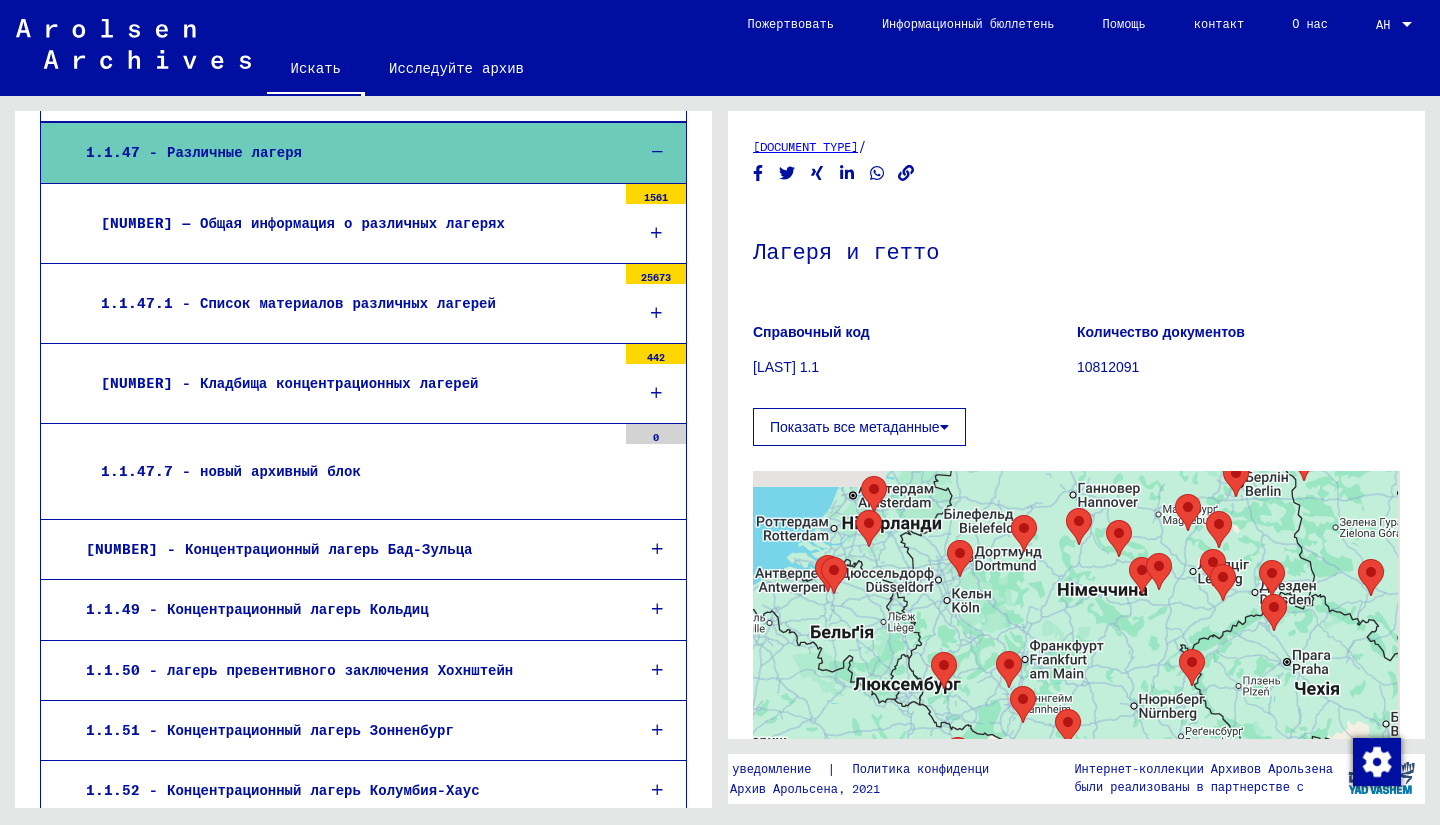 drag, startPoint x: 954, startPoint y: 547, endPoint x: 953, endPoint y: 648, distance: 101.00495 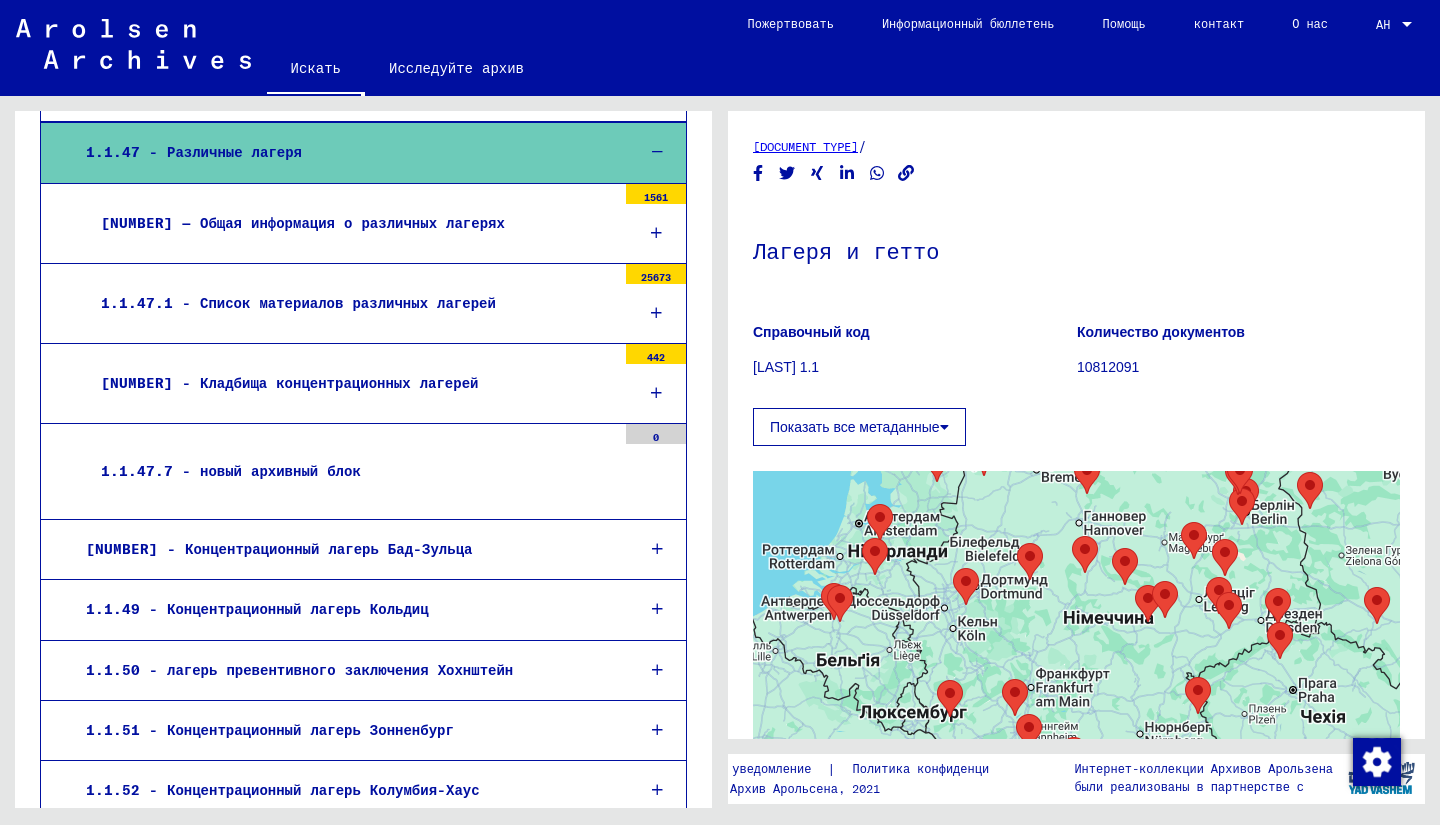 drag, startPoint x: 949, startPoint y: 578, endPoint x: 955, endPoint y: 608, distance: 30.594116 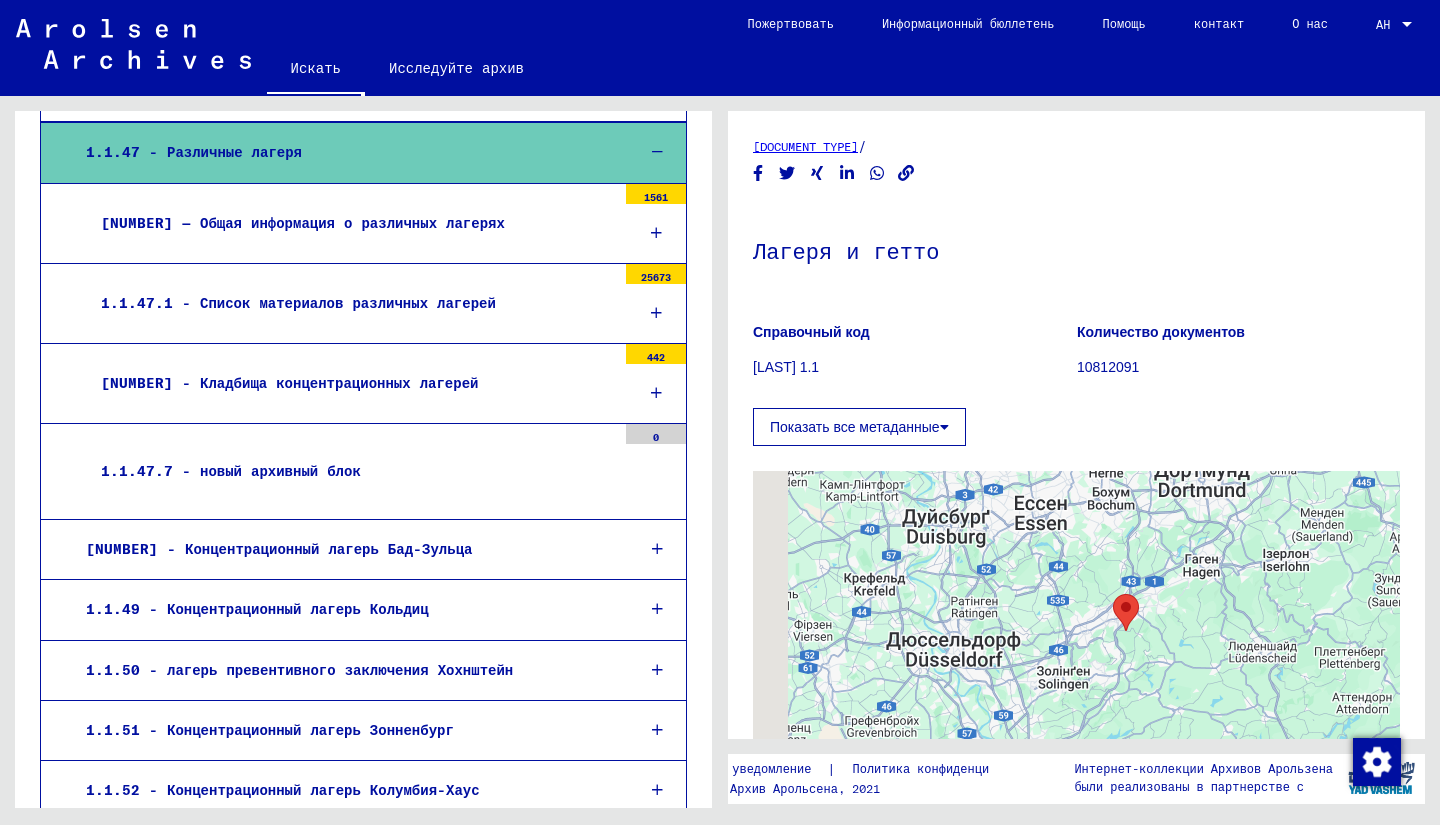 click on "Для навигации необходимо использовать клавиши и клавиши." 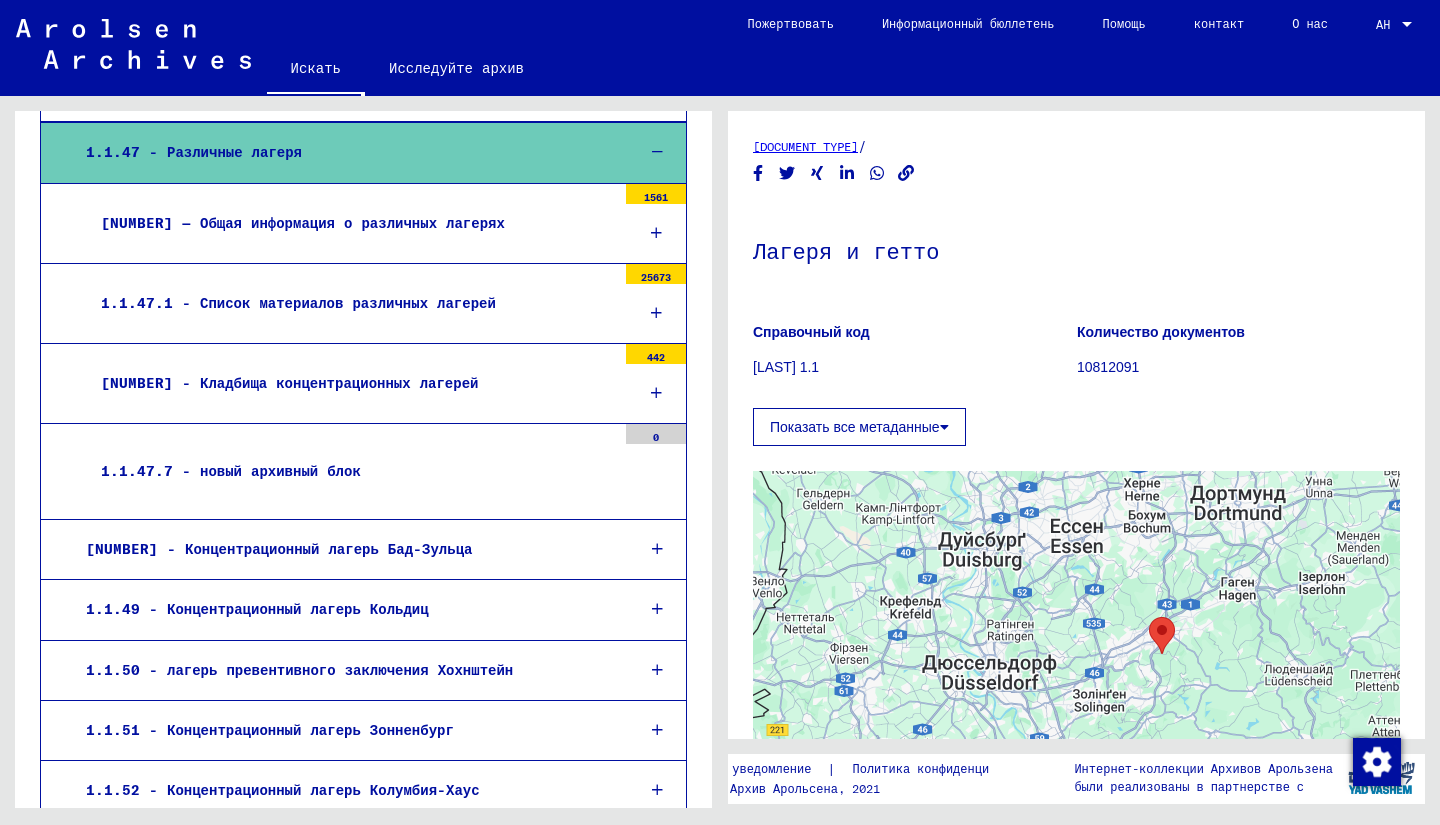 drag, startPoint x: 905, startPoint y: 613, endPoint x: 929, endPoint y: 628, distance: 28.301943 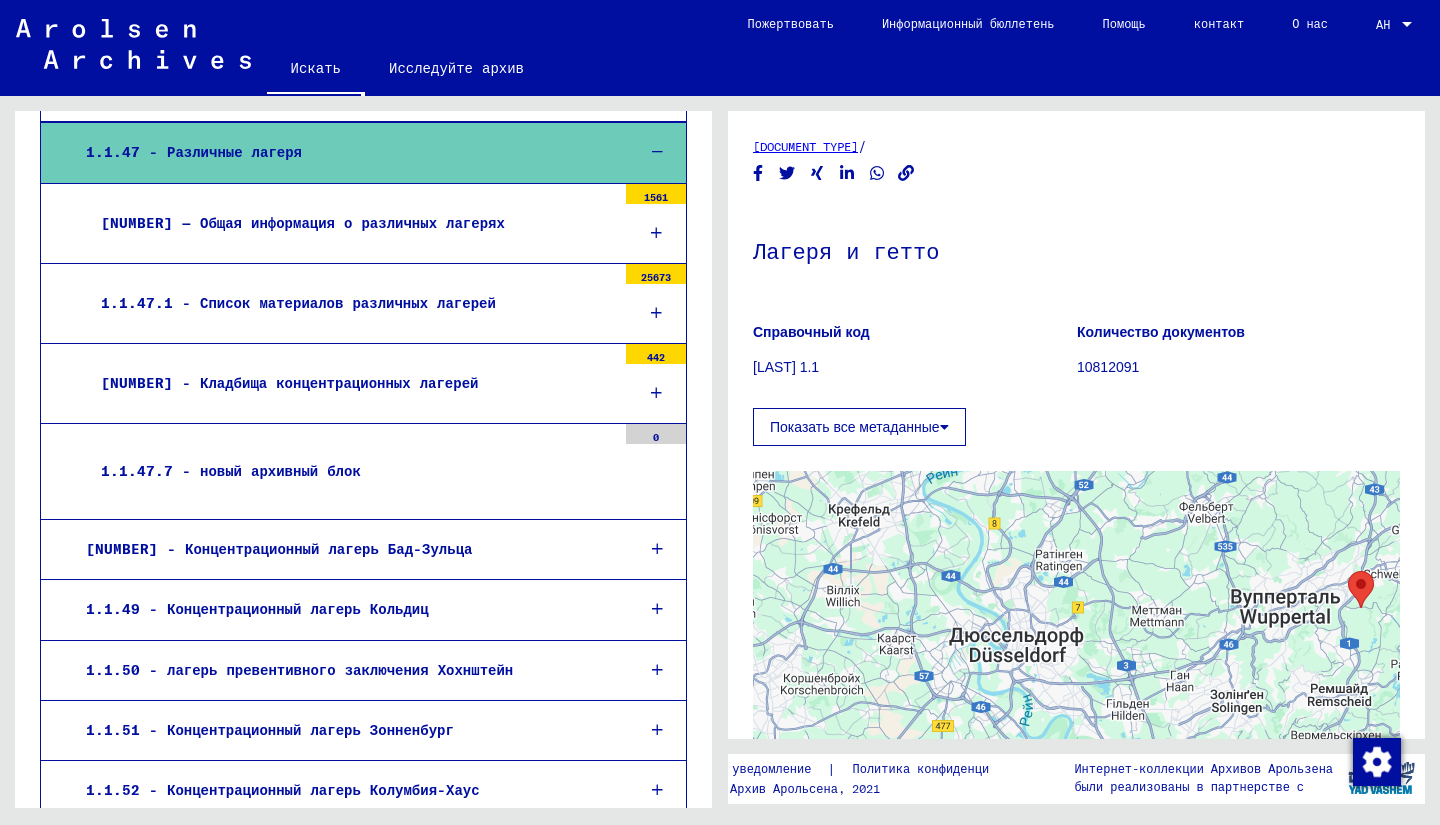 drag, startPoint x: 924, startPoint y: 651, endPoint x: 965, endPoint y: 595, distance: 69.40461 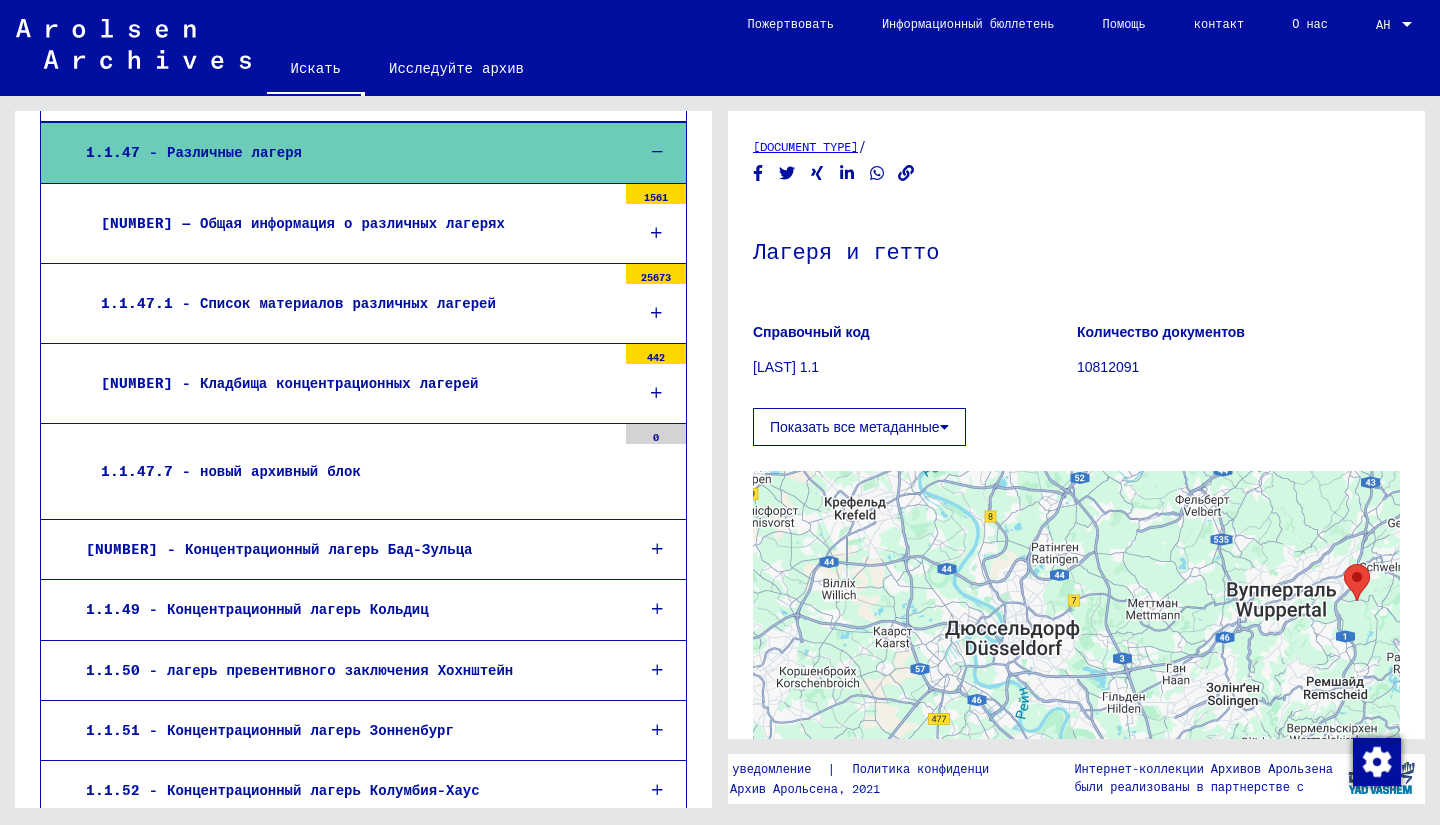 click 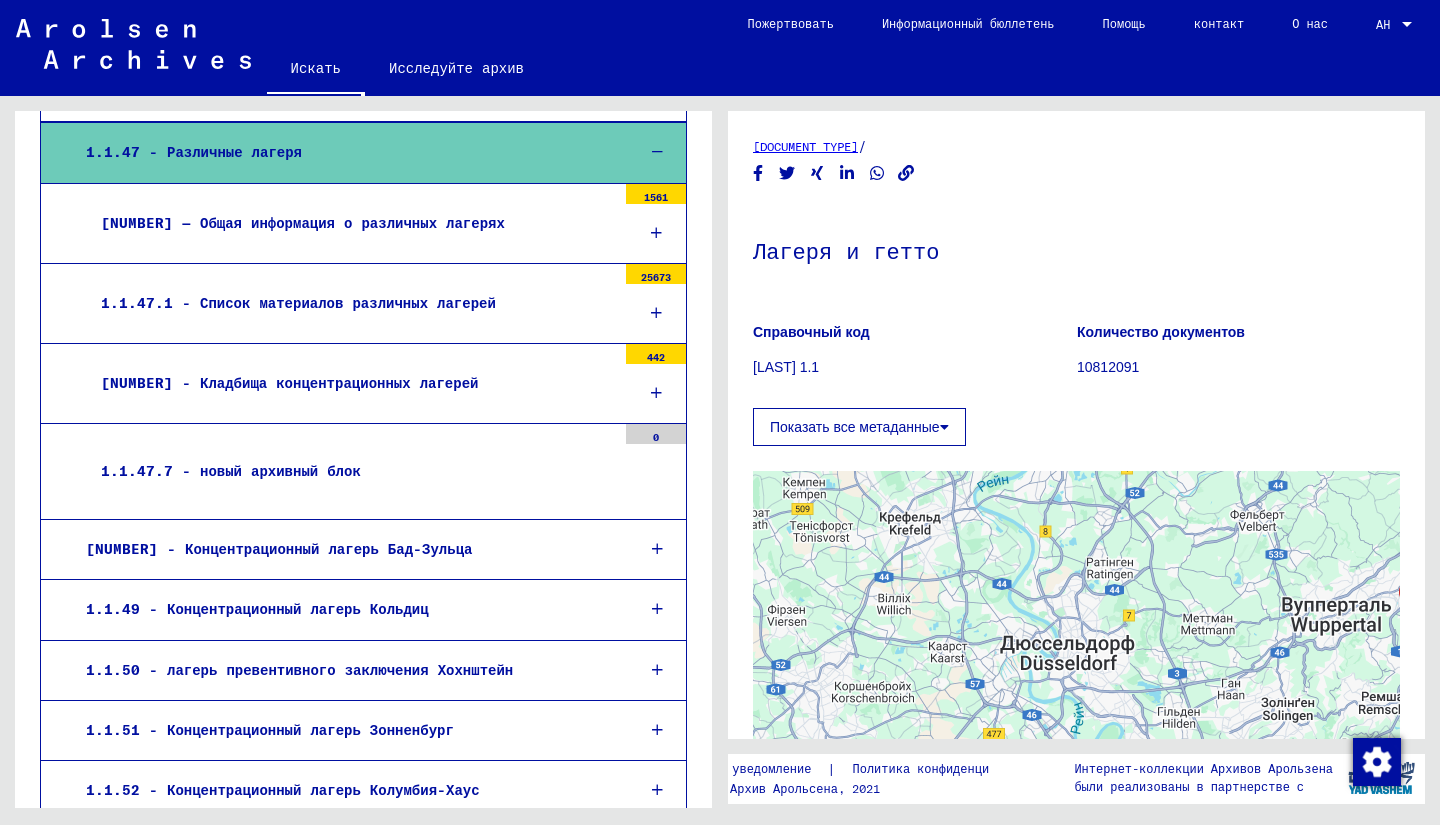 drag, startPoint x: 930, startPoint y: 626, endPoint x: 1073, endPoint y: 629, distance: 143.03146 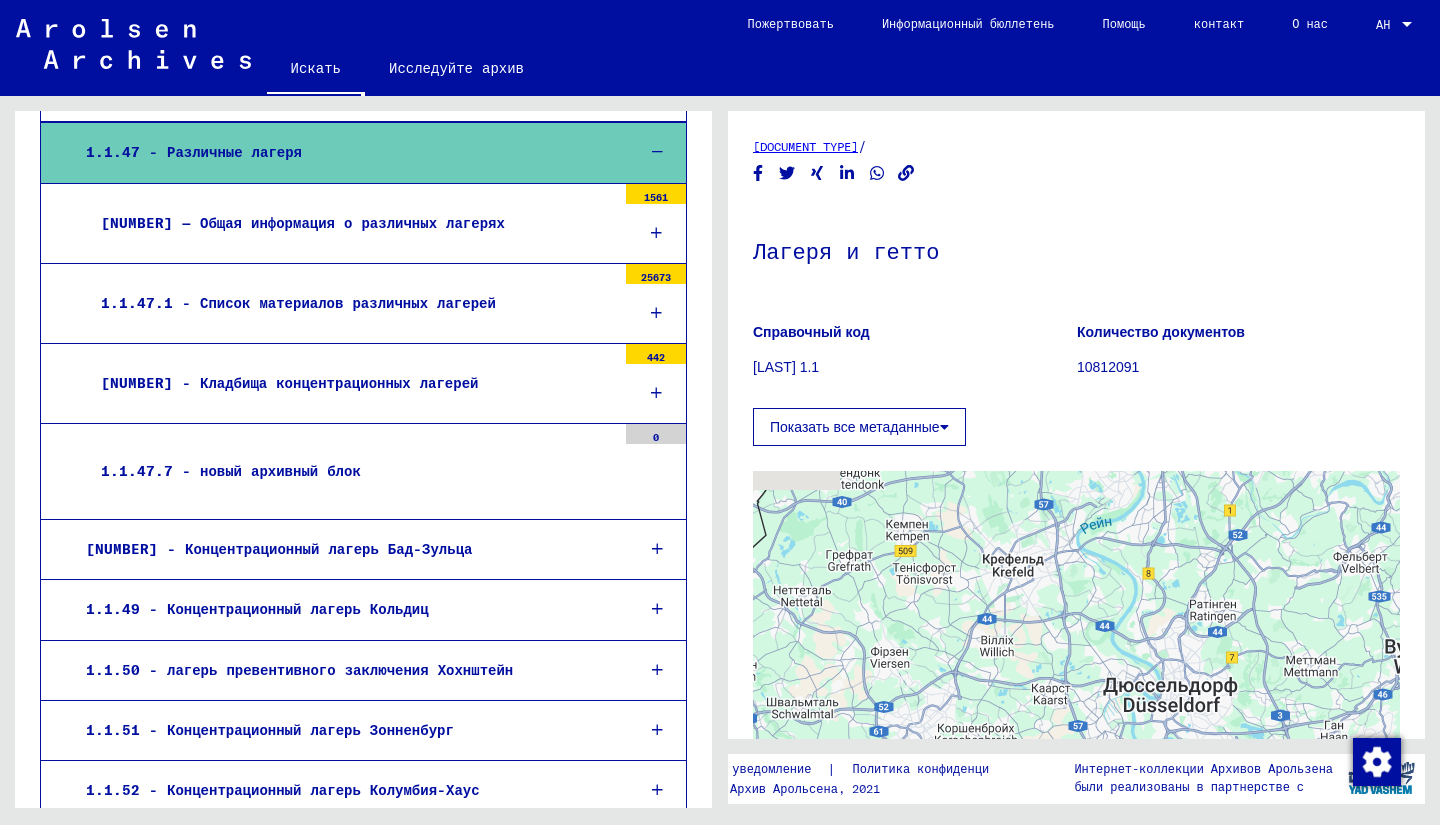 drag, startPoint x: 1040, startPoint y: 593, endPoint x: 1044, endPoint y: 673, distance: 80.09994 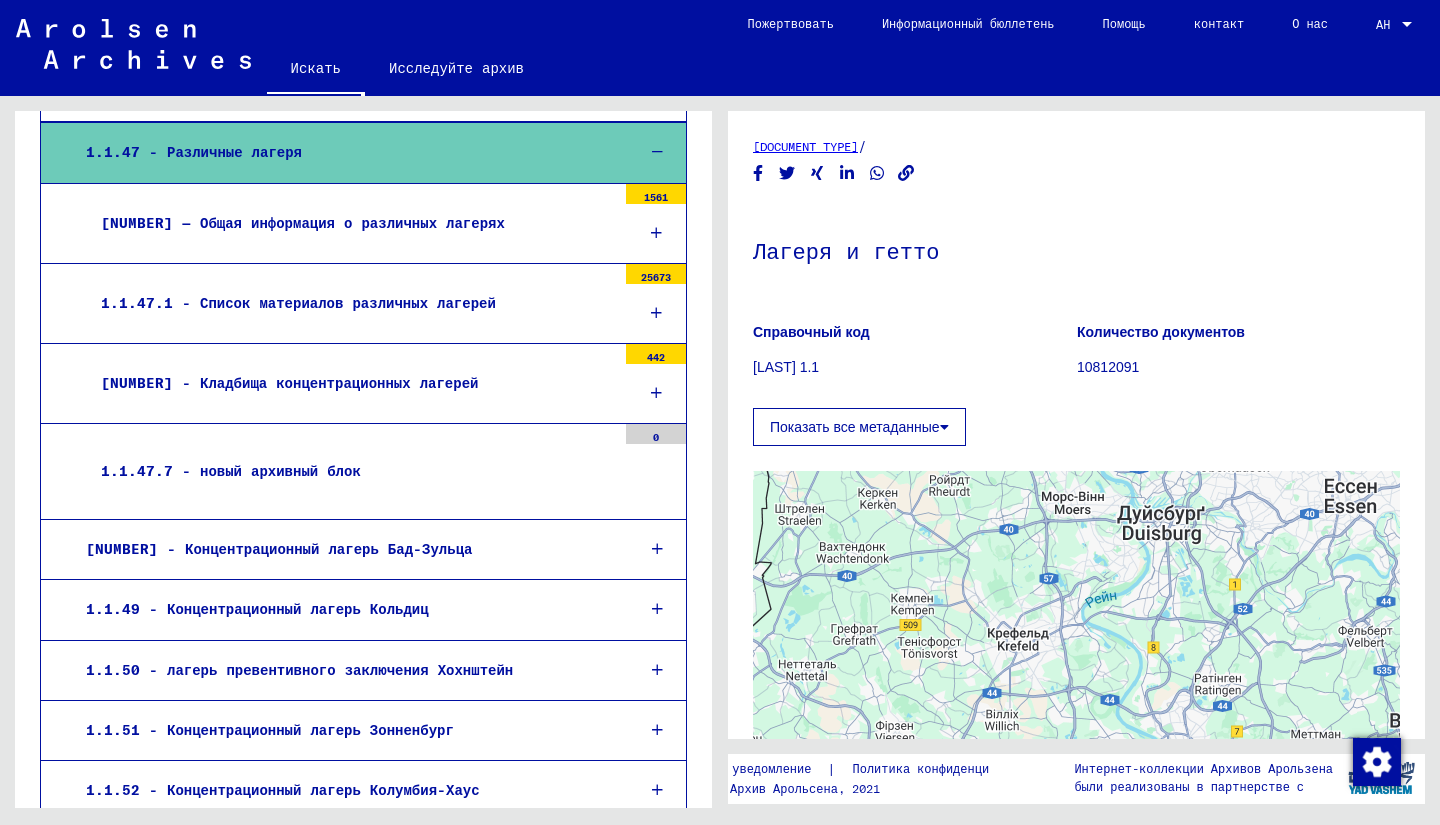 drag, startPoint x: 1048, startPoint y: 651, endPoint x: 1051, endPoint y: 691, distance: 40.112343 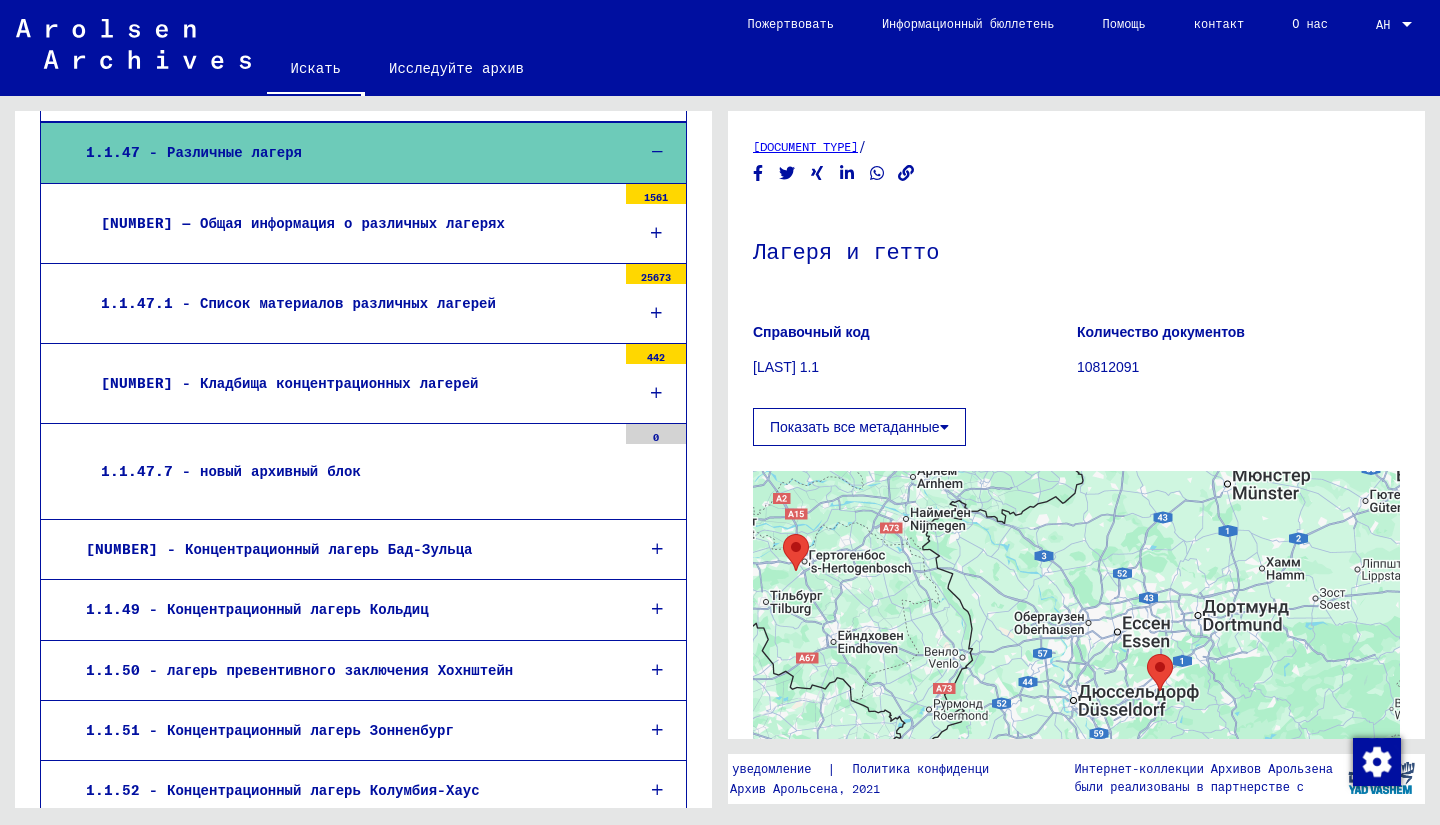 drag, startPoint x: 1012, startPoint y: 634, endPoint x: 1024, endPoint y: 660, distance: 28.635643 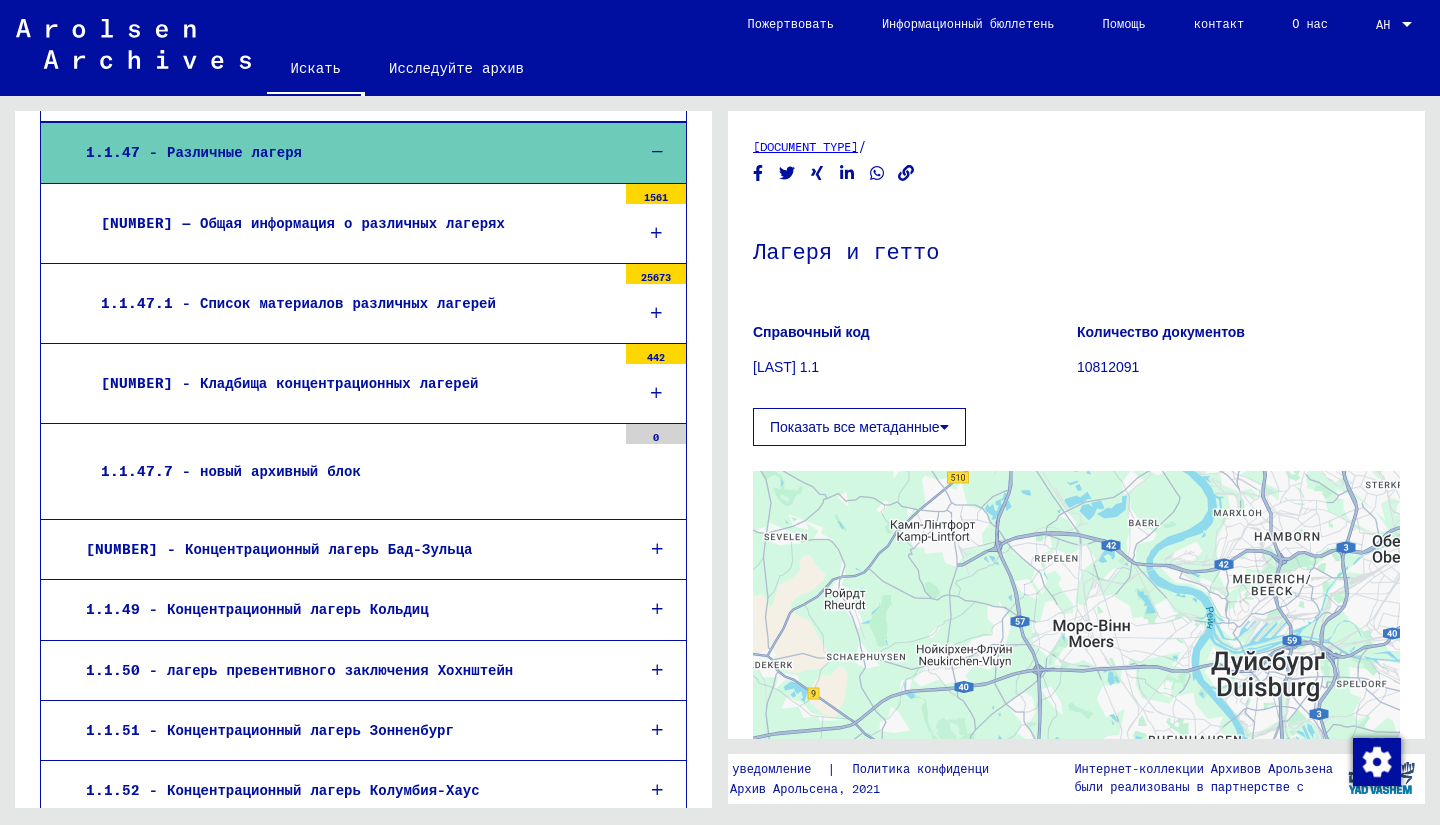 drag, startPoint x: 1028, startPoint y: 652, endPoint x: 1082, endPoint y: 578, distance: 91.60786 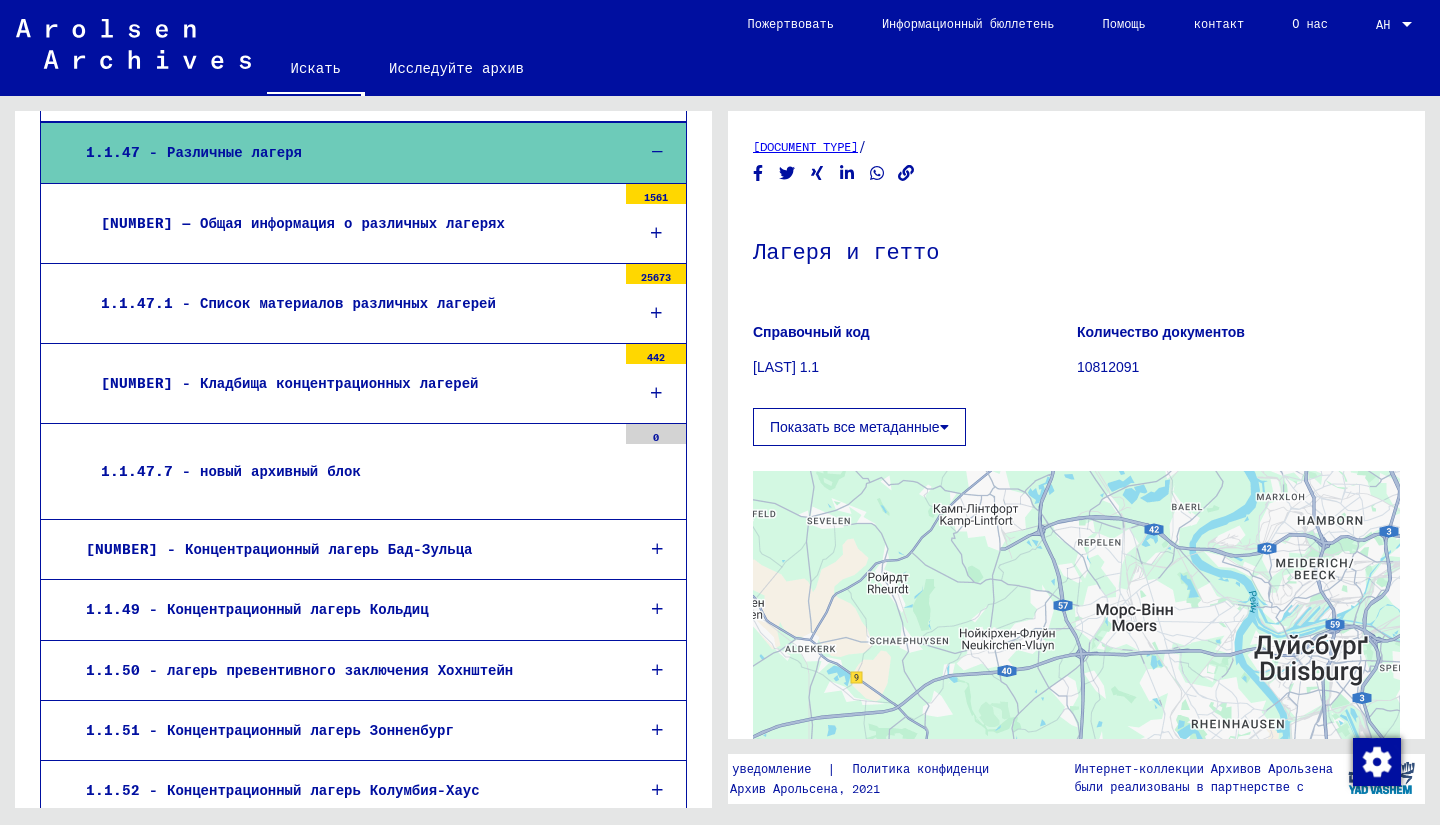 drag, startPoint x: 993, startPoint y: 652, endPoint x: 1048, endPoint y: 632, distance: 58.5235 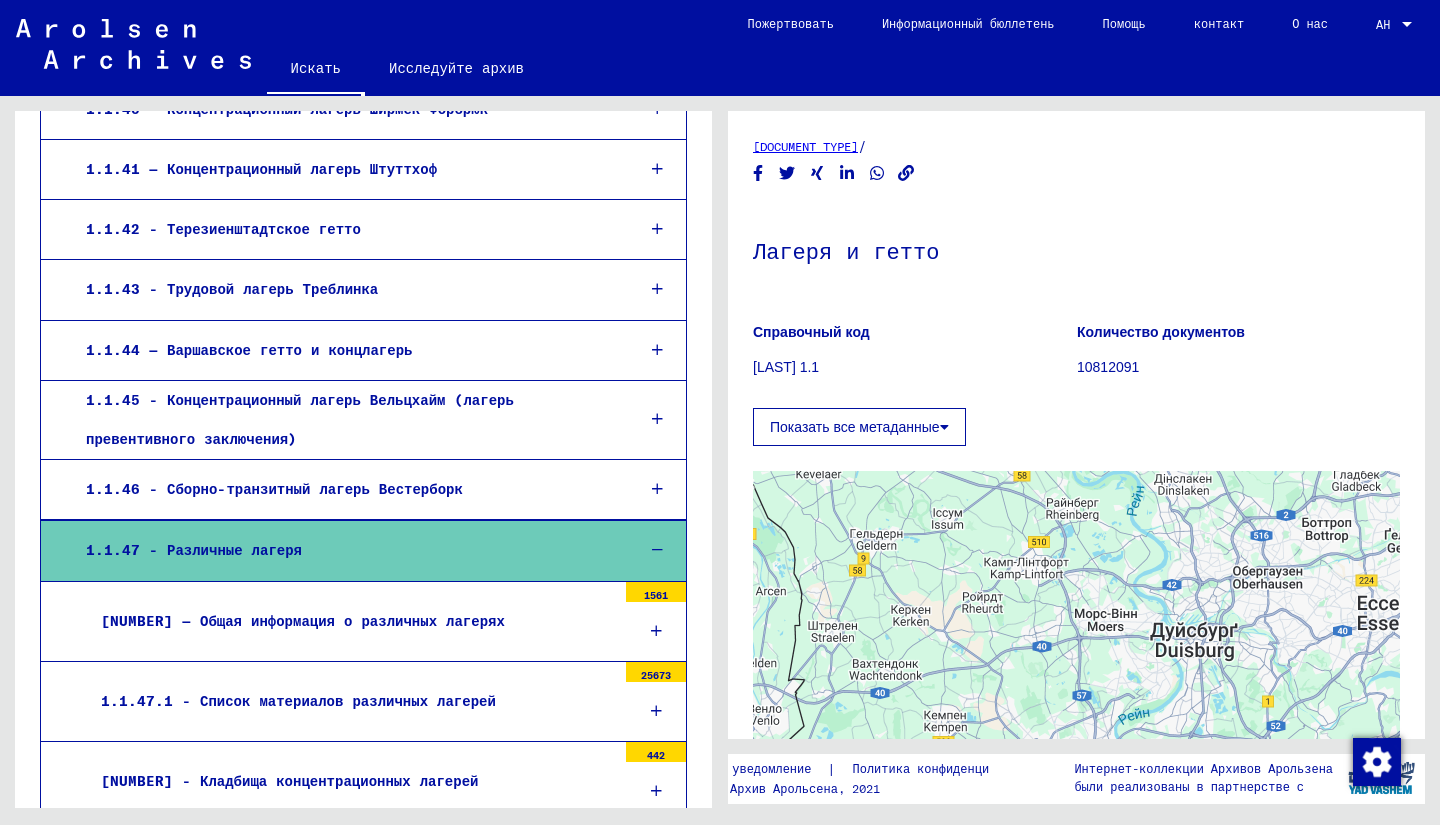 scroll, scrollTop: 2799, scrollLeft: 0, axis: vertical 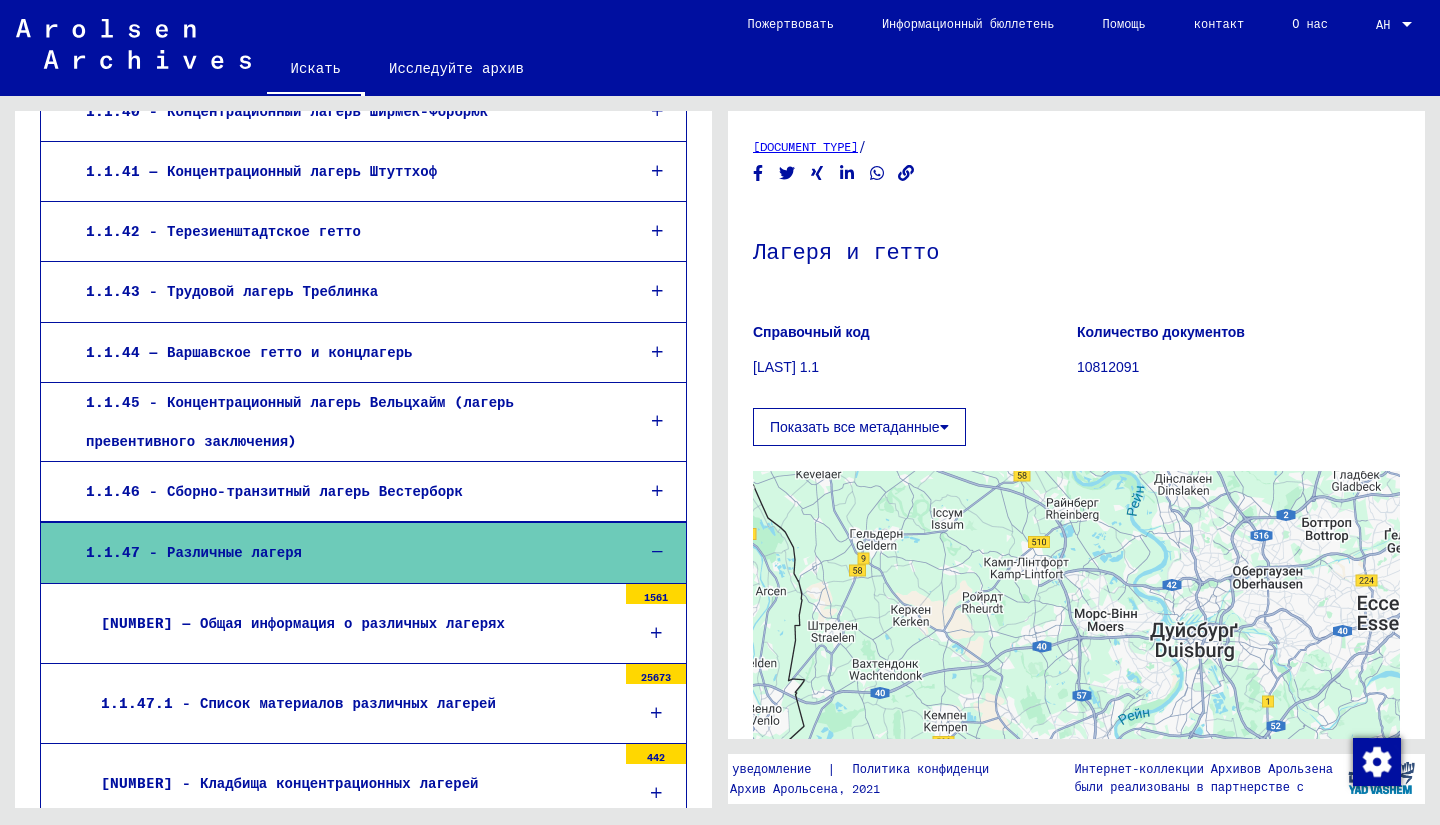 click on "[NUMBER] — Общая информация о различных лагерях" at bounding box center (303, 623) 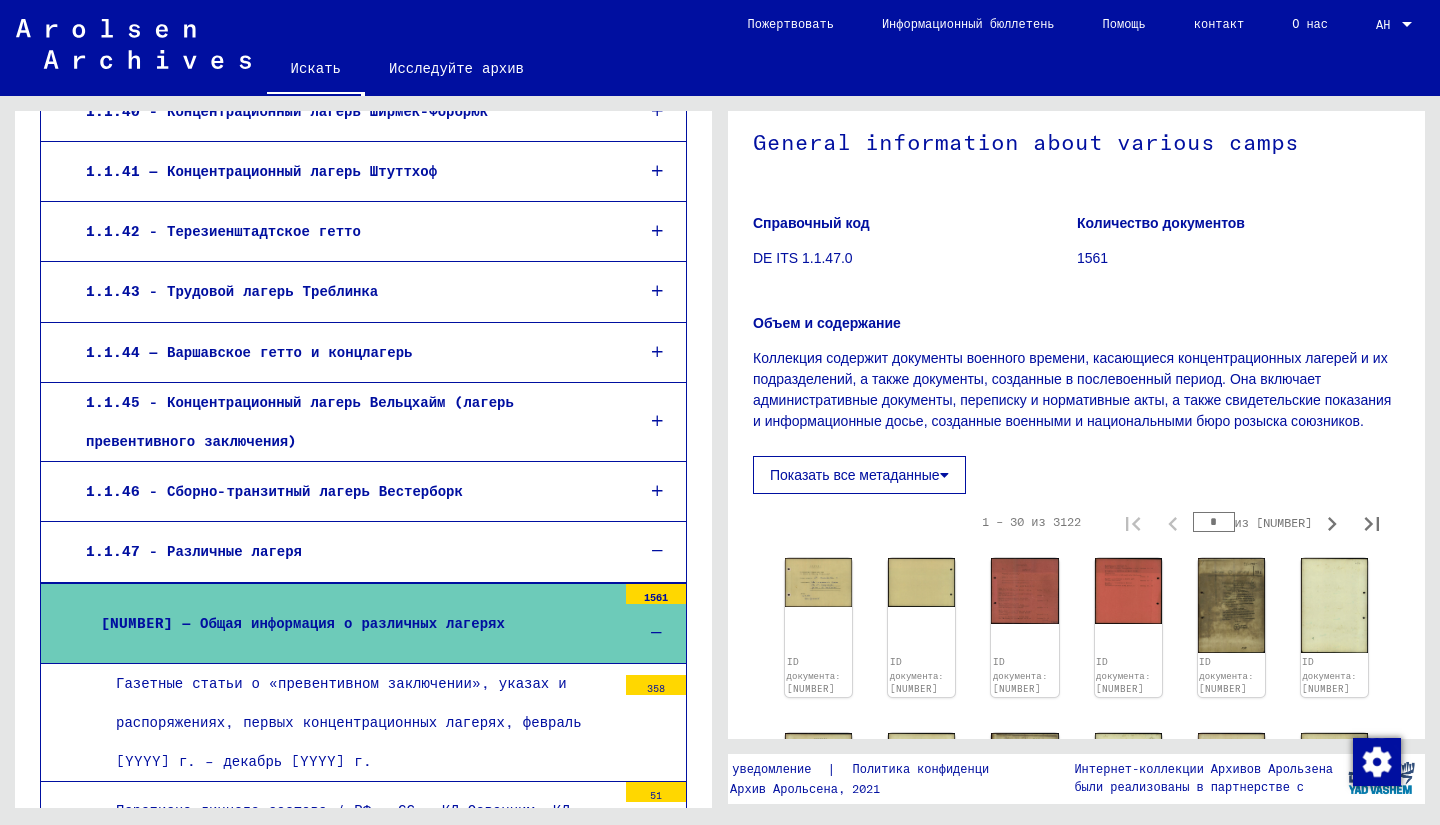 scroll, scrollTop: 200, scrollLeft: 0, axis: vertical 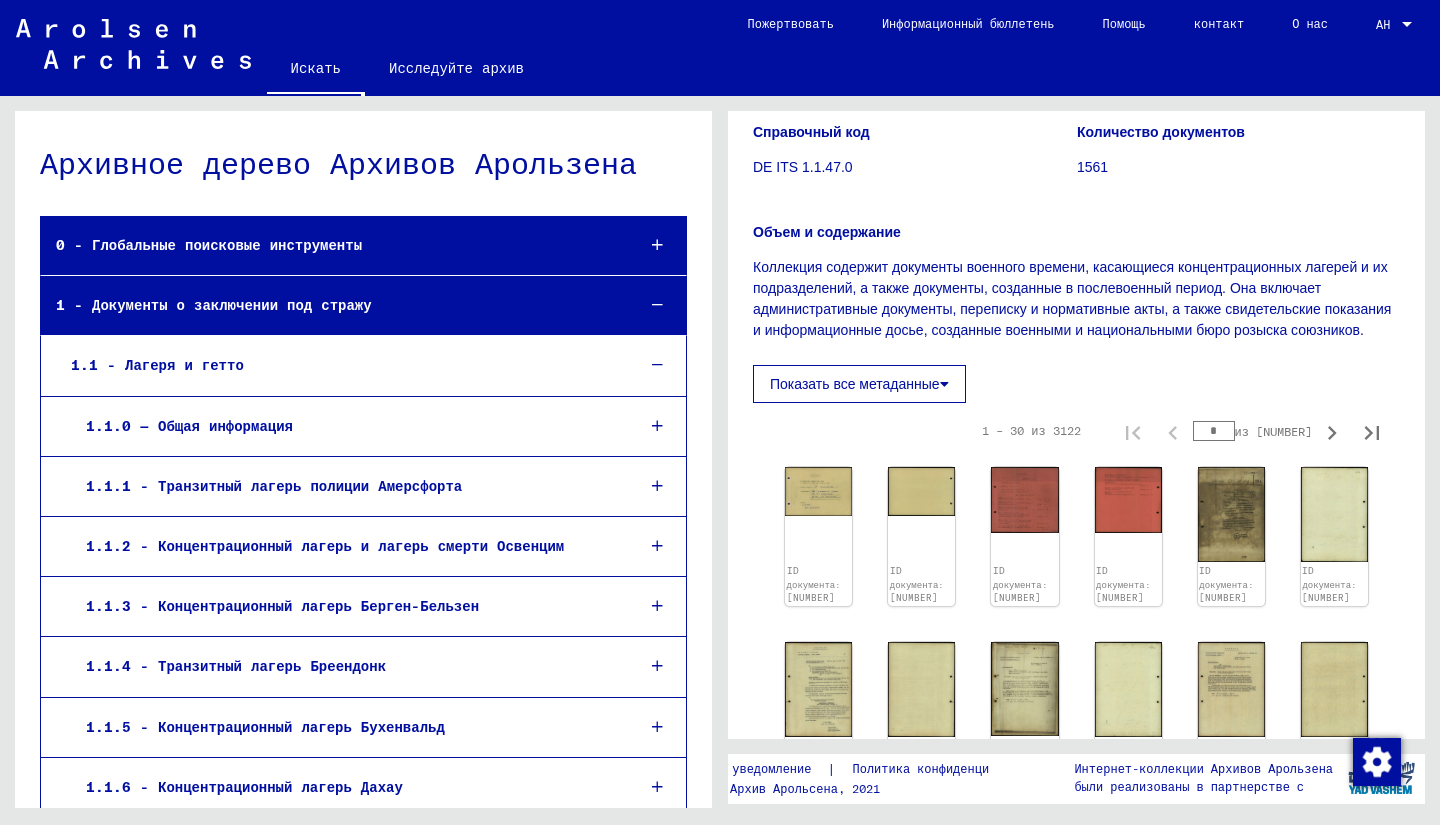 click on "1.1 - Лагеря и гетто" at bounding box center [157, 365] 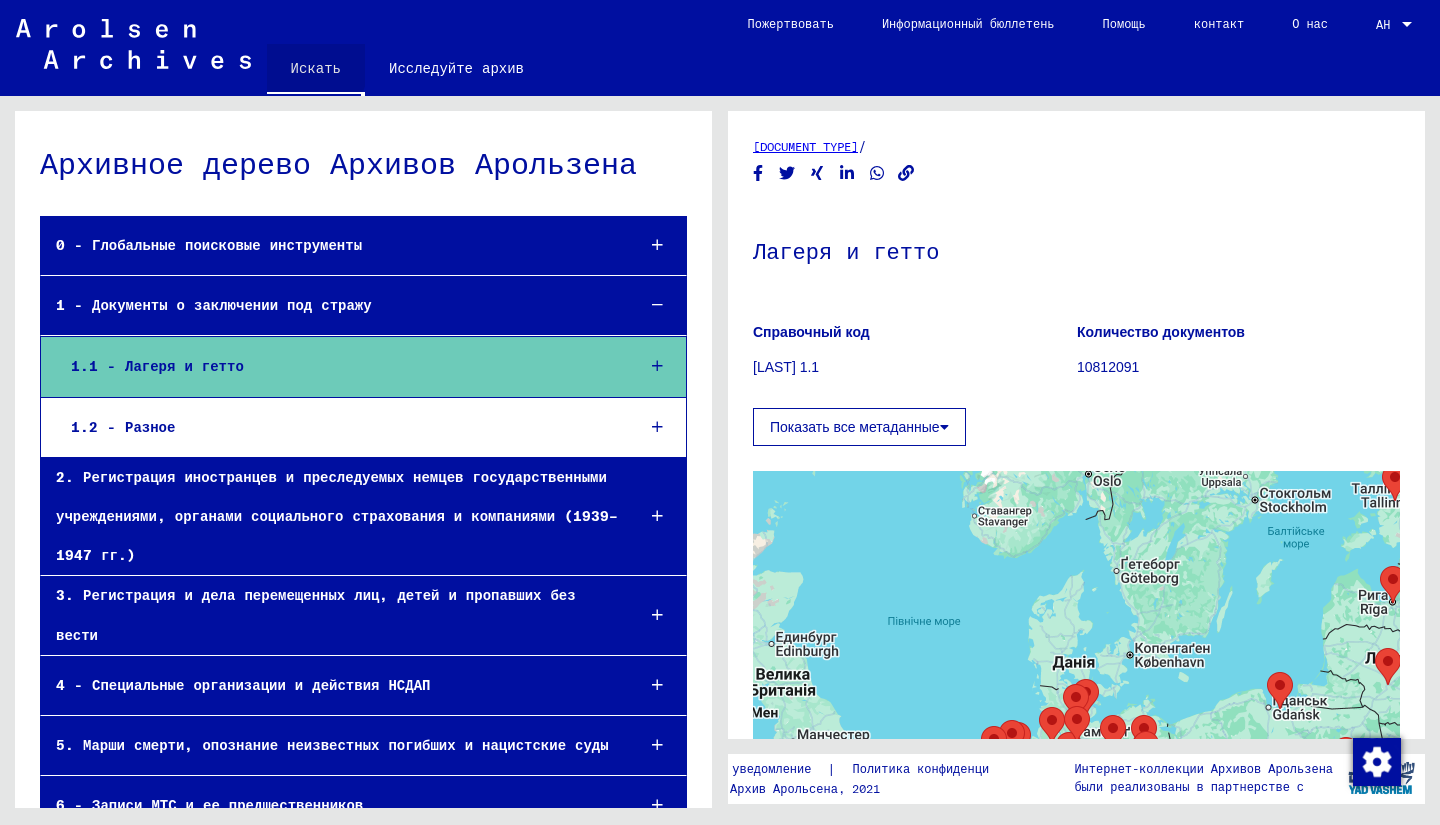 click on "Искать" 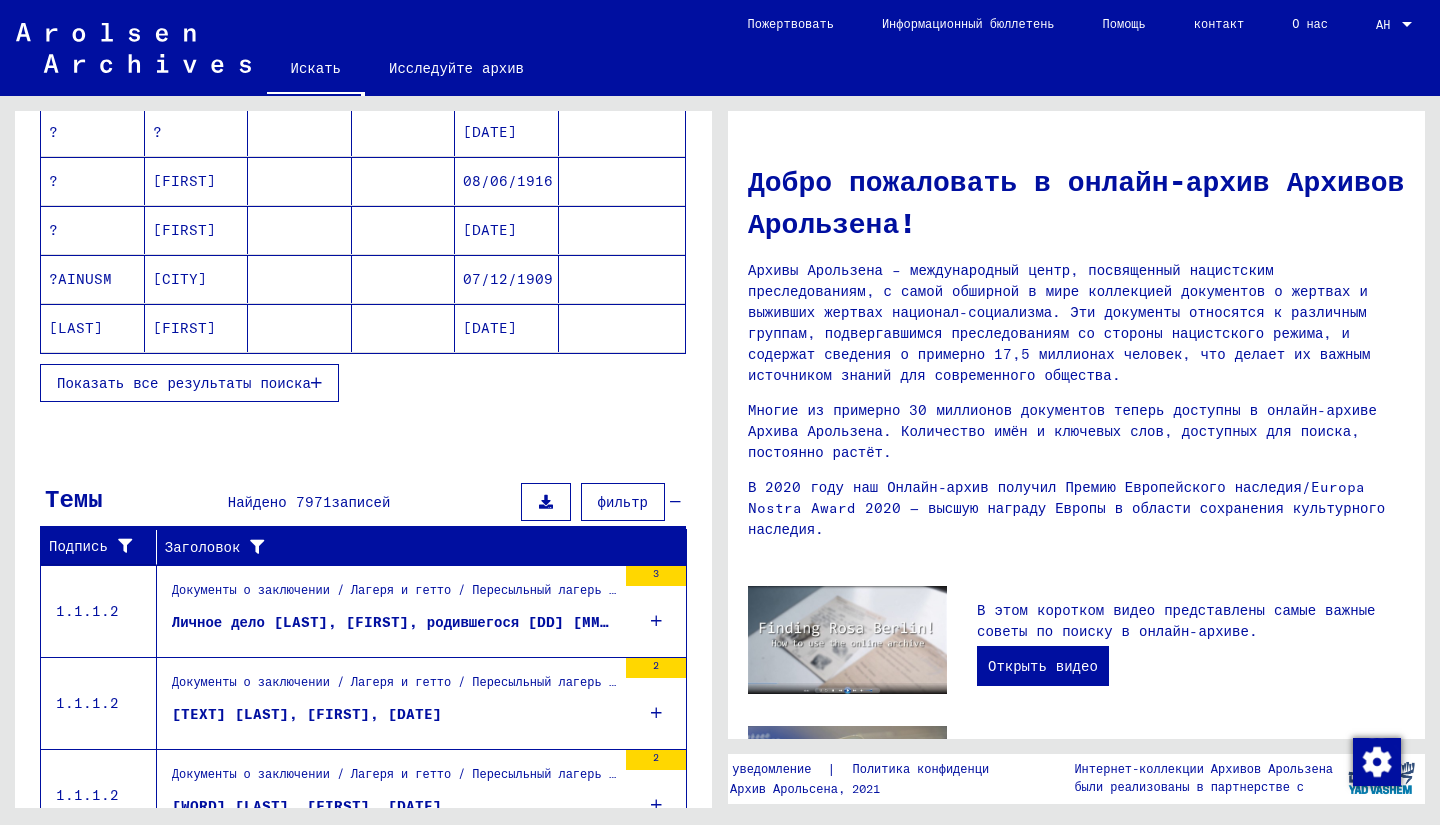 scroll, scrollTop: 300, scrollLeft: 0, axis: vertical 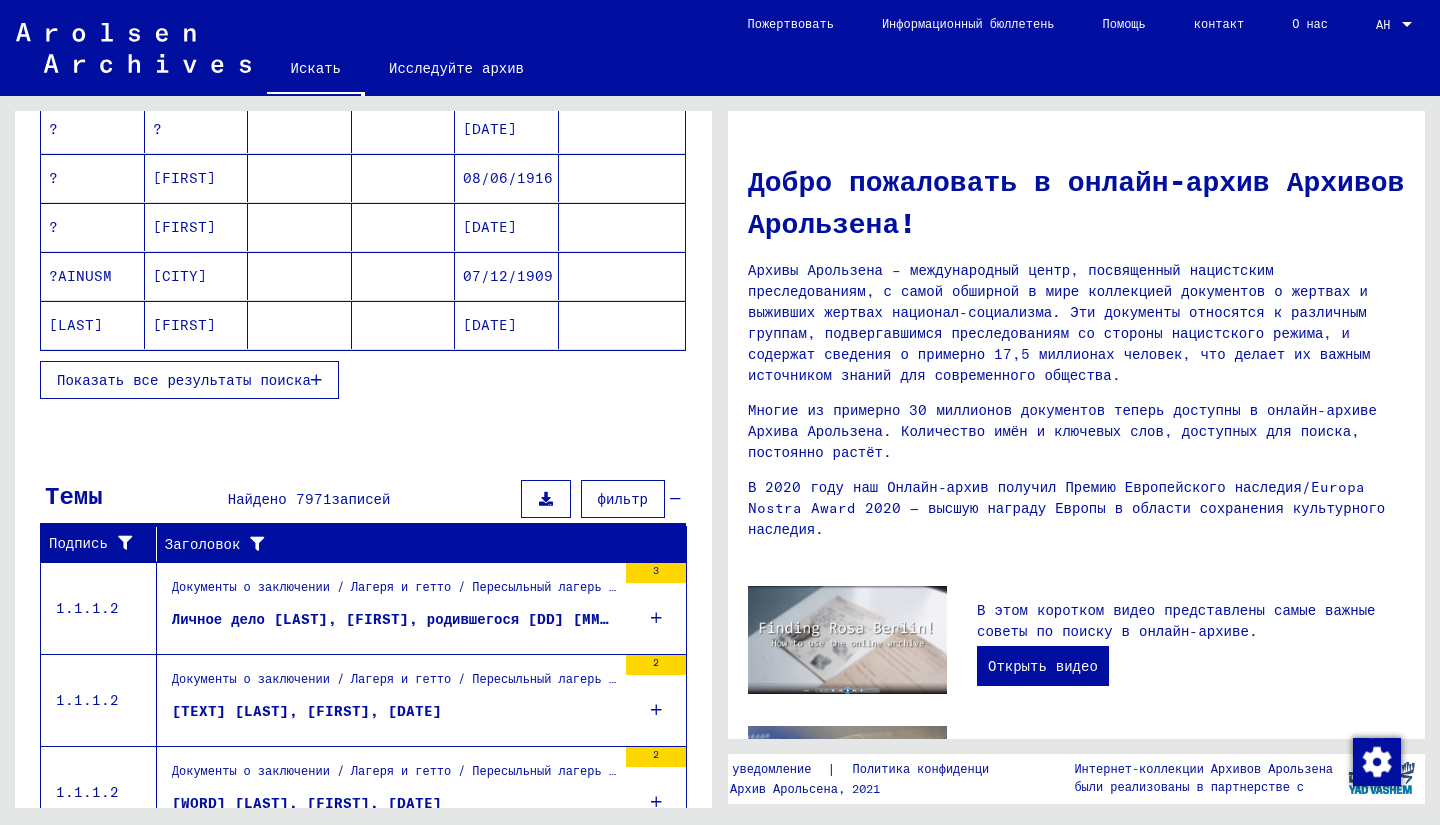 click on "Показать все результаты поиска" at bounding box center [184, 380] 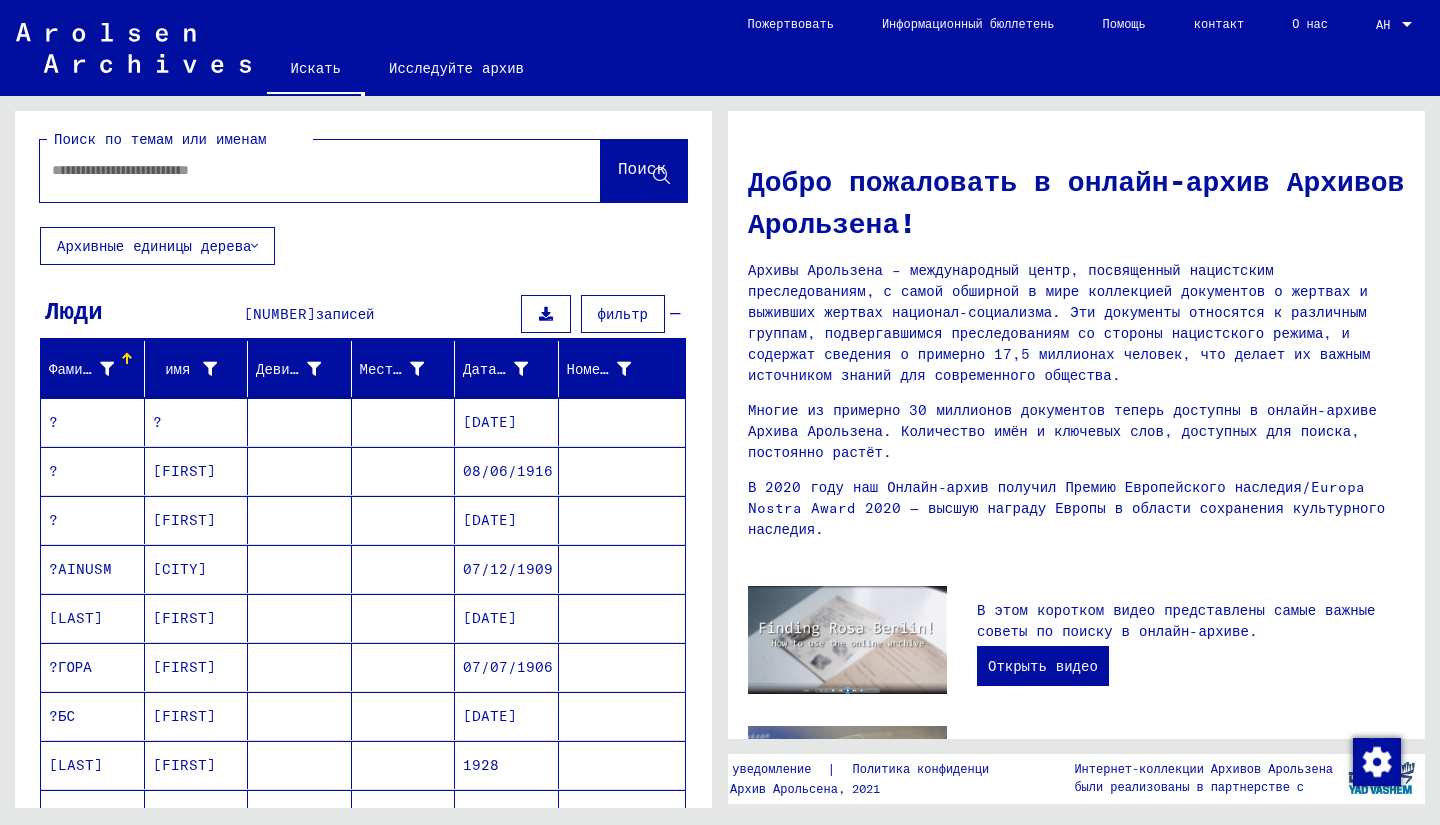 scroll, scrollTop: 0, scrollLeft: 0, axis: both 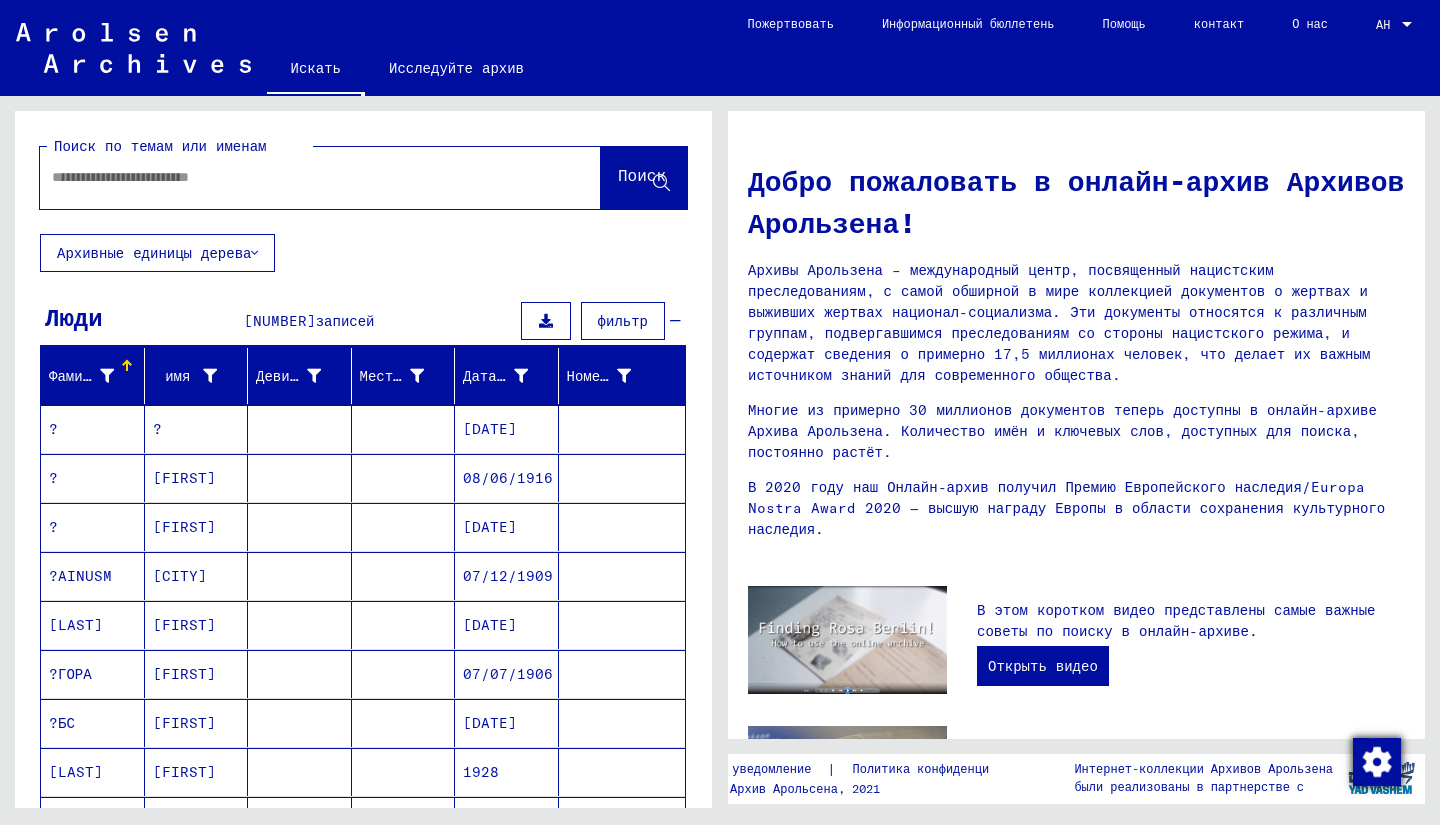 click at bounding box center [1377, 762] 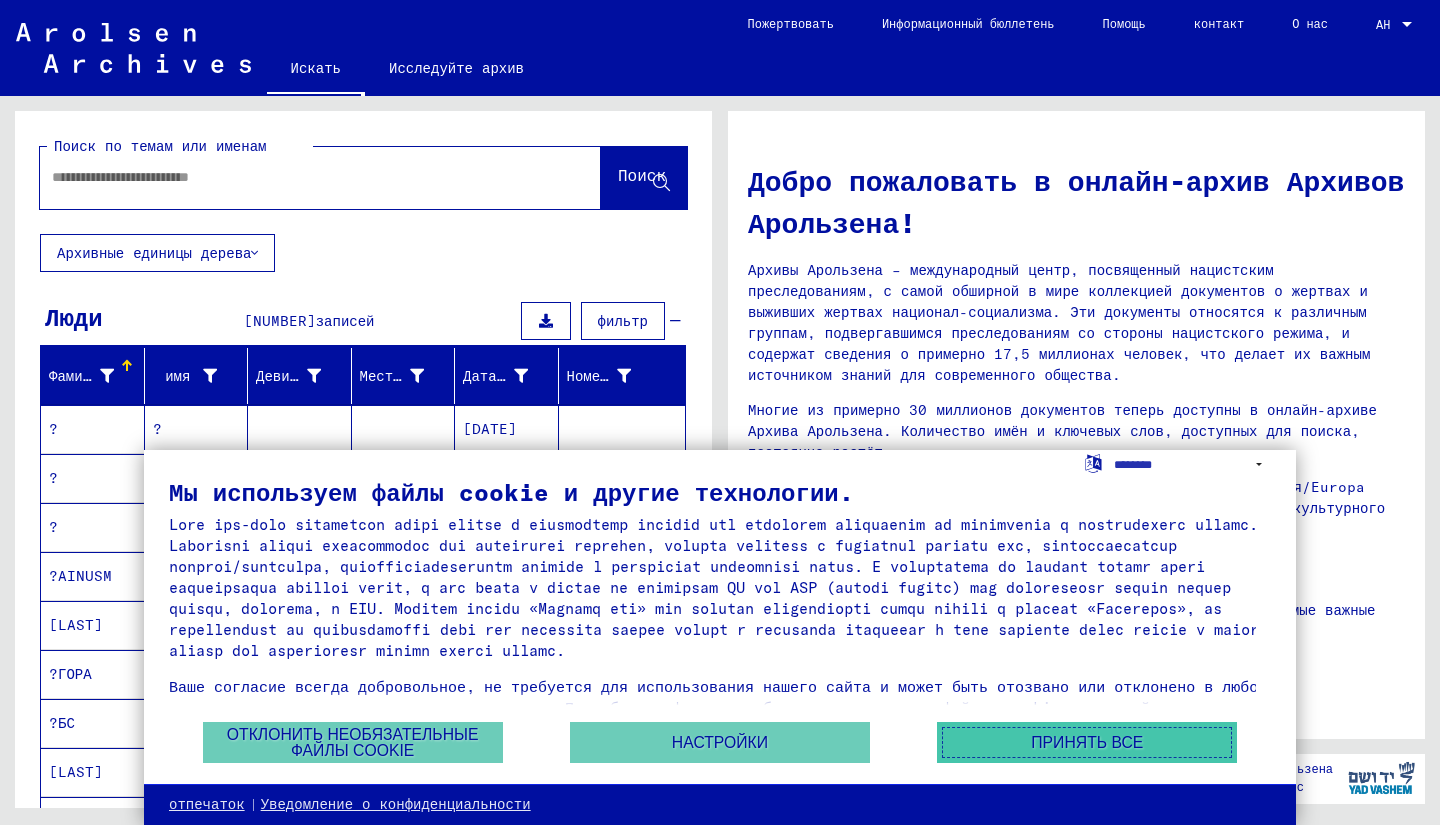 click on "Принять все" at bounding box center (1087, 742) 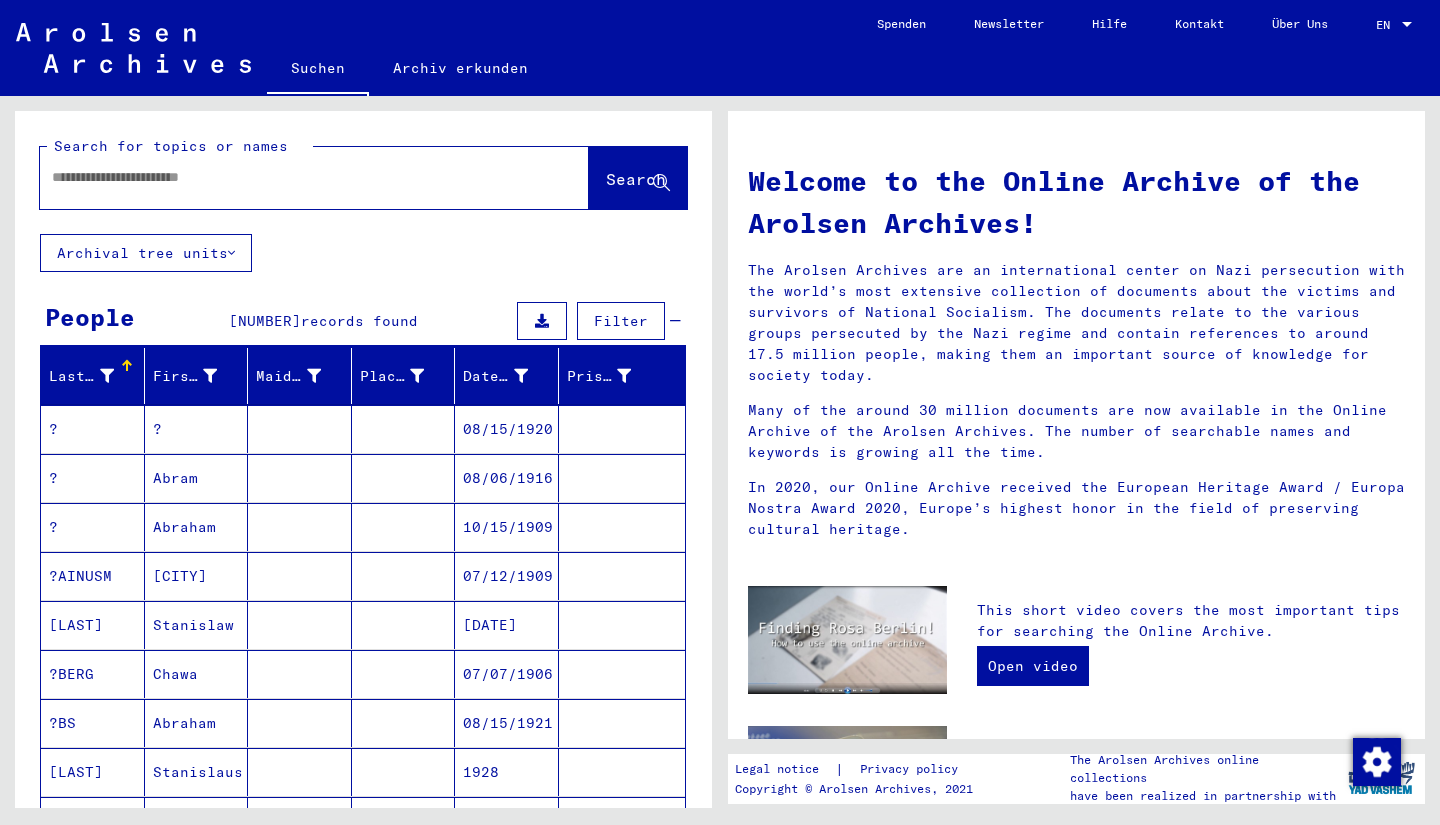 click at bounding box center [290, 177] 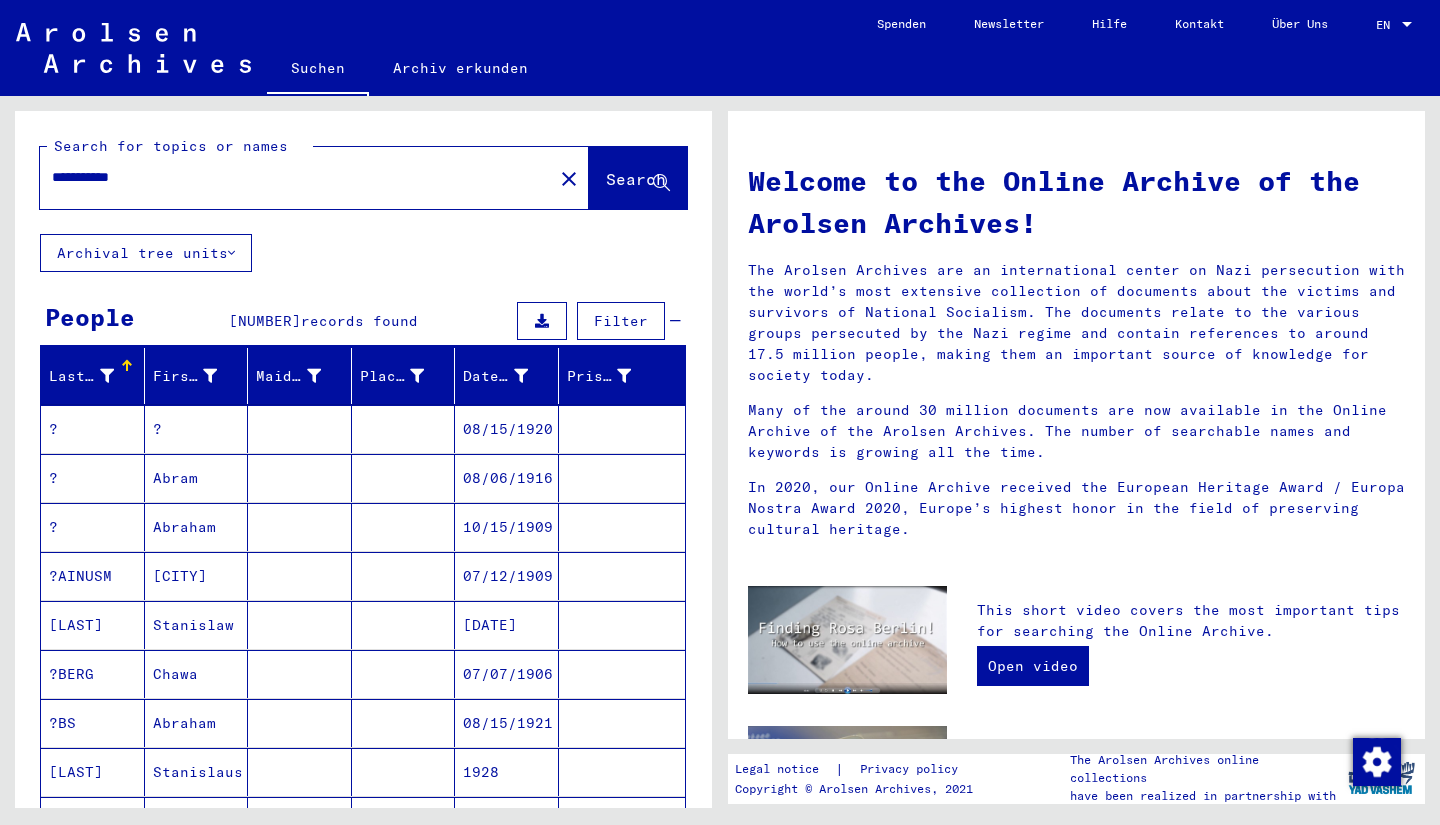 type on "**********" 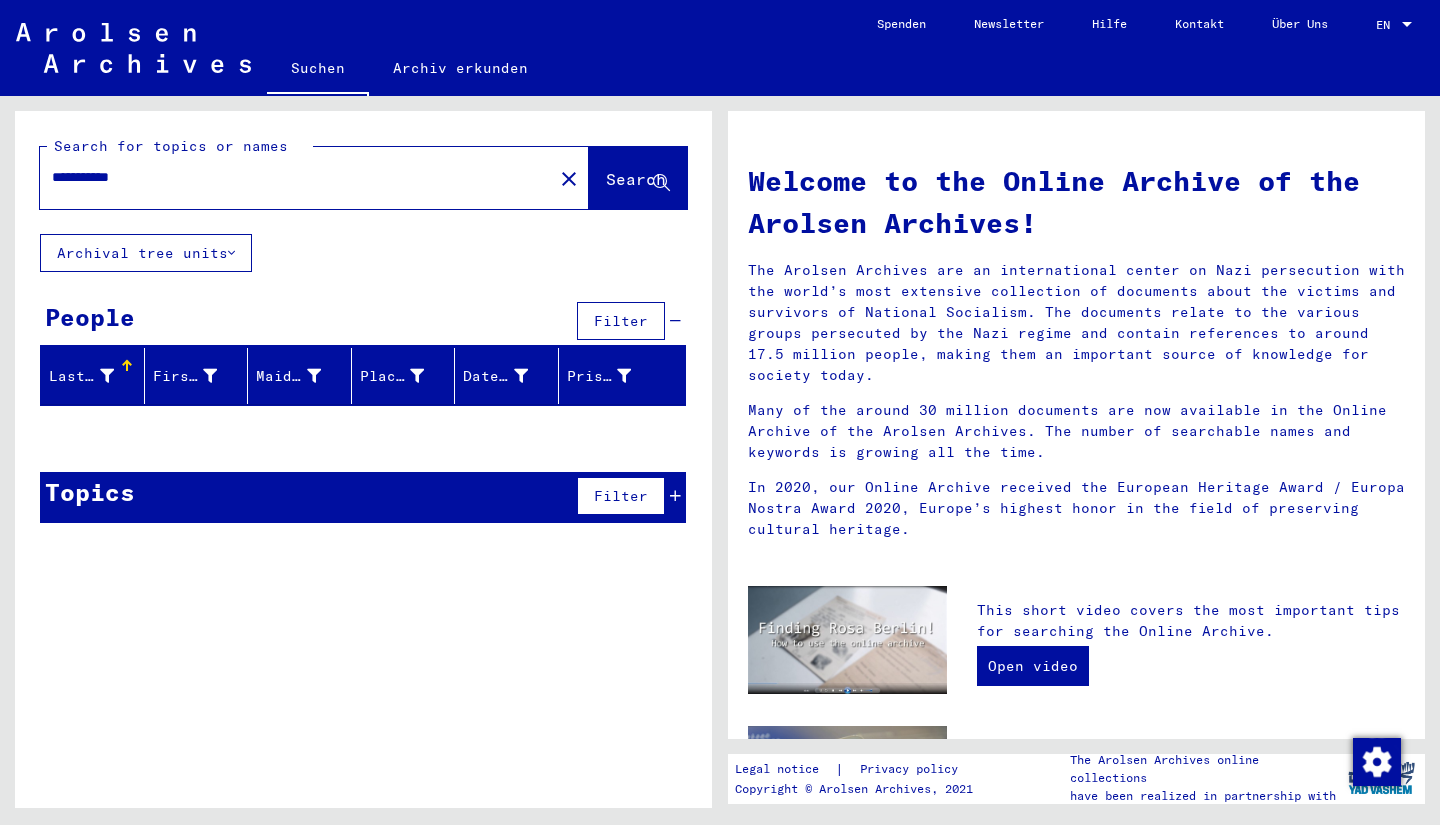 drag, startPoint x: 186, startPoint y: 182, endPoint x: 0, endPoint y: 184, distance: 186.01076 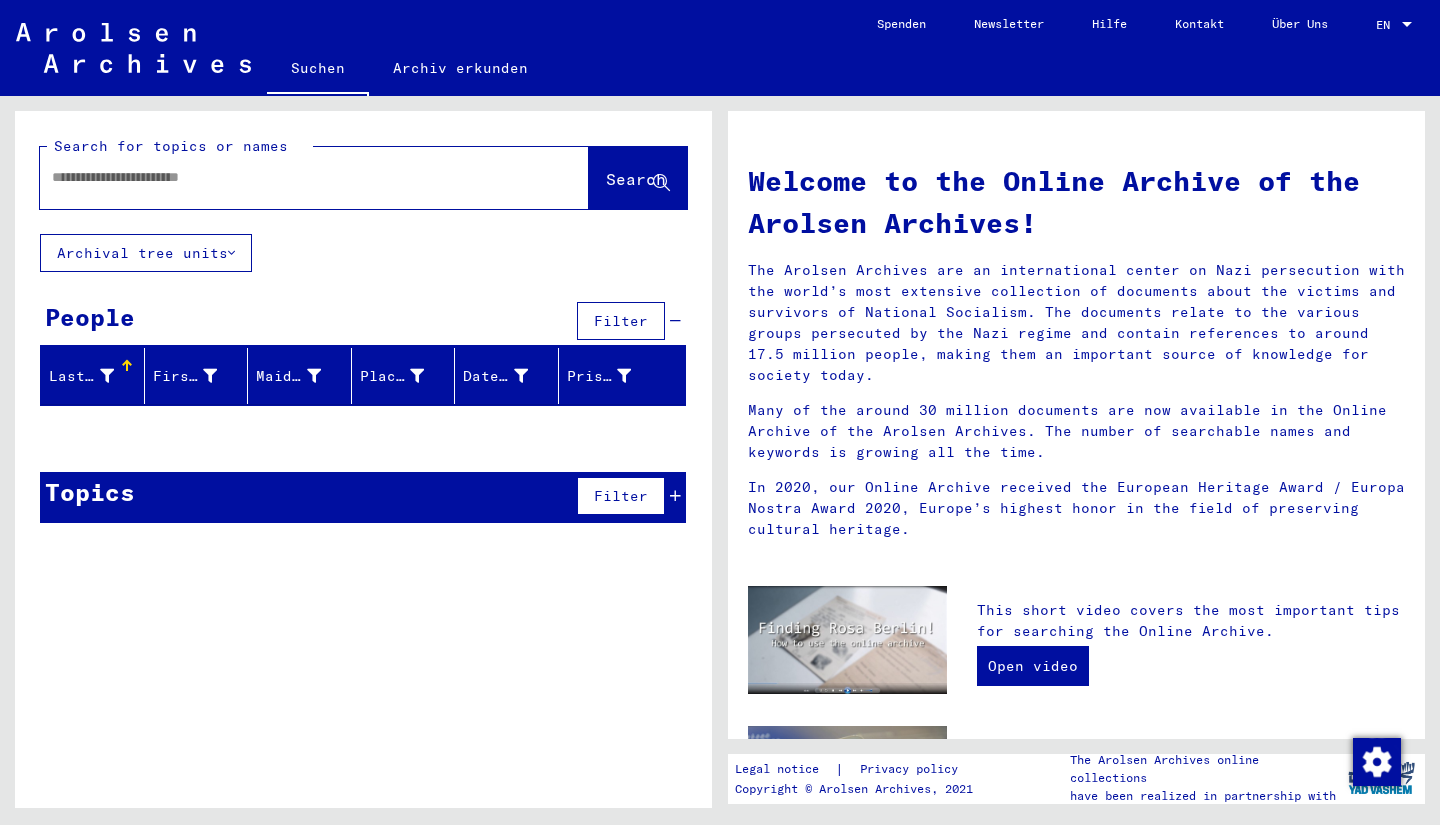 click on "Filter" at bounding box center (621, 321) 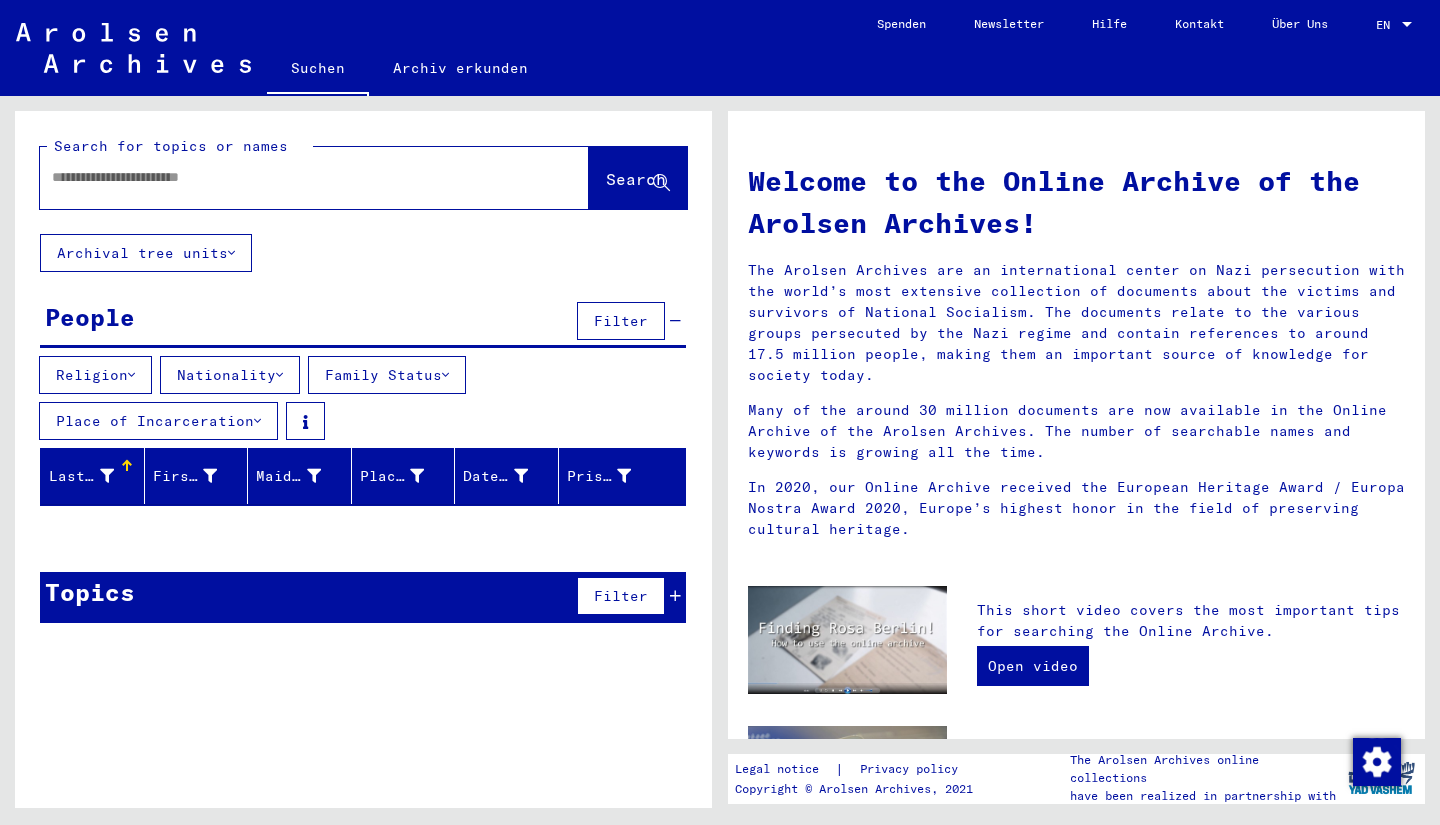 click at bounding box center (107, 476) 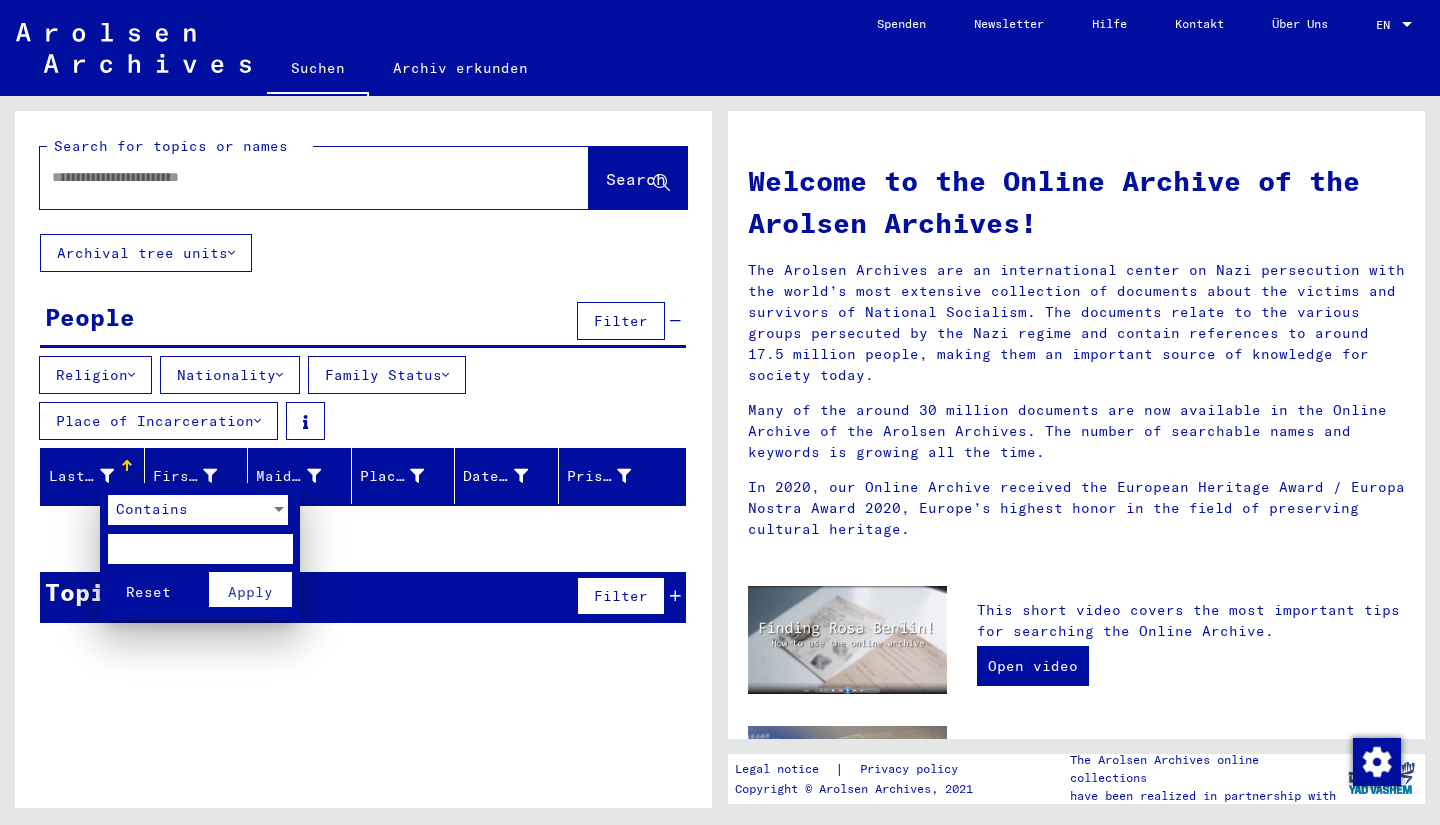click at bounding box center (720, 412) 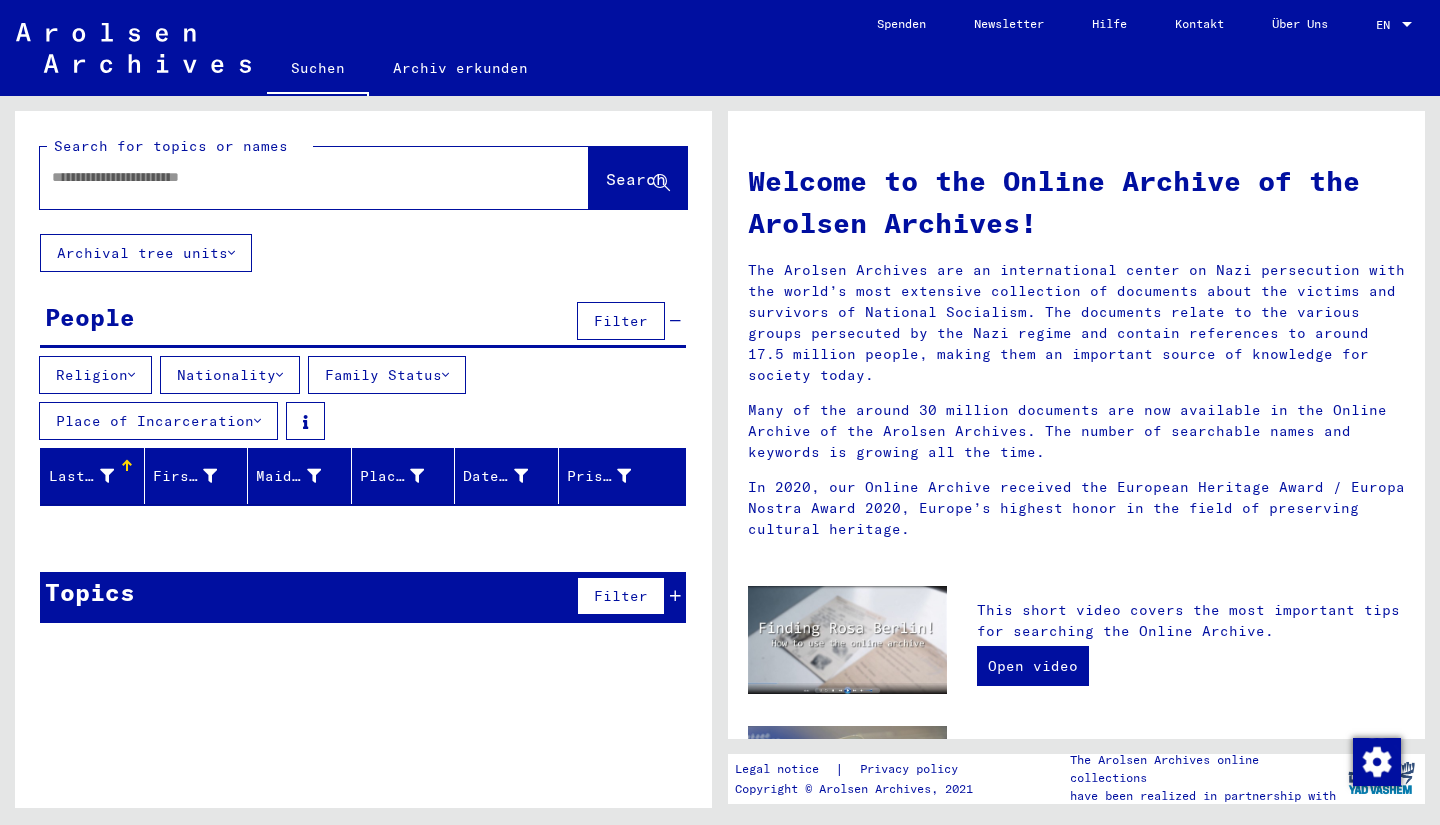 click at bounding box center (290, 177) 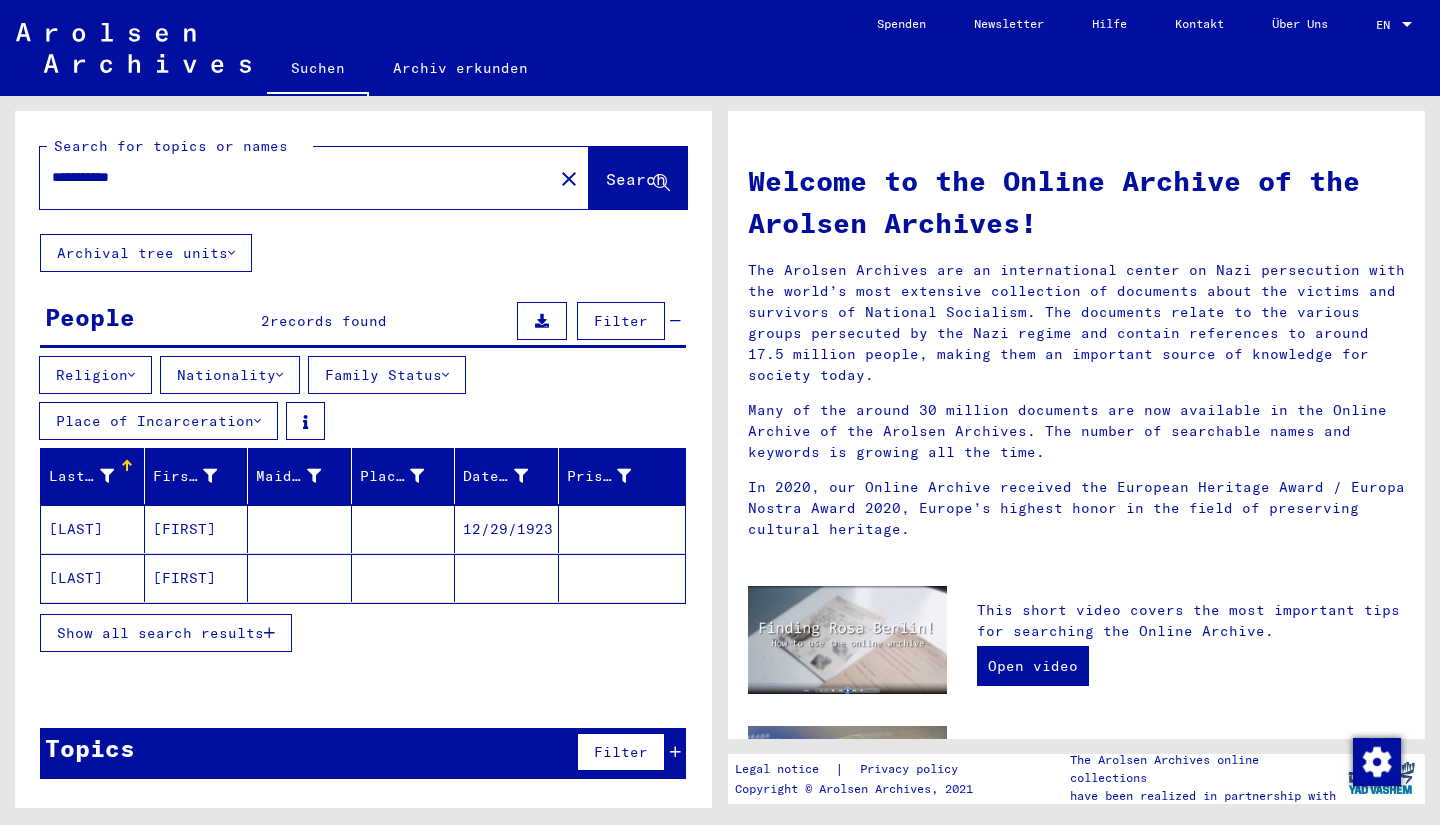 click on "Filter" at bounding box center [621, 321] 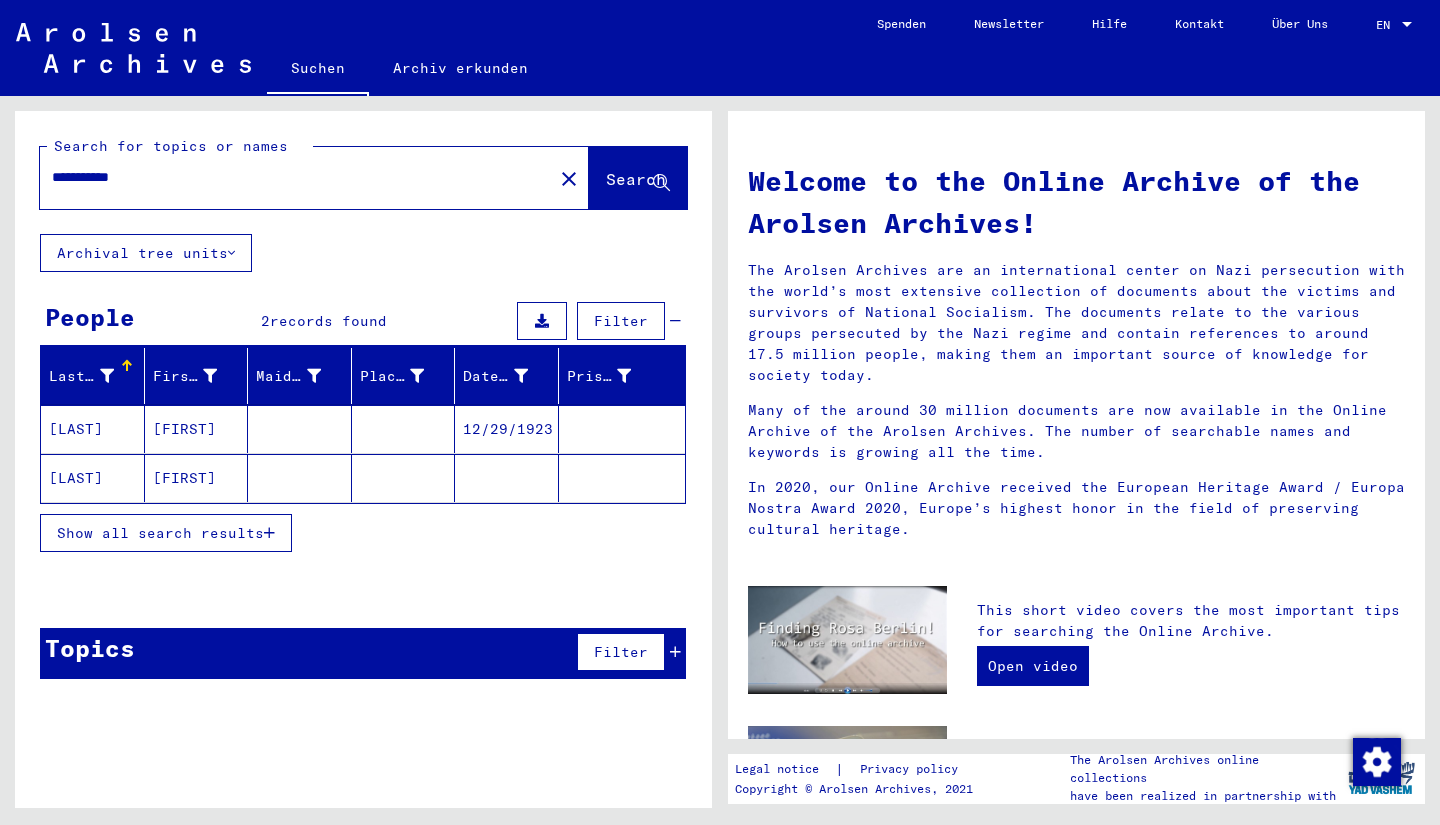 click on "**********" at bounding box center (290, 177) 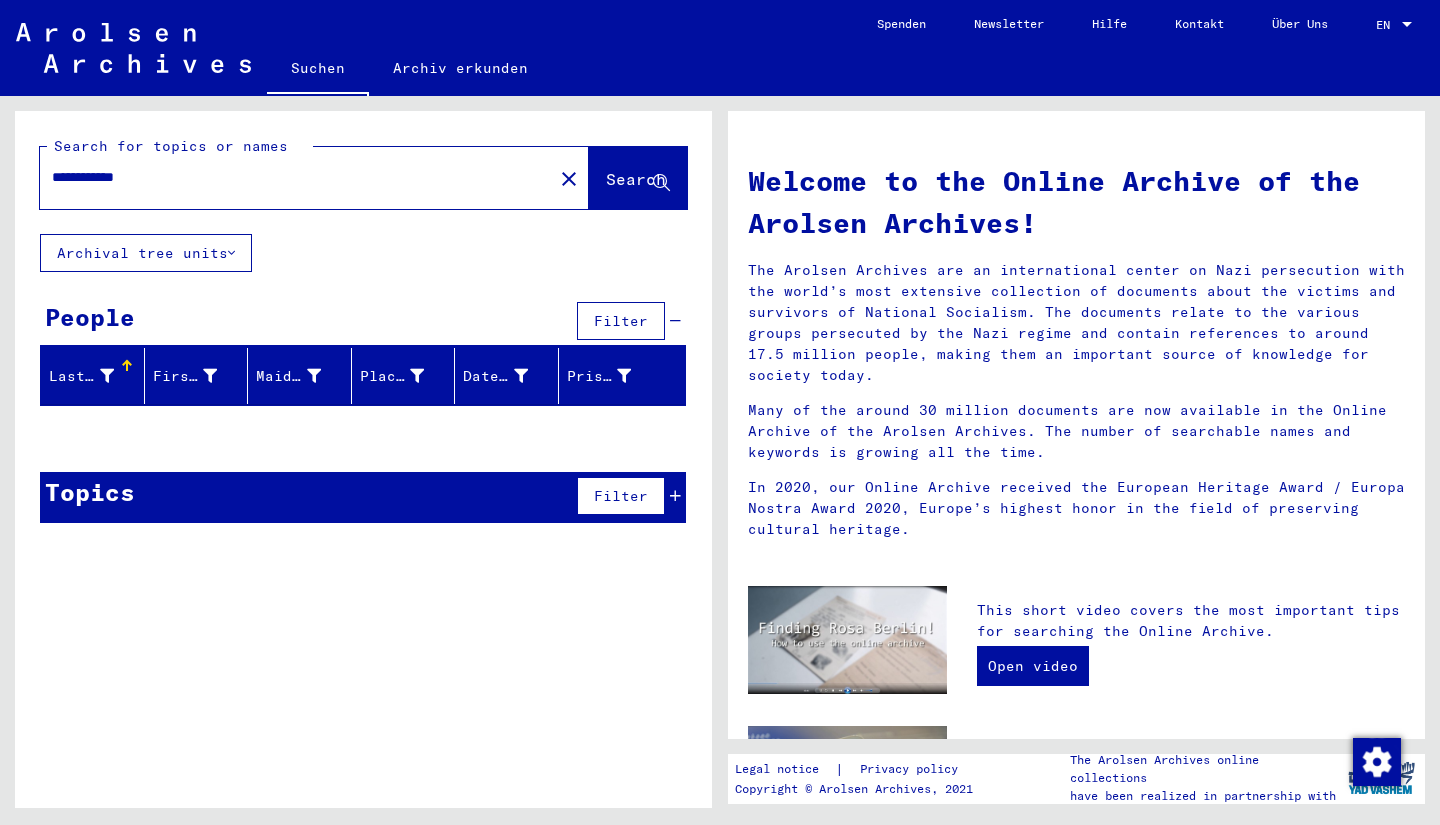 click on "**********" at bounding box center [290, 177] 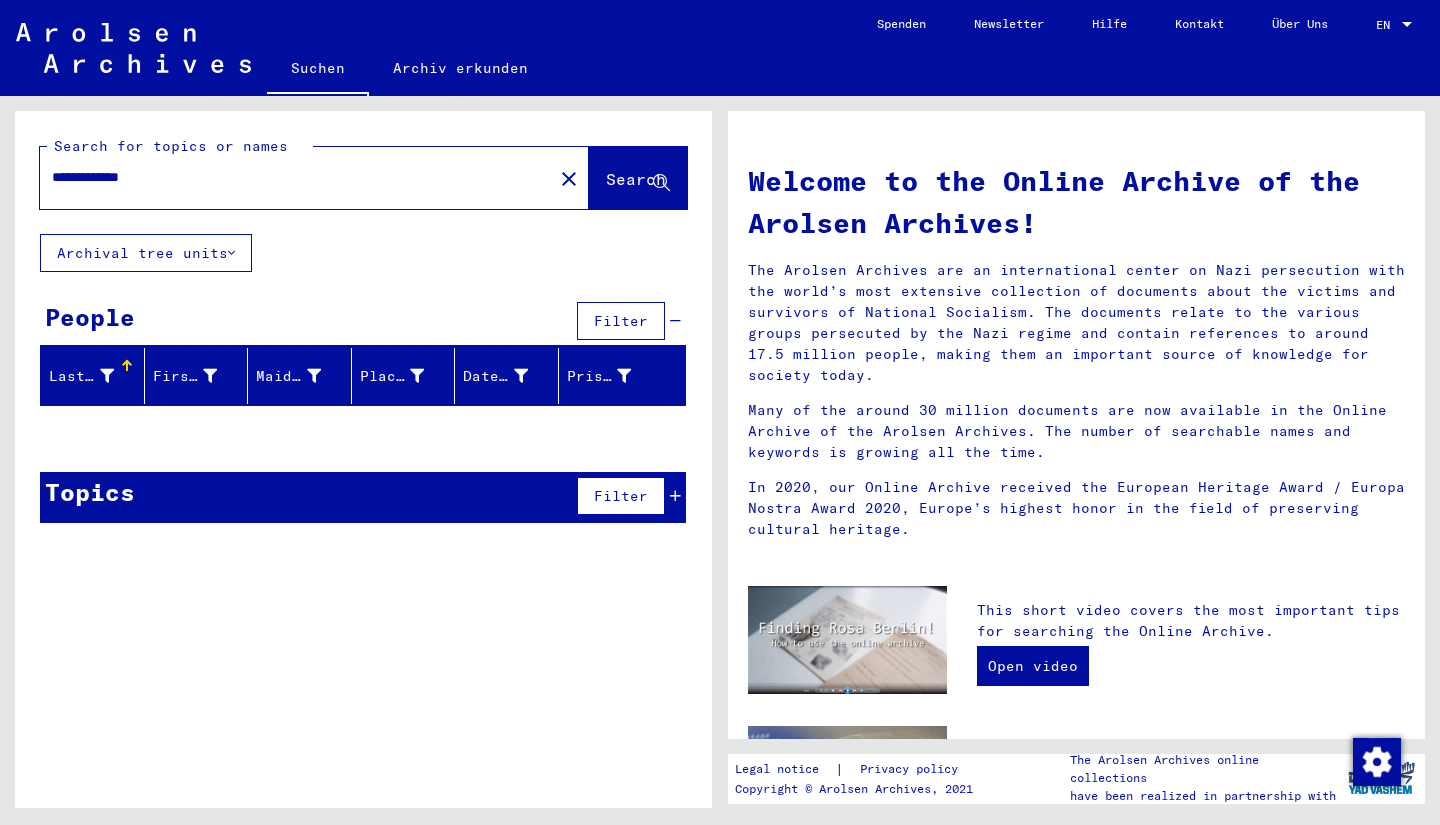 click on "**********" at bounding box center [290, 177] 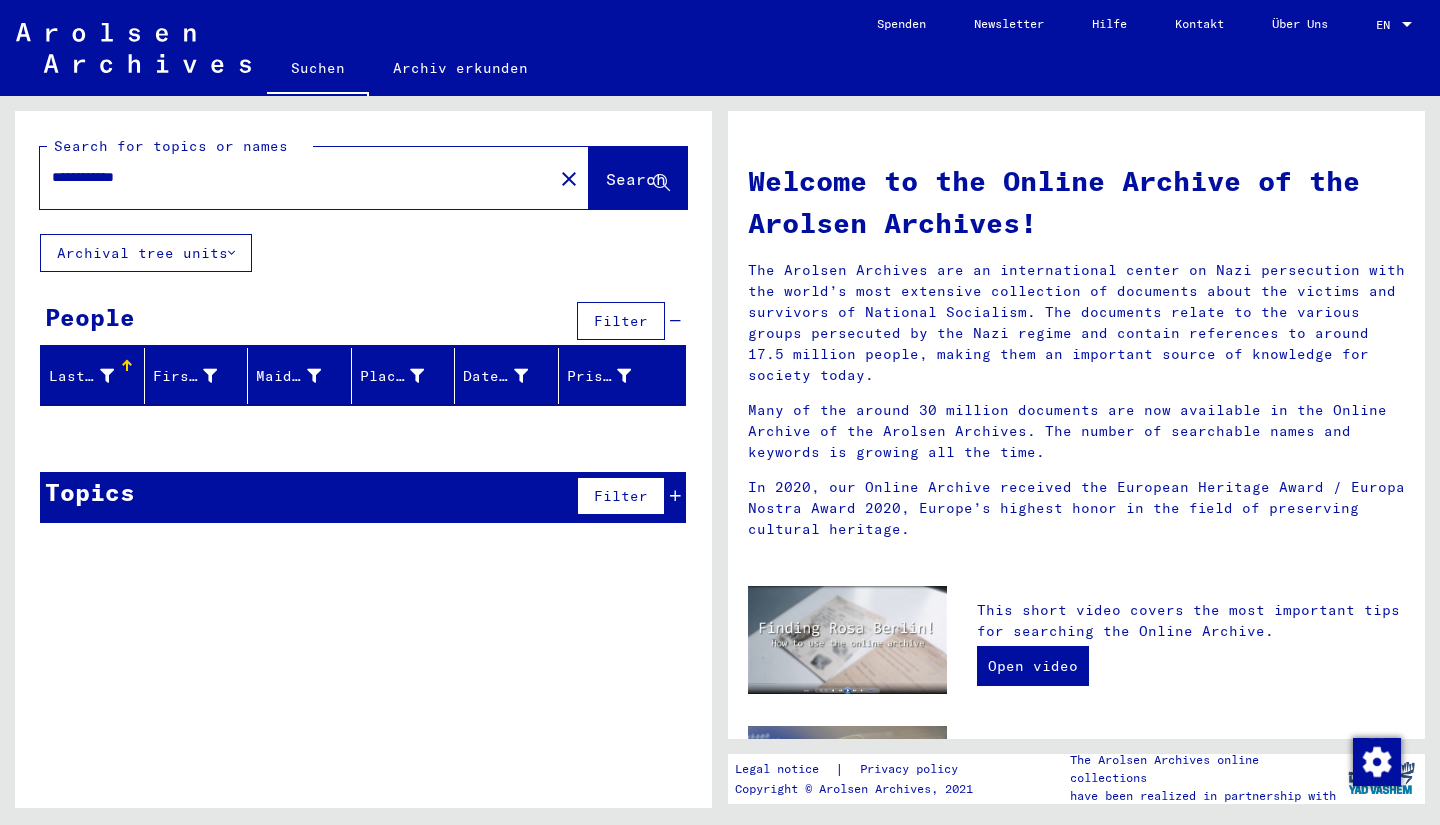 click on "**********" at bounding box center [290, 177] 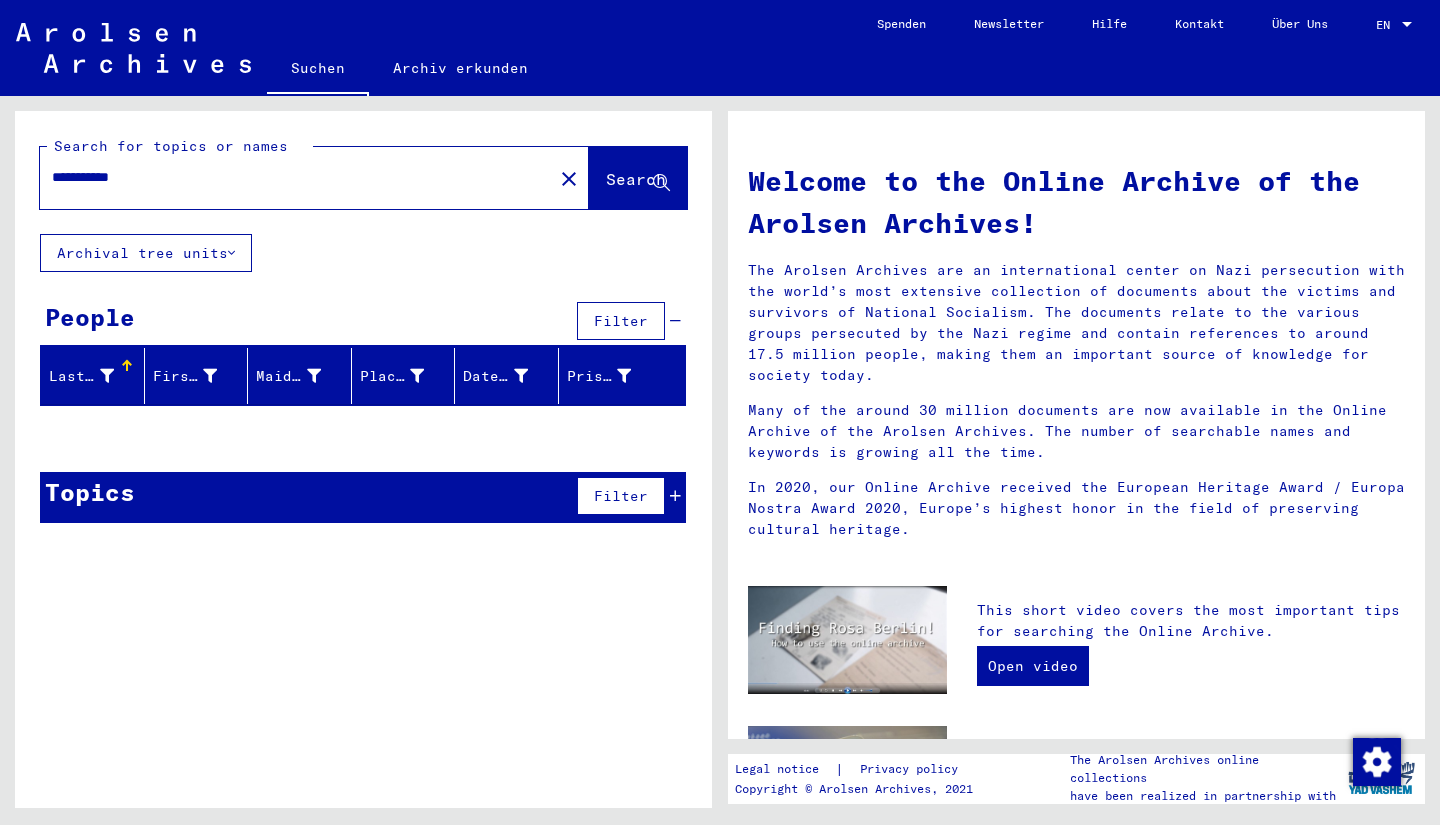 click on "**********" at bounding box center (290, 177) 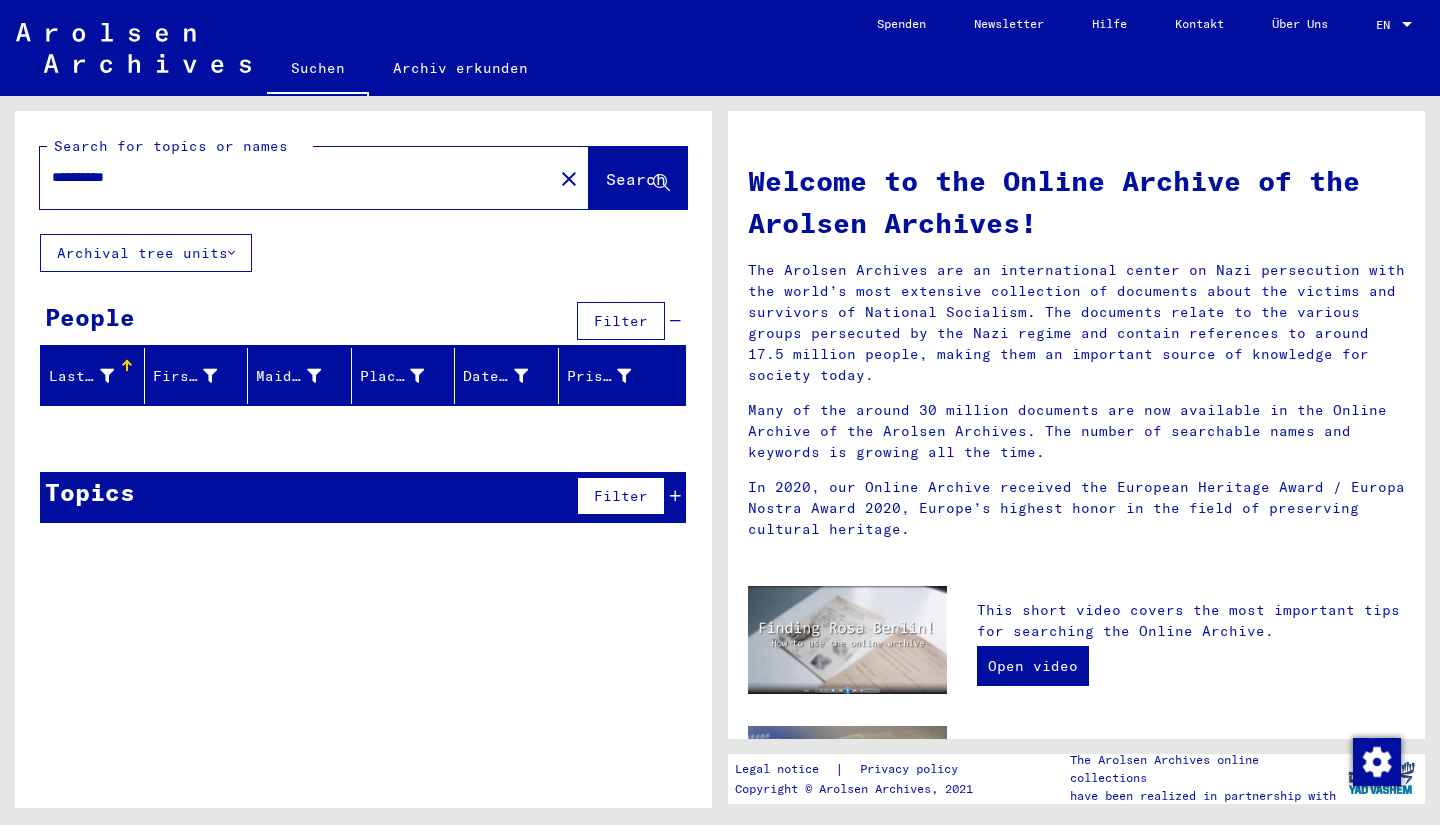 type on "**********" 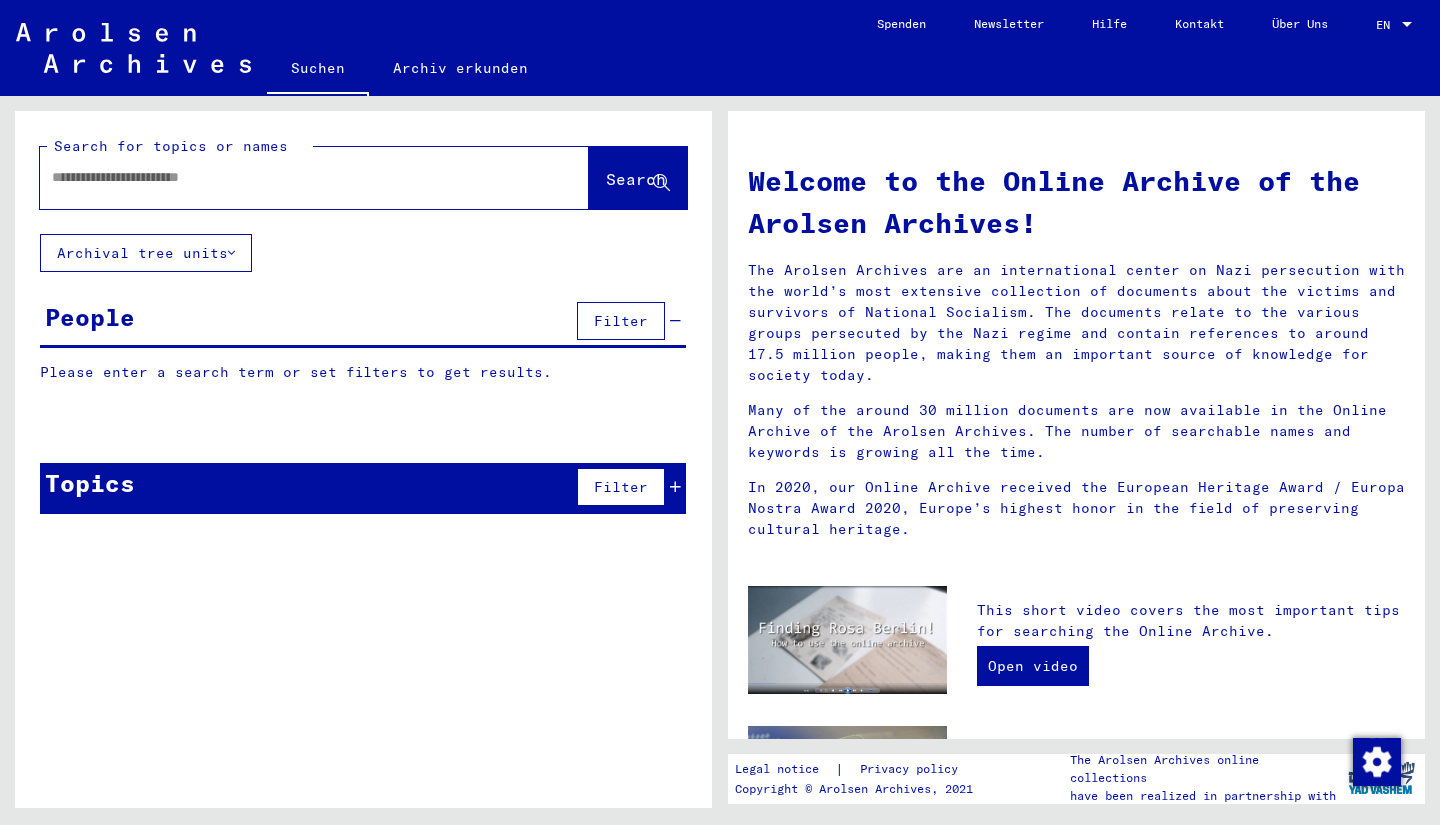 click on "Filter" at bounding box center [621, 321] 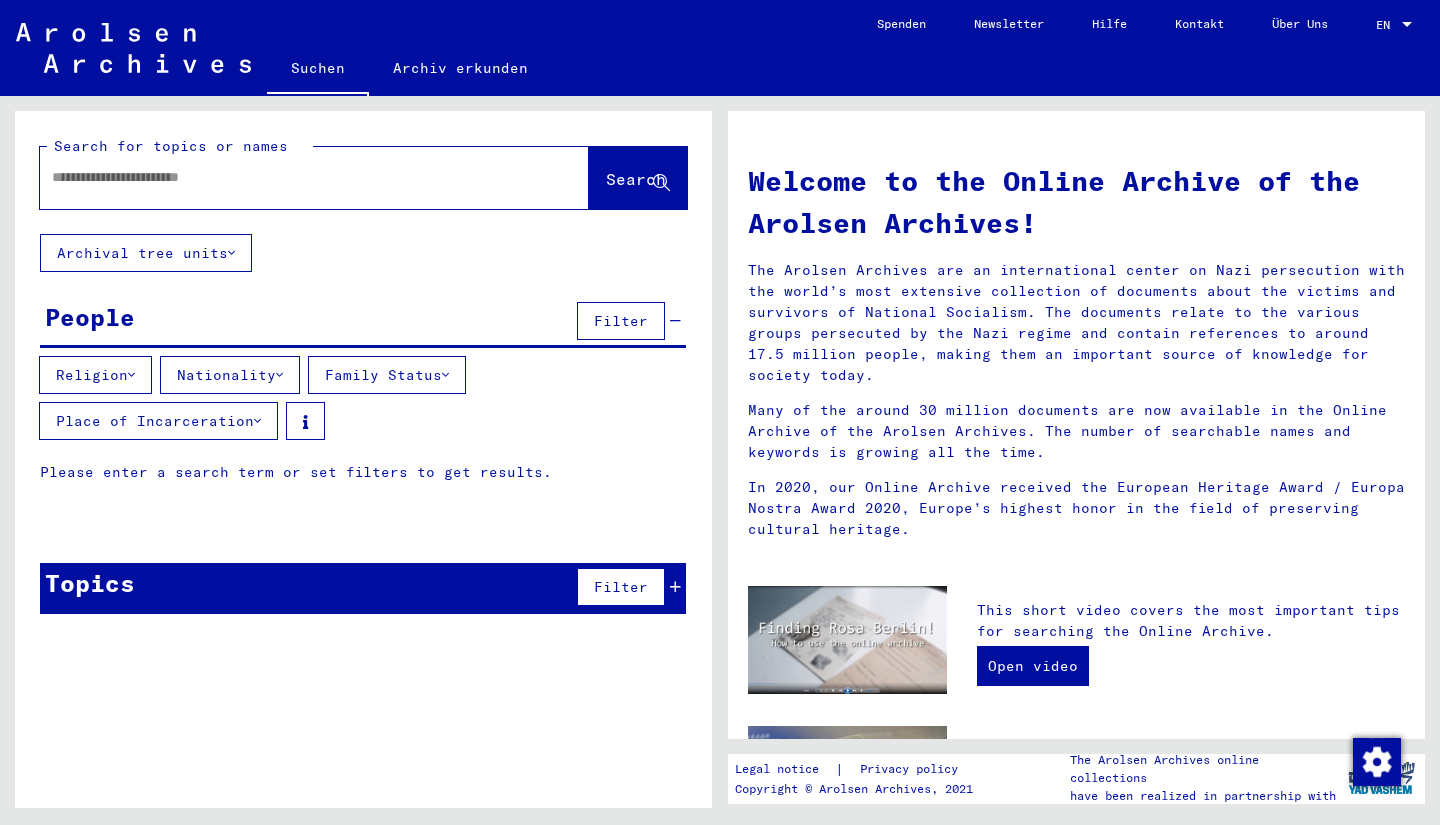 click on "Search" 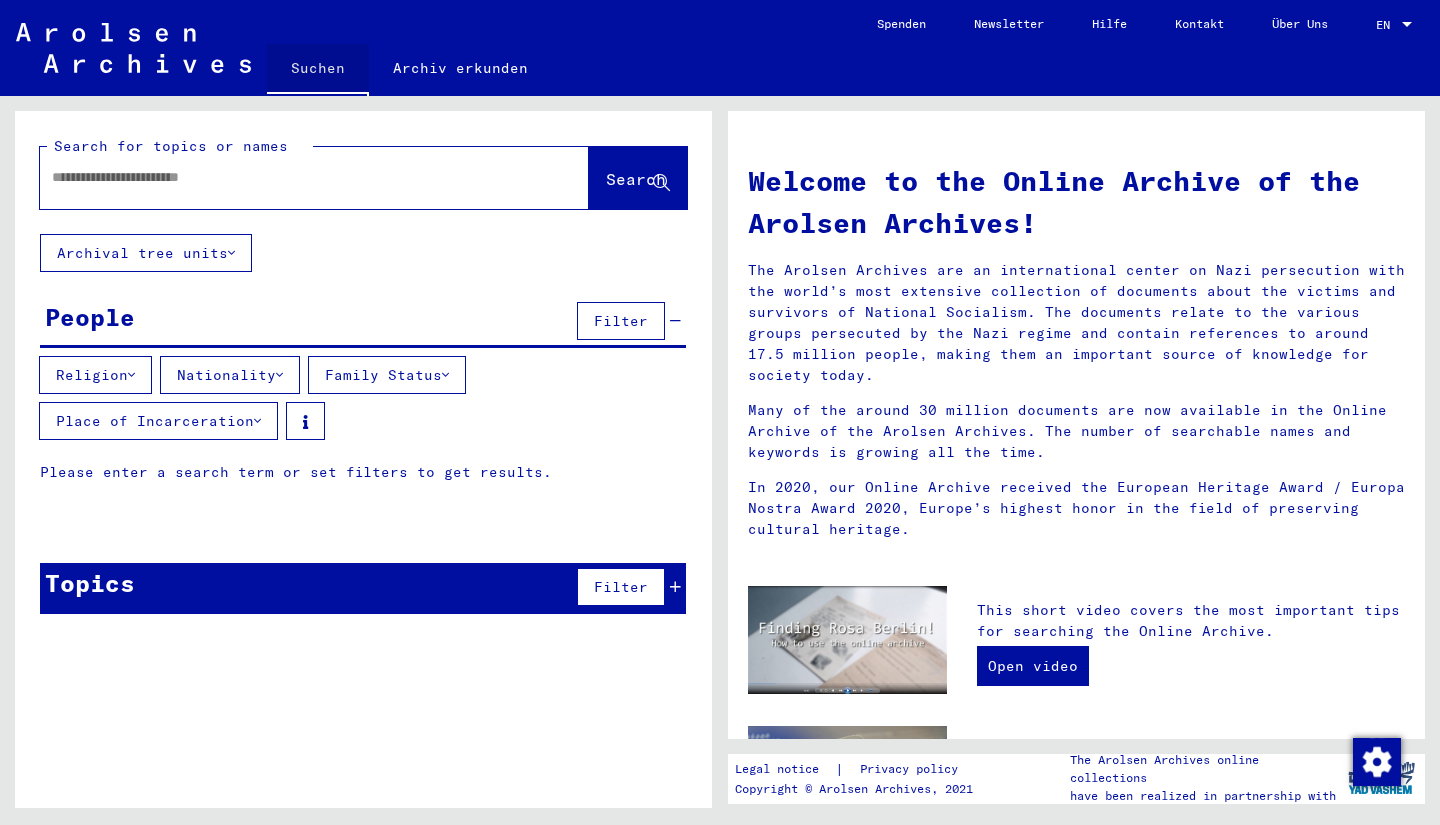 click on "Suchen" 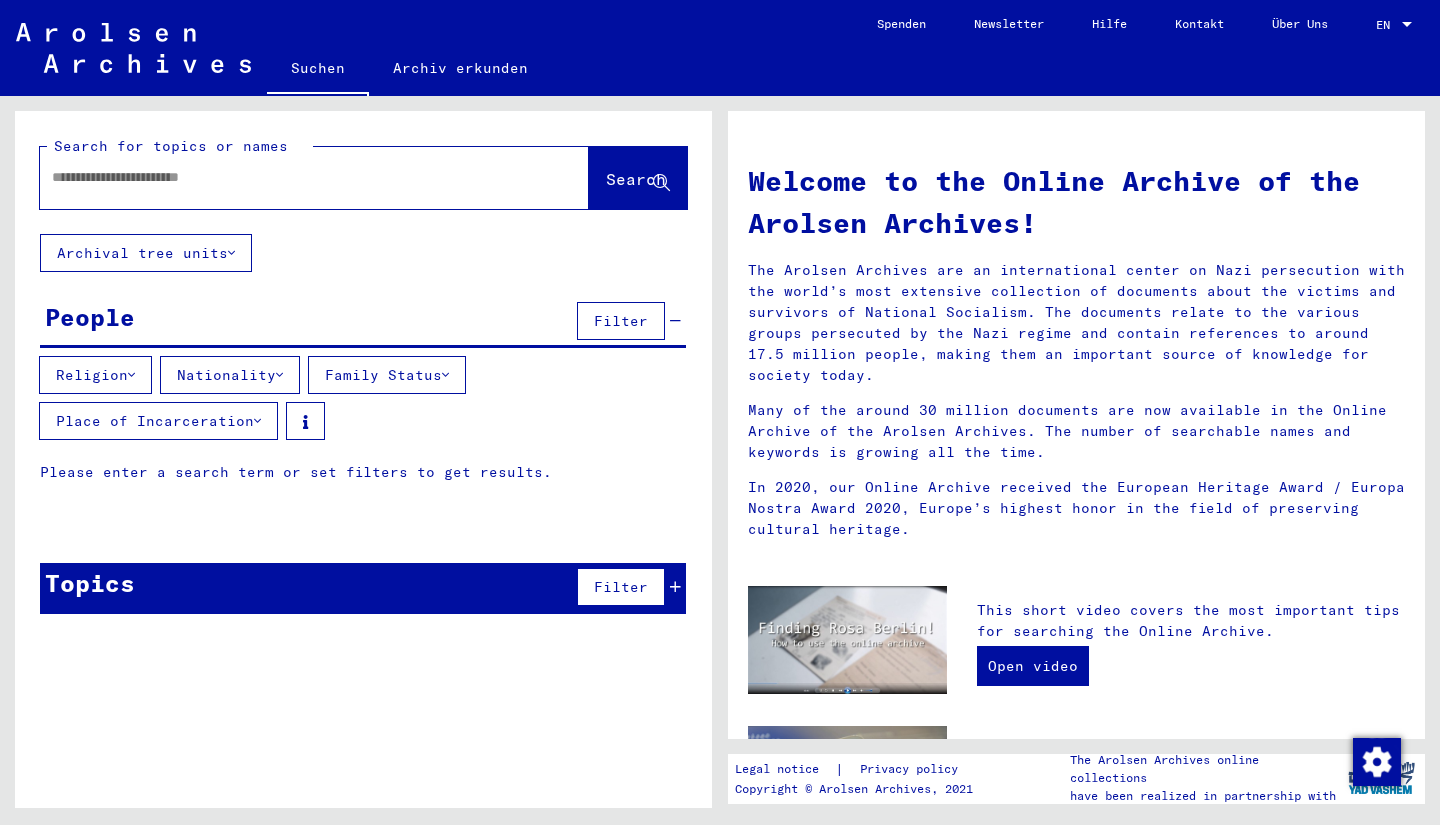click at bounding box center (290, 177) 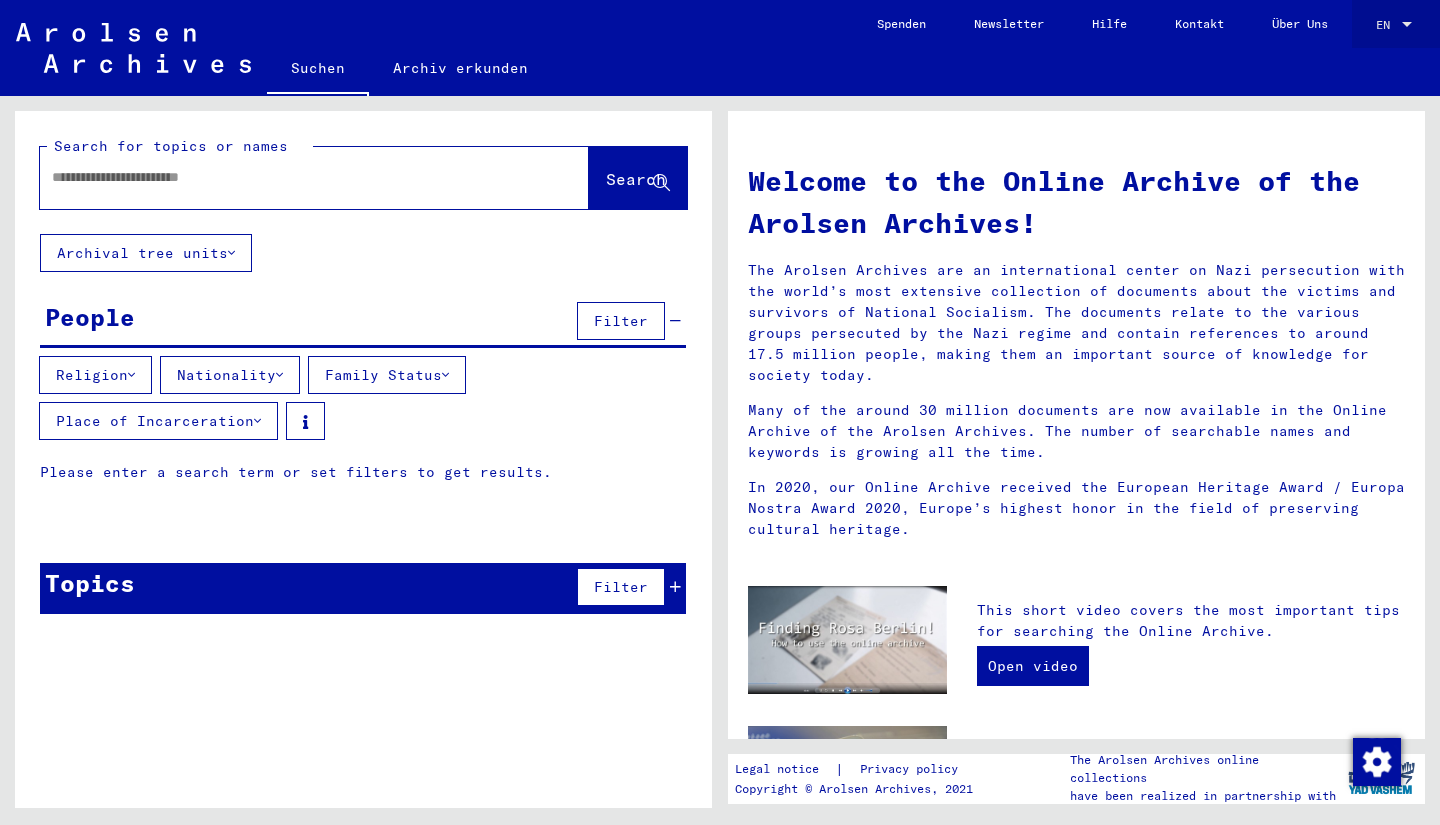 click on "EN" at bounding box center (1387, 25) 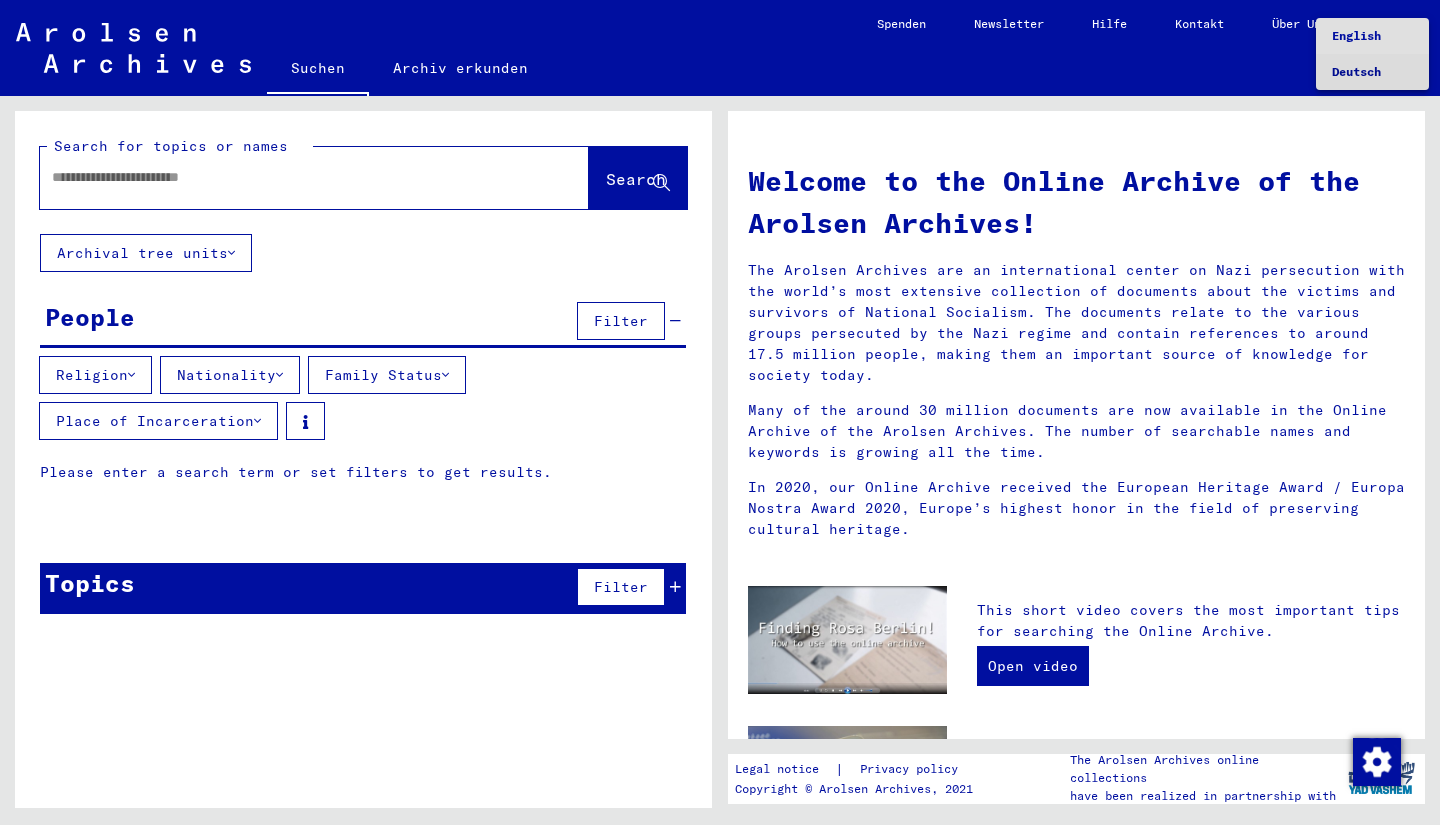click on "Deutsch" at bounding box center [1356, 71] 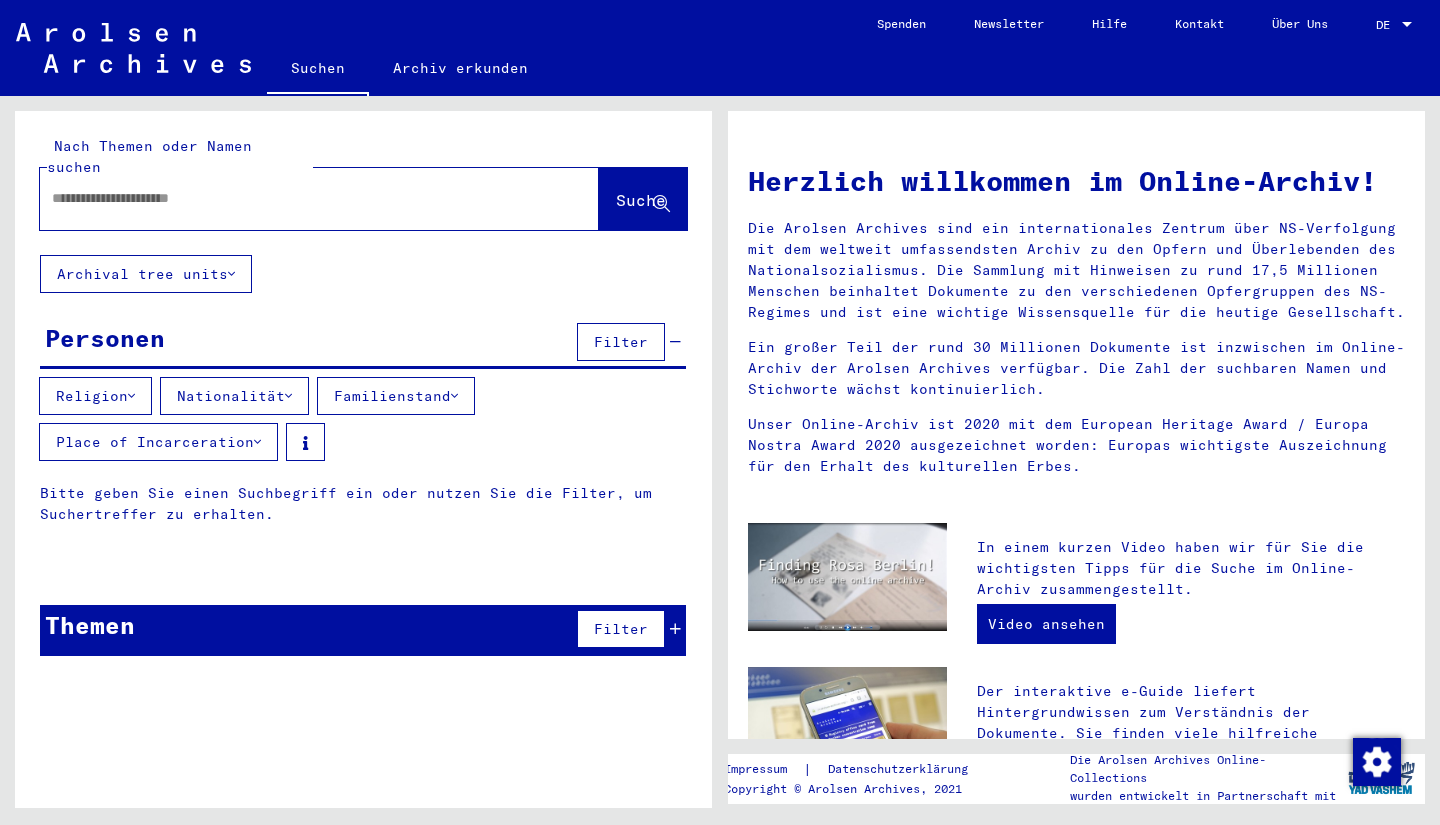 click at bounding box center (295, 198) 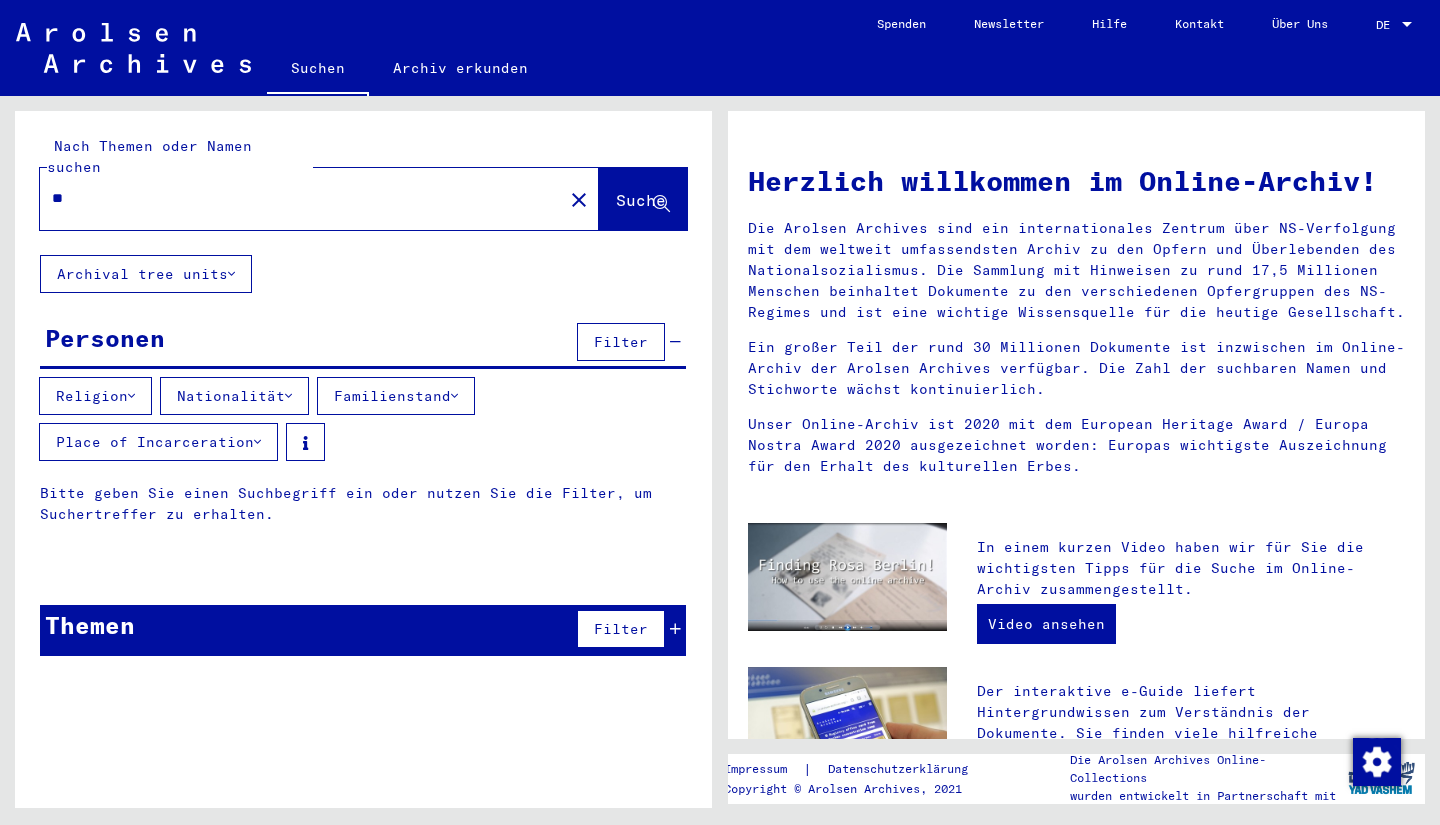 type on "*" 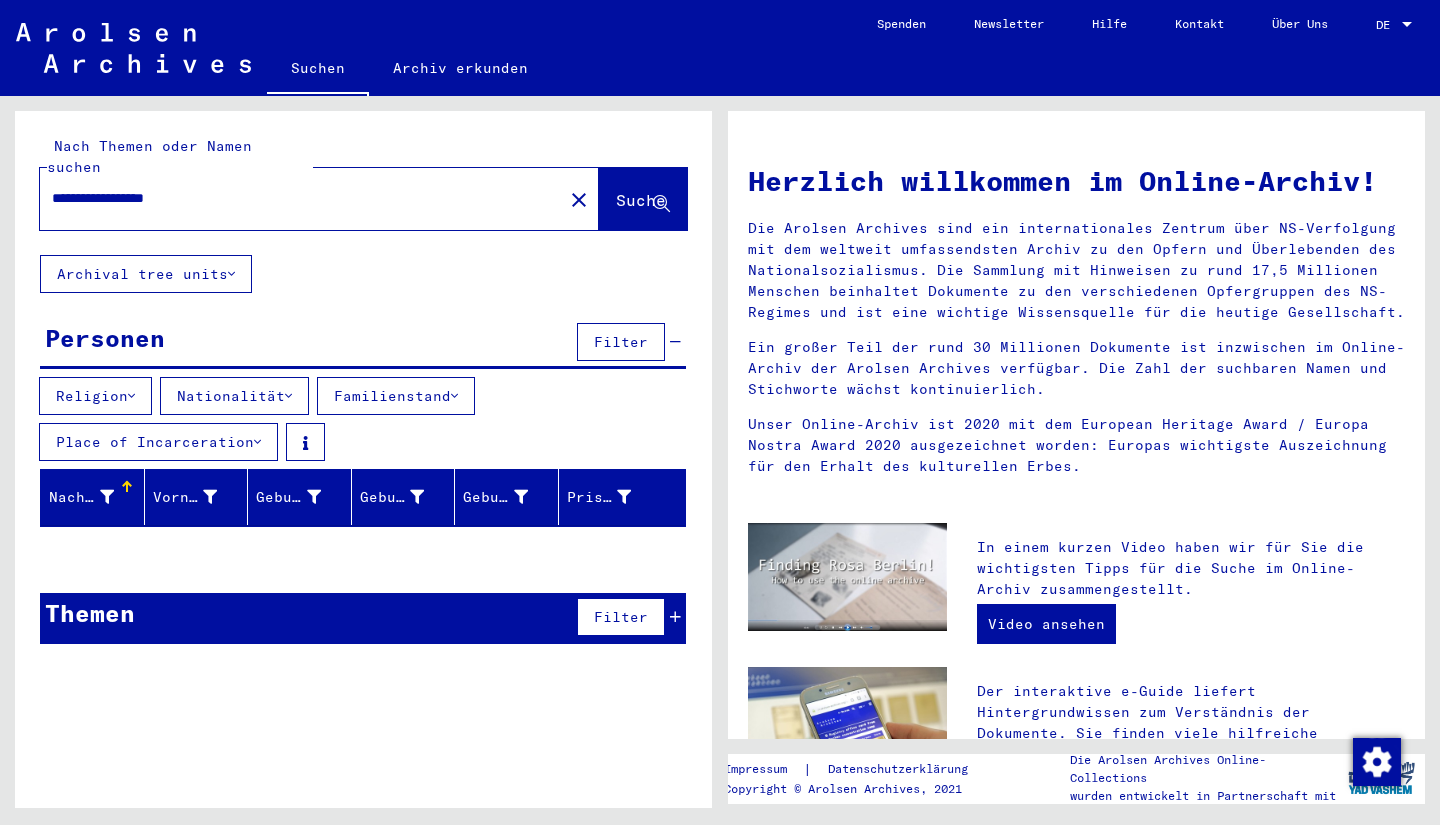click on "**********" at bounding box center [295, 198] 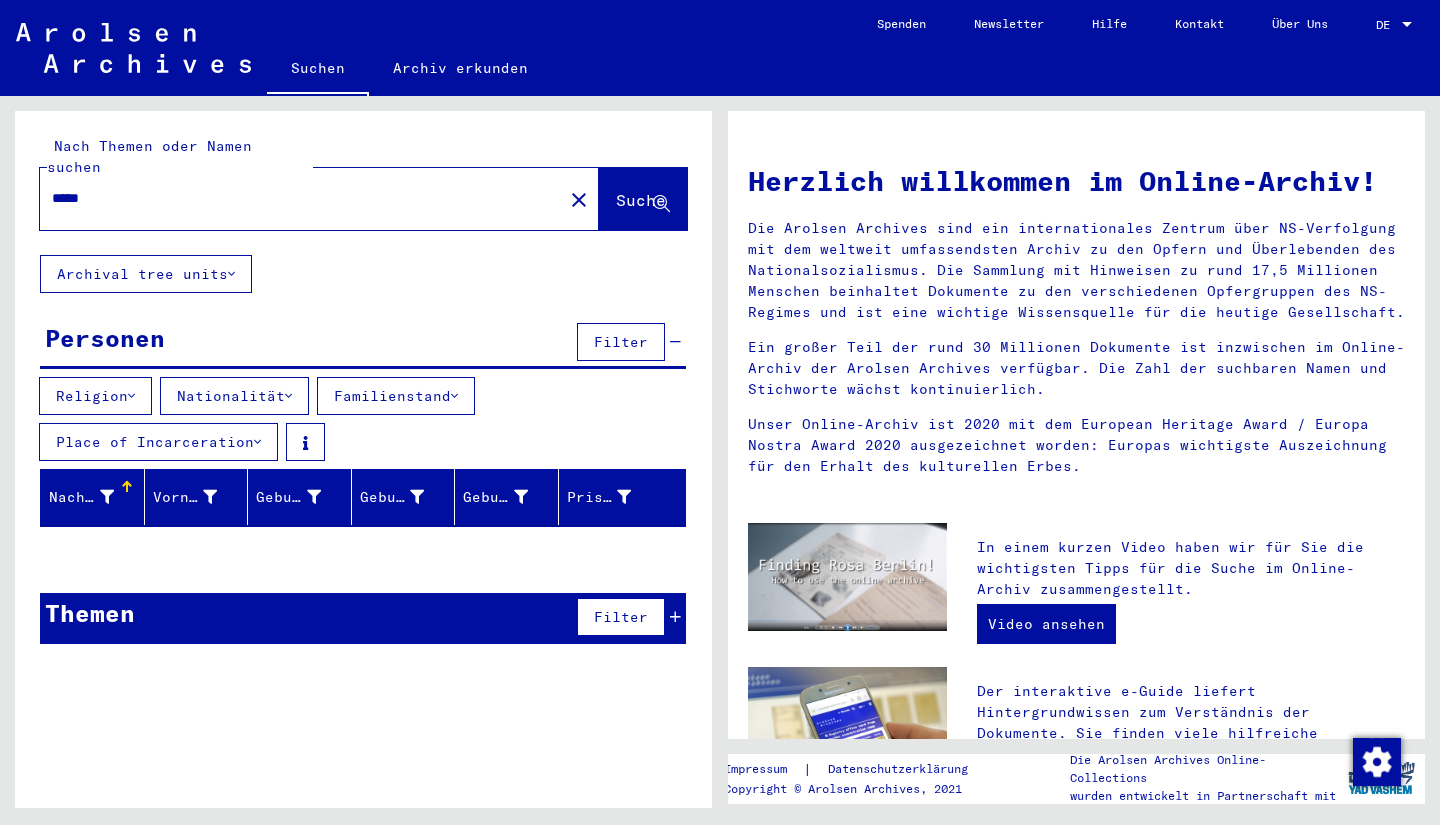 type on "*****" 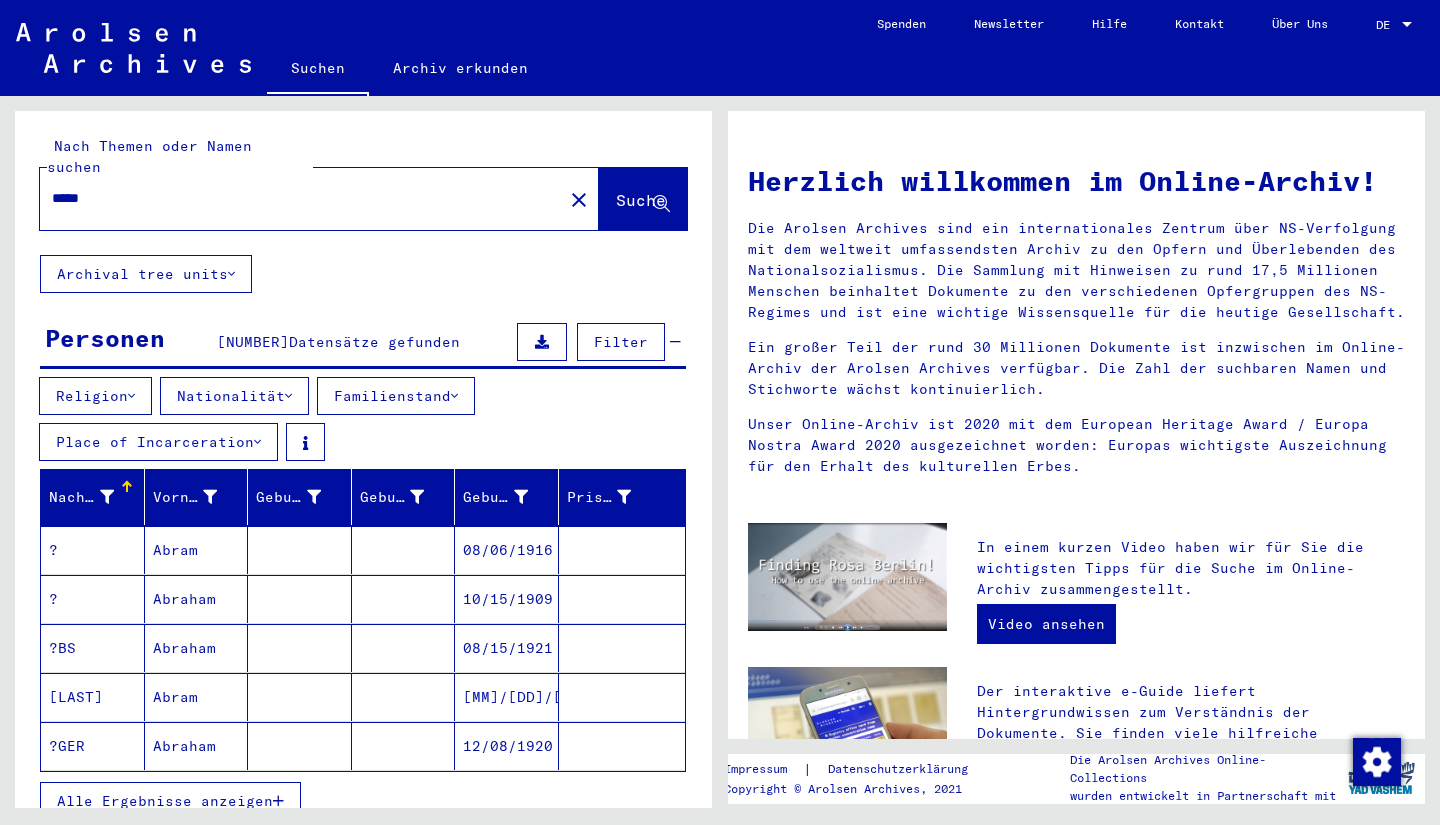 click on "Filter" at bounding box center (621, 342) 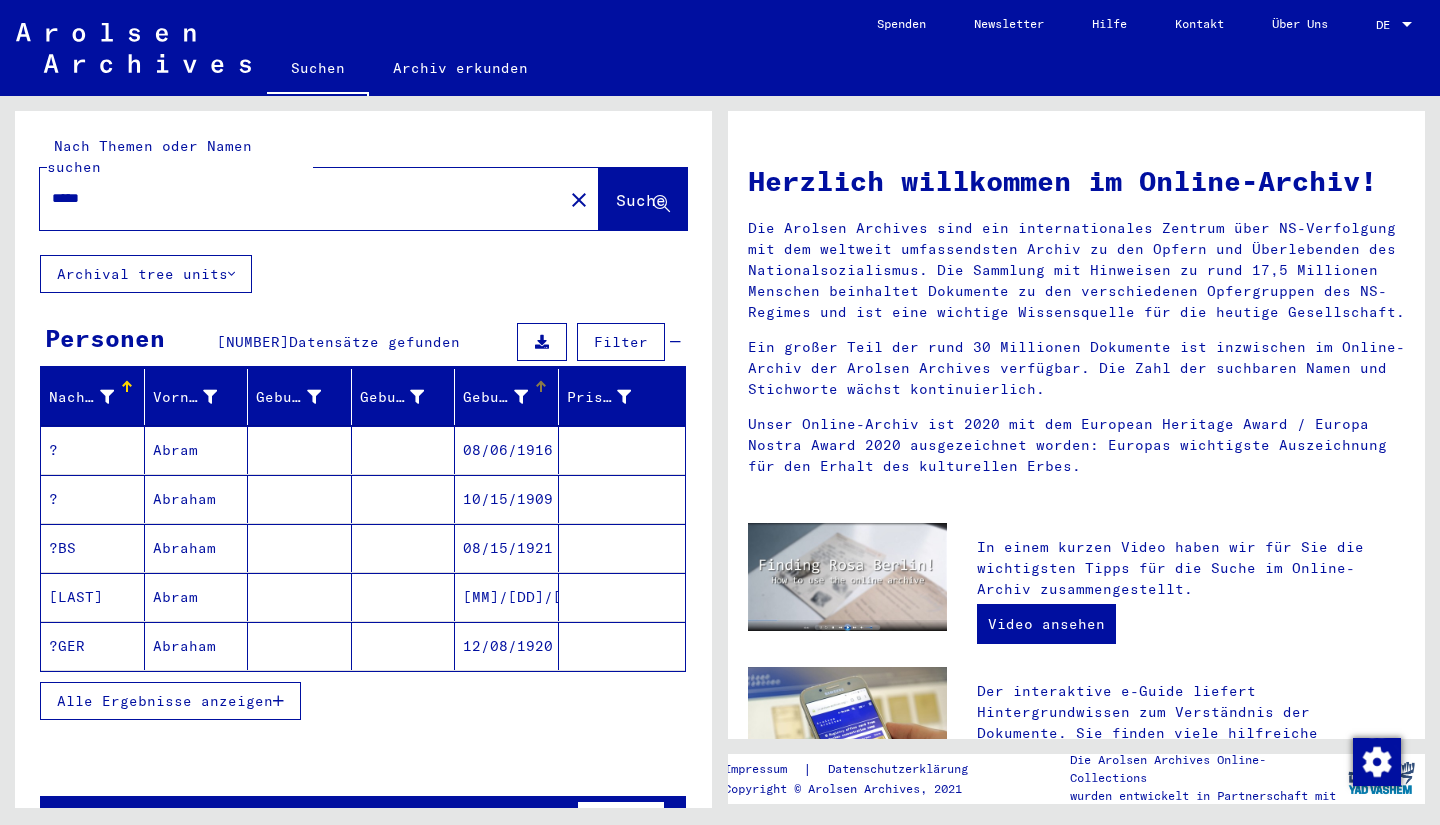 click at bounding box center [521, 397] 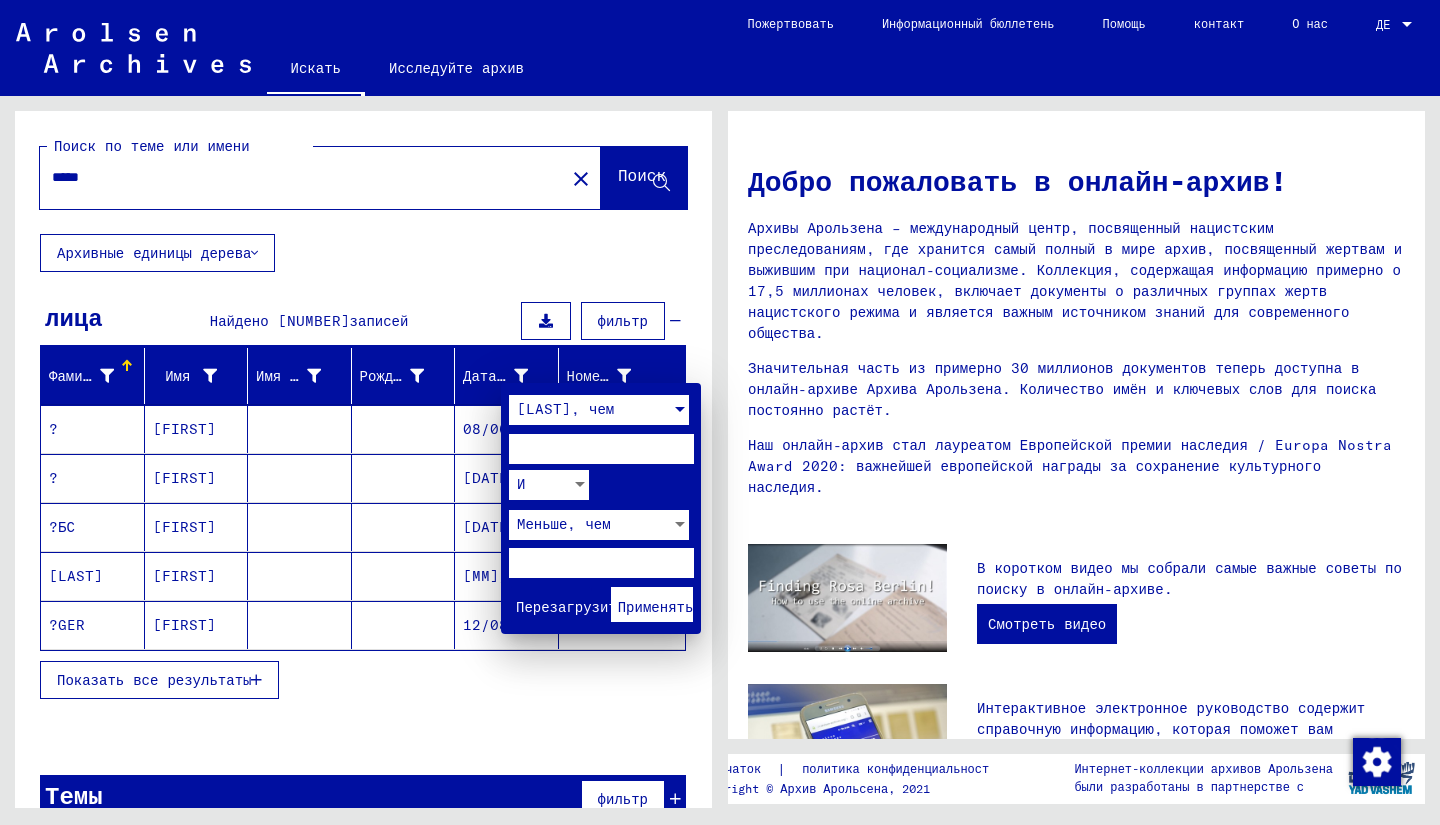 click on "[LAST], чем" at bounding box center (590, 410) 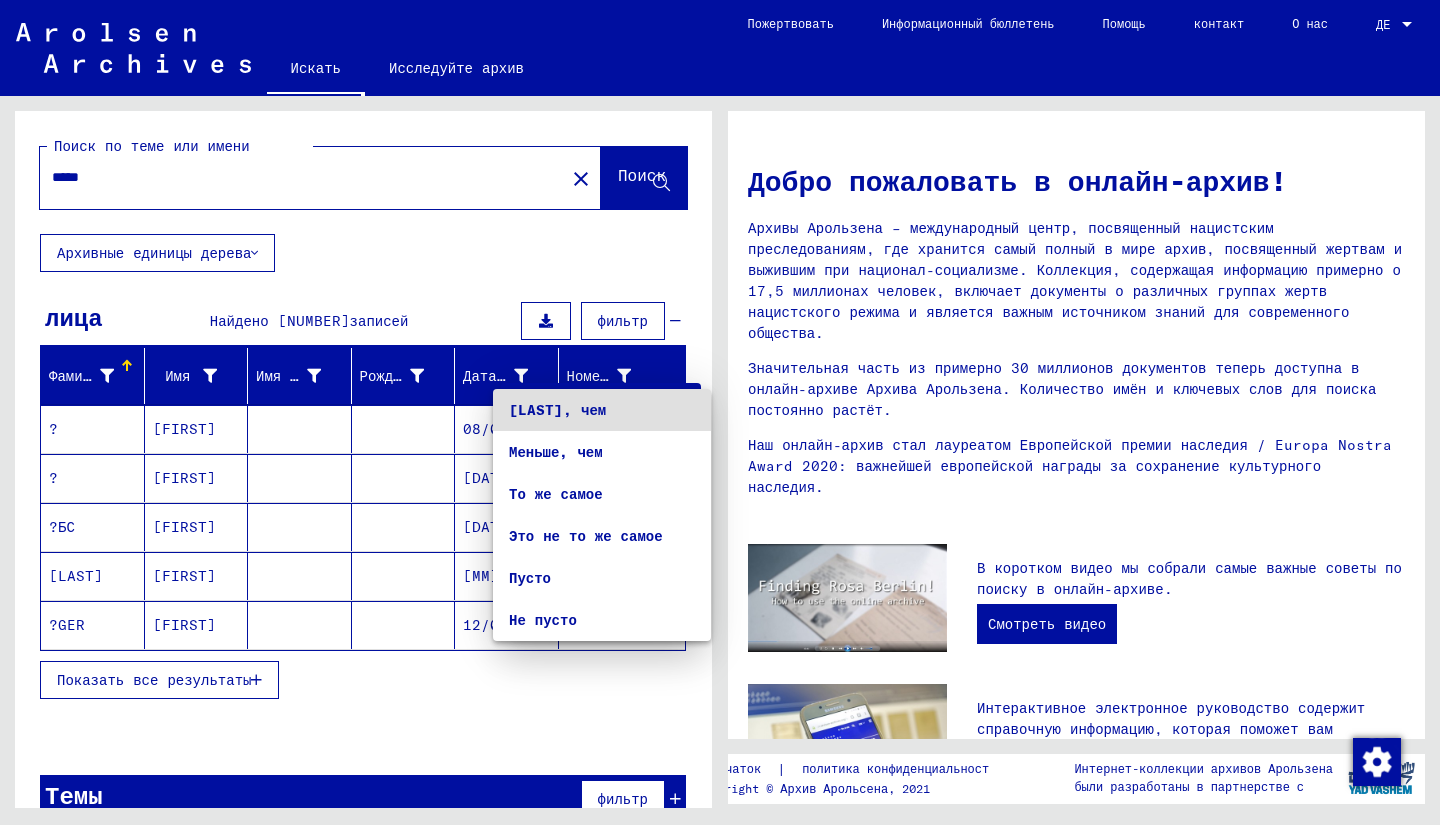 click on "[LAST], чем" at bounding box center [602, 410] 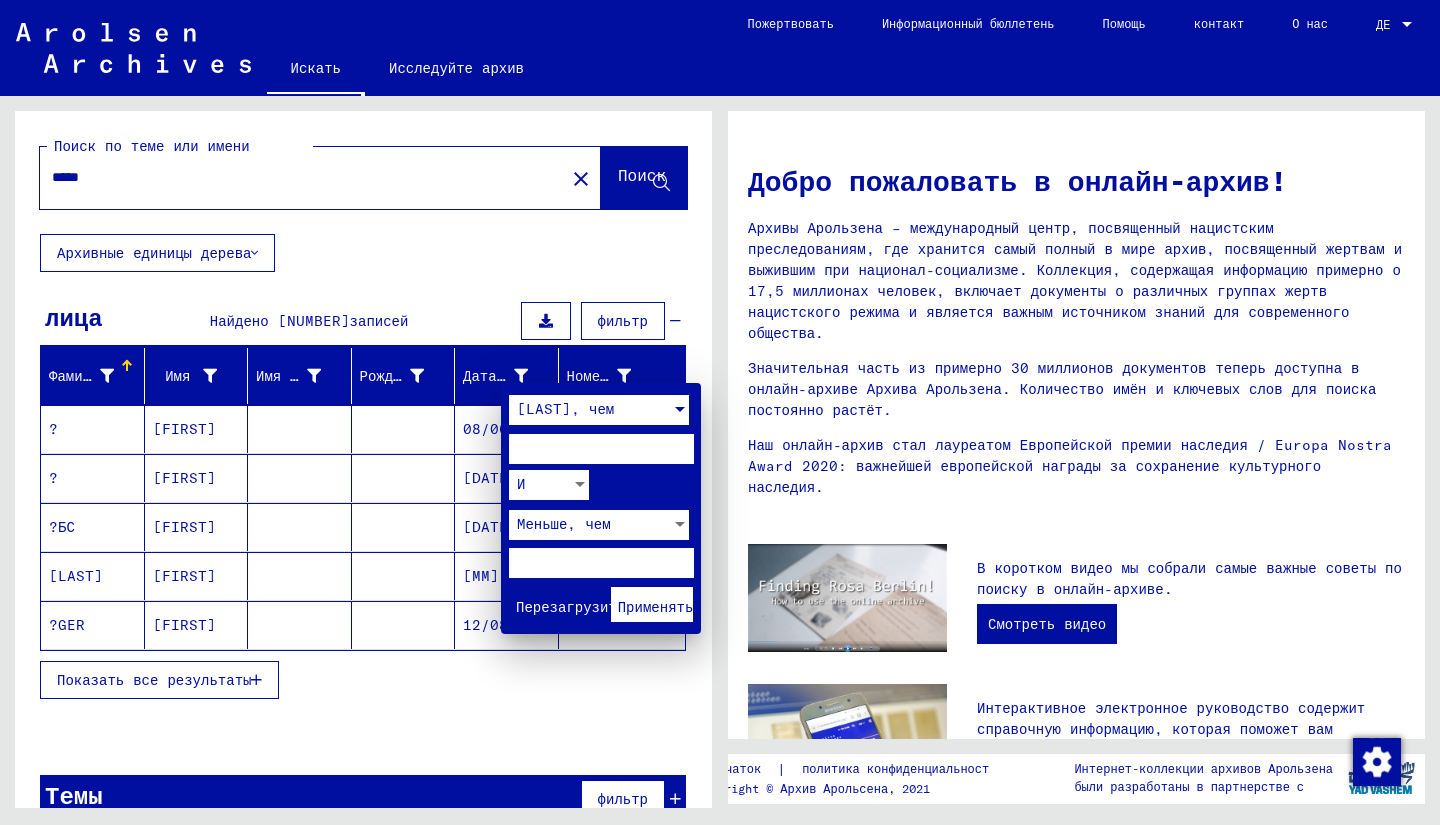 click at bounding box center [601, 449] 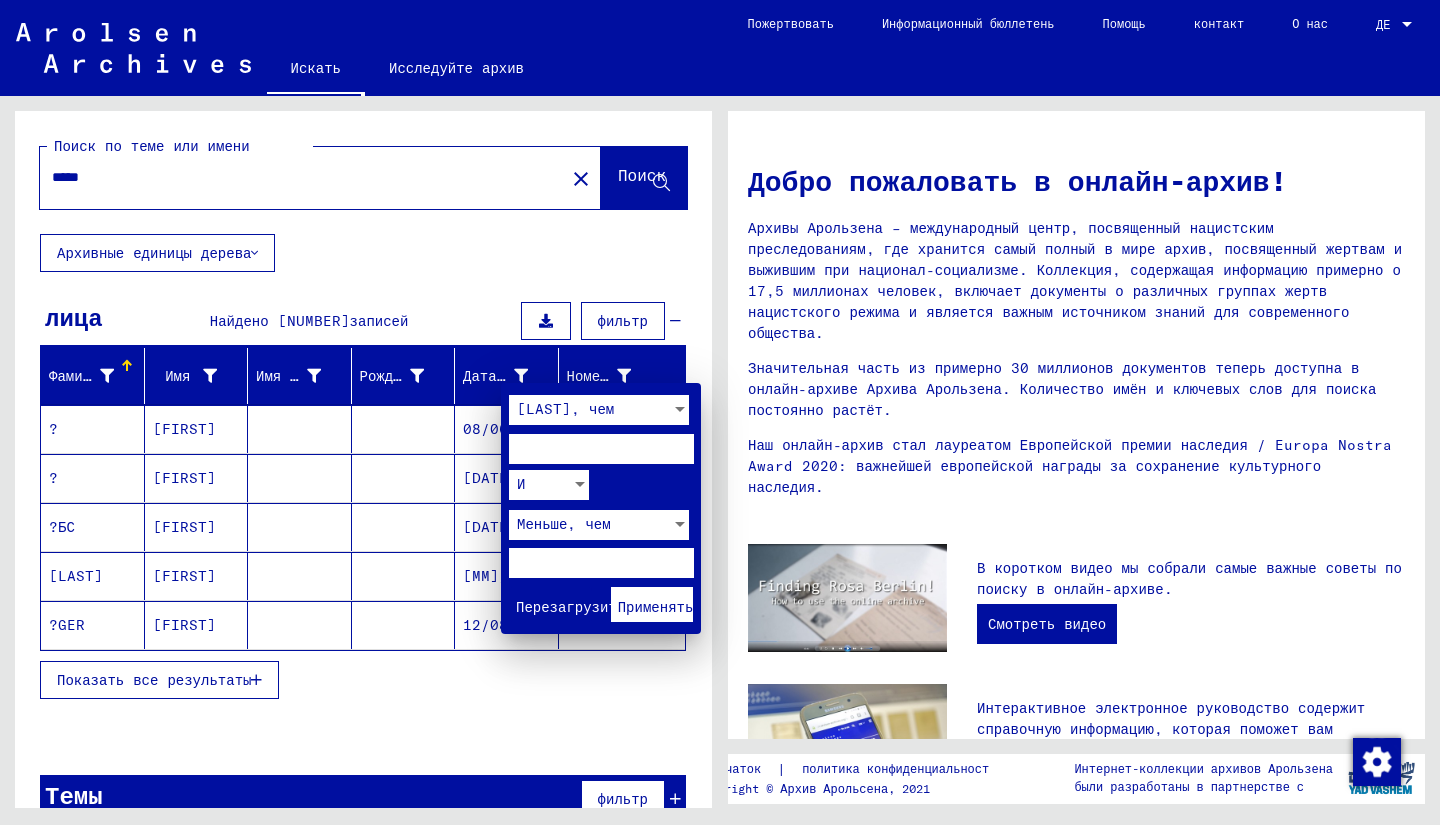 type on "****" 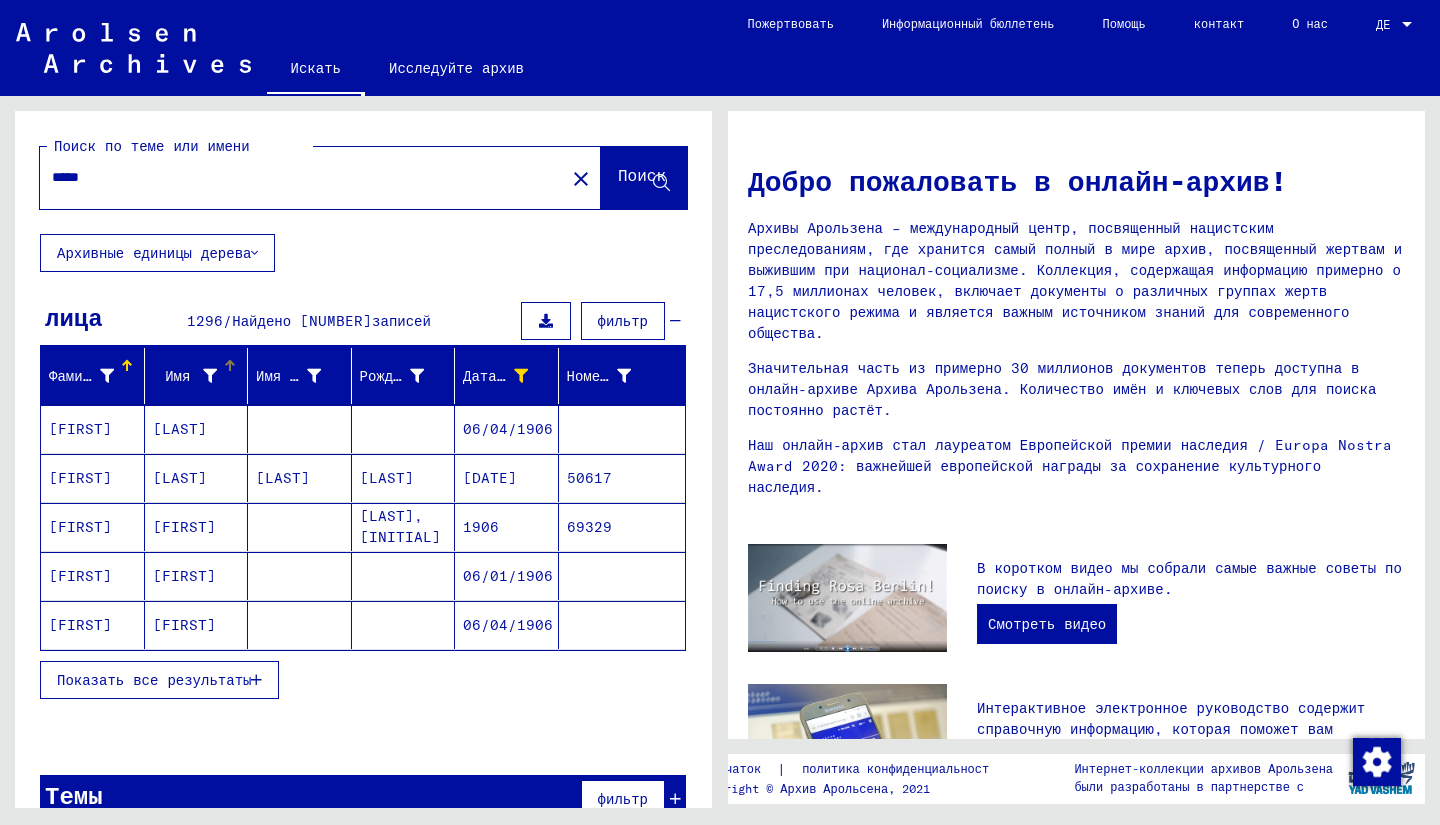 click on "Имя" at bounding box center (185, 376) 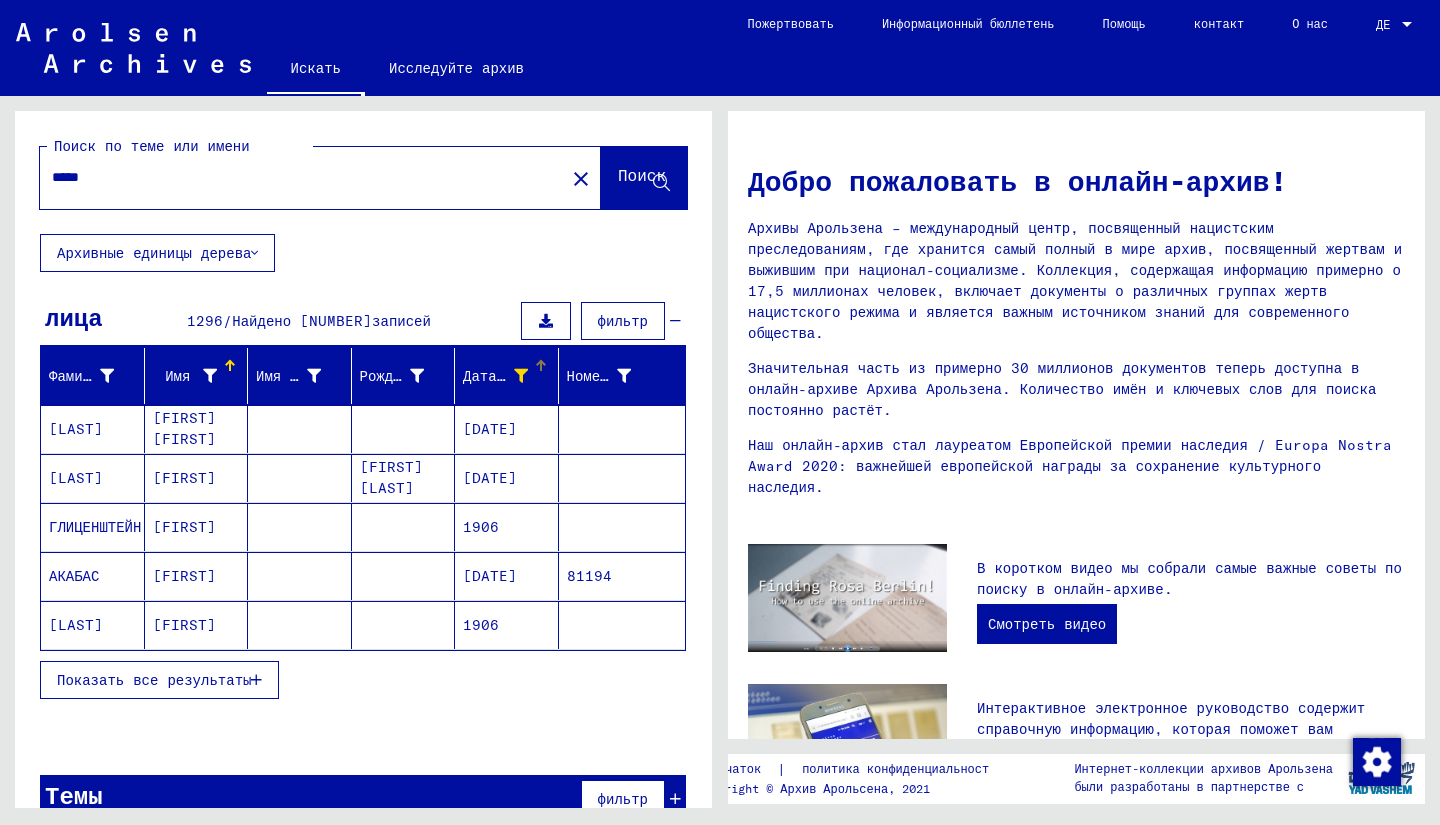 click on "Дата рождения" at bounding box center [518, 376] 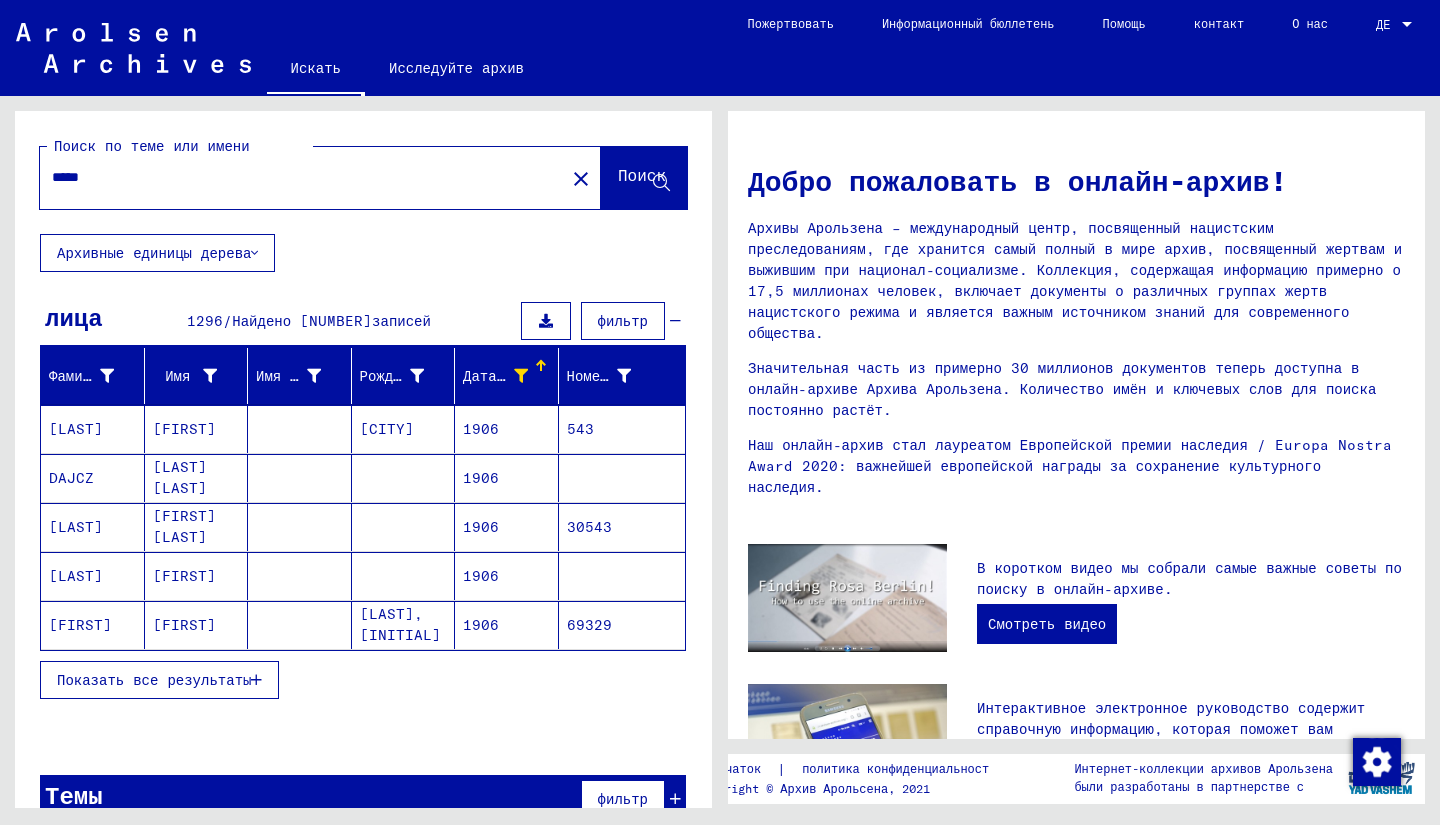 click on "Показать все результаты" at bounding box center [154, 680] 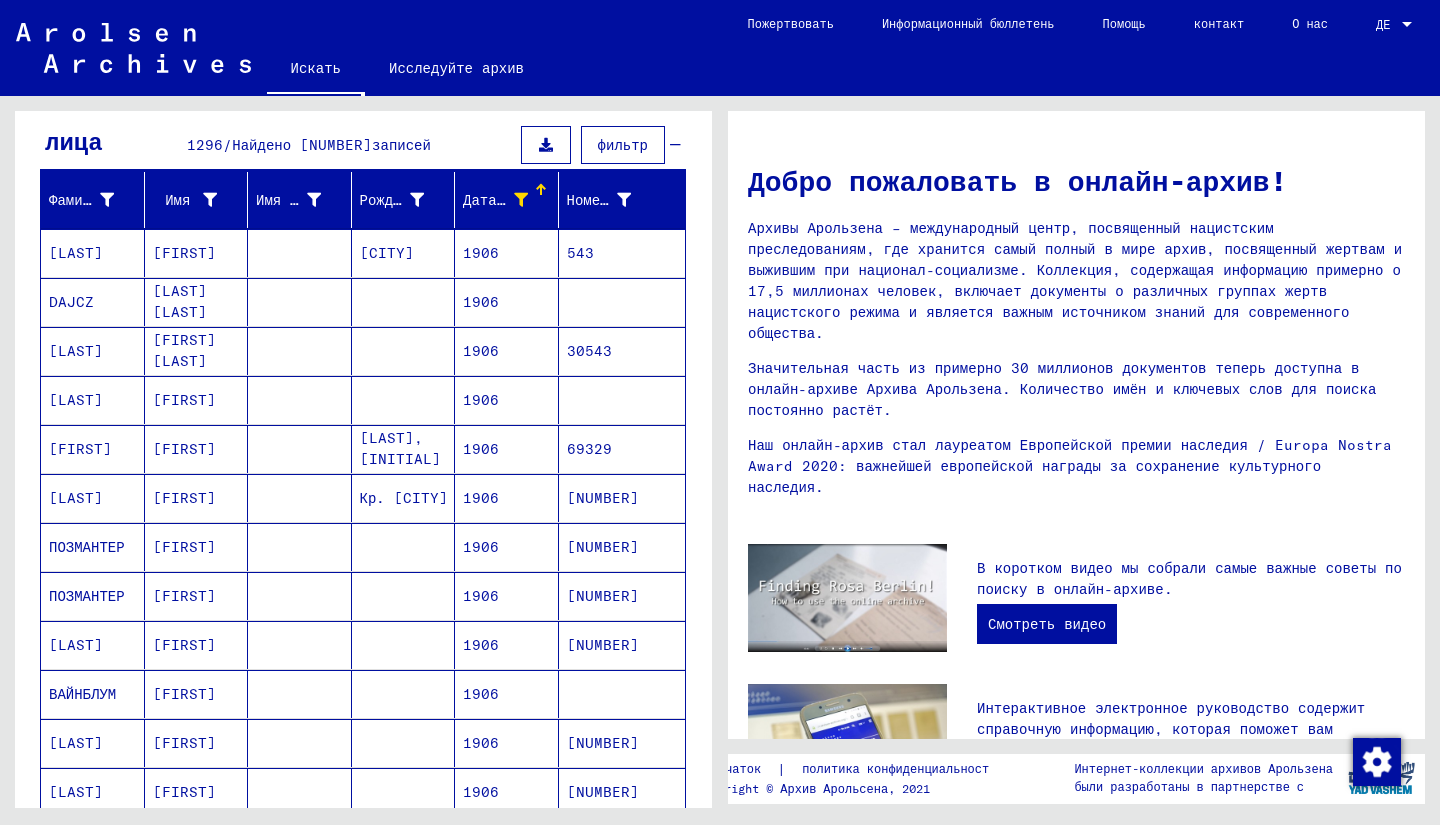 scroll, scrollTop: 200, scrollLeft: 0, axis: vertical 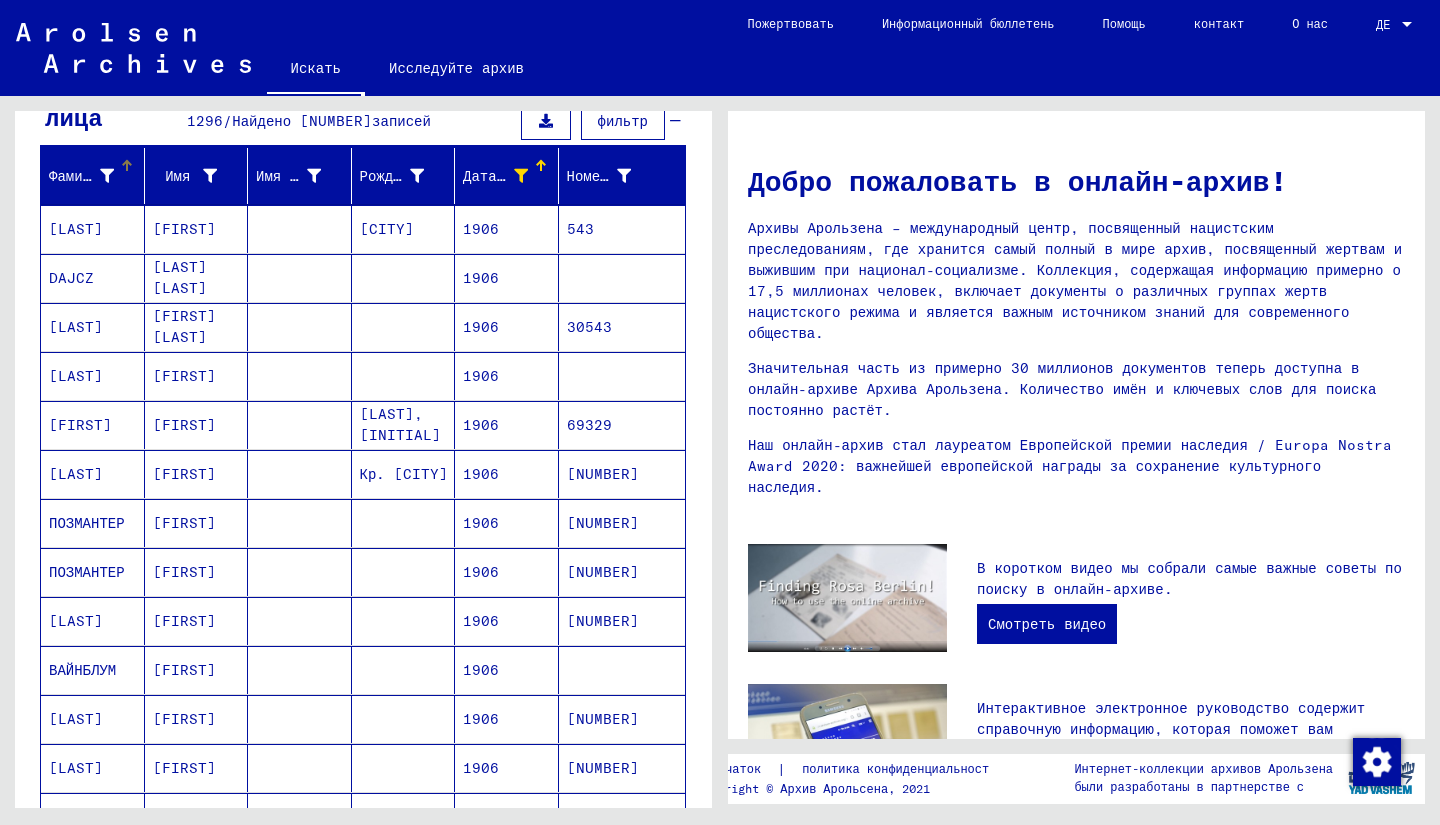click at bounding box center [107, 176] 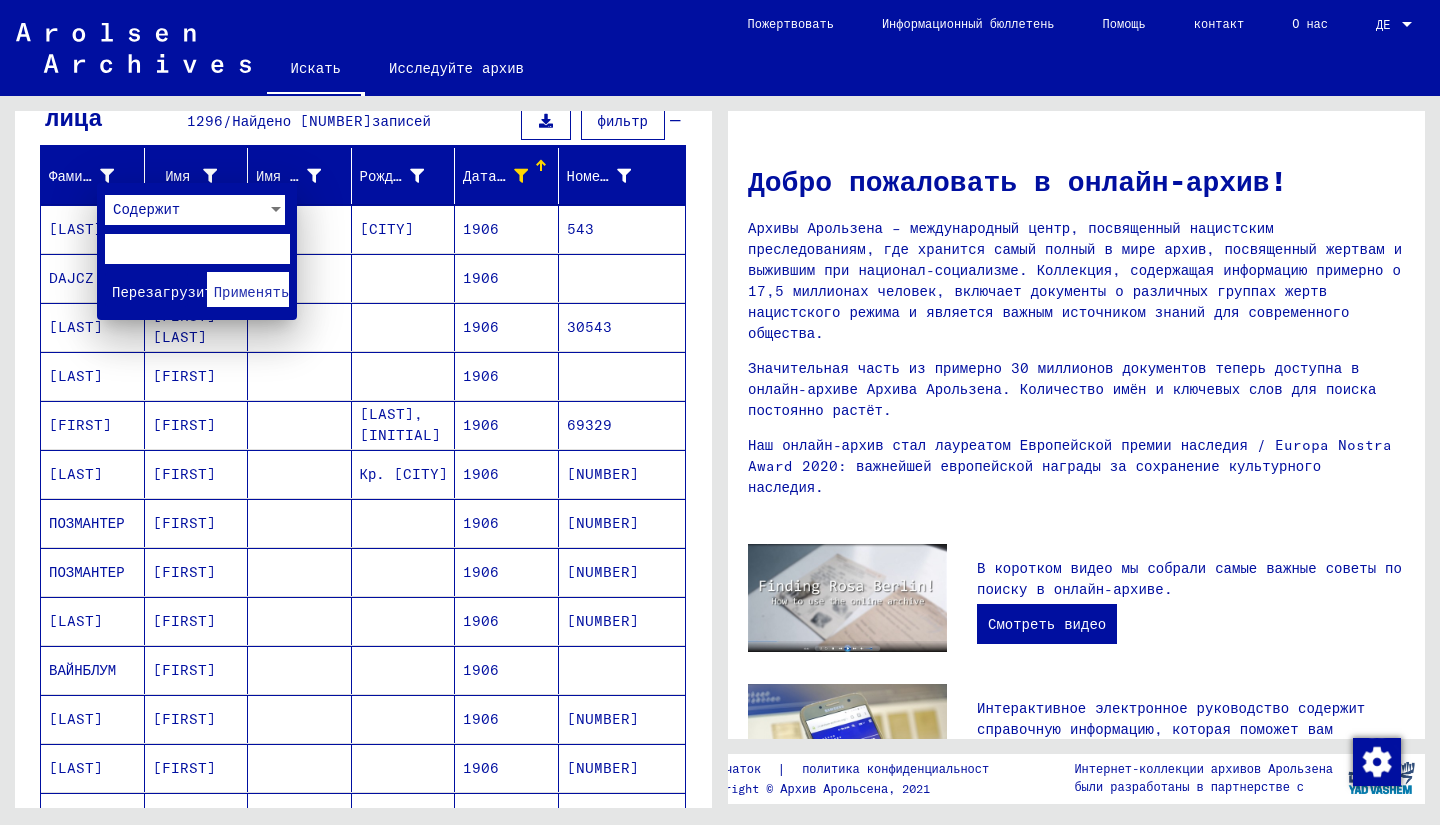 click on "Содержит" at bounding box center [186, 210] 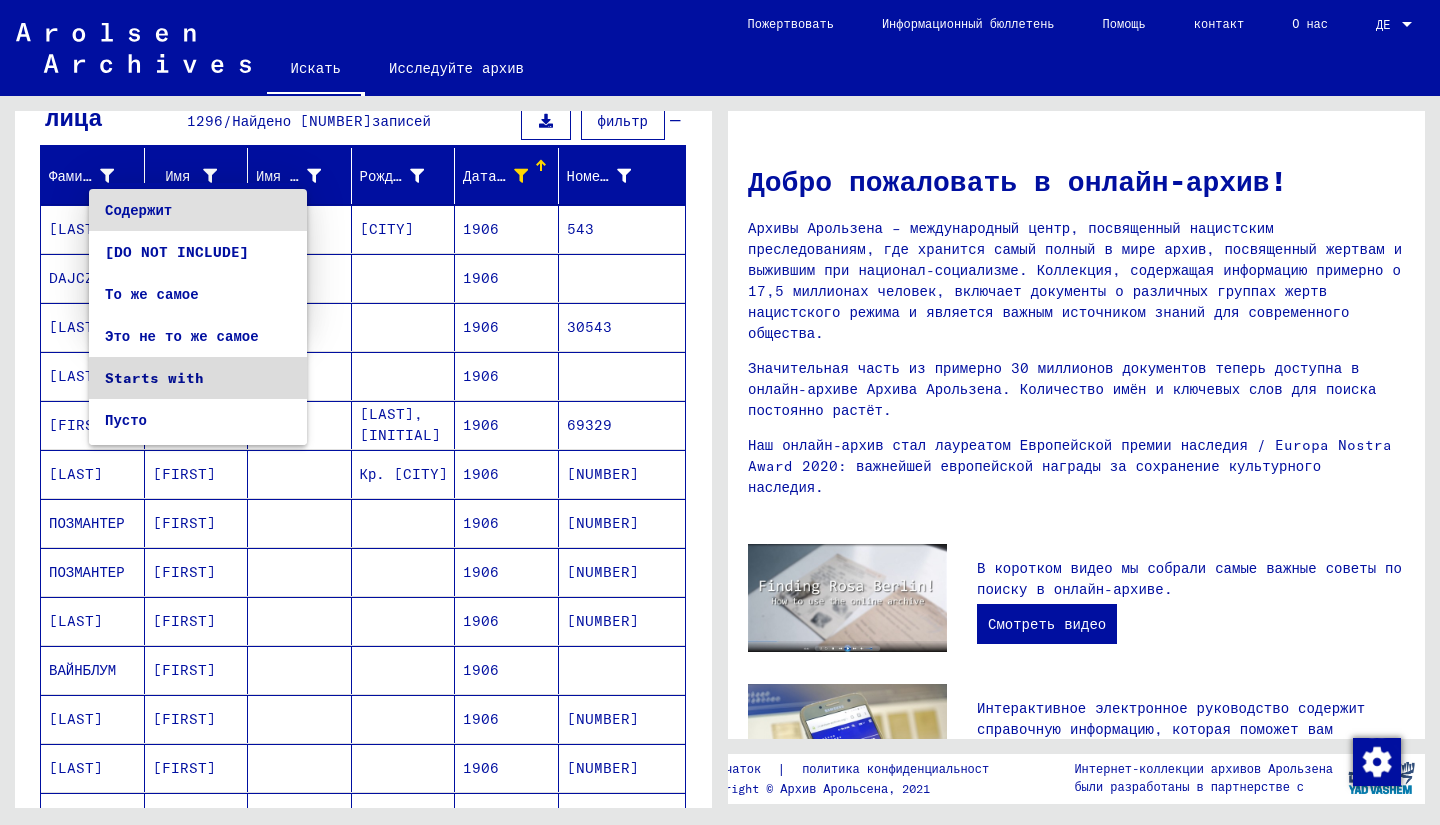 click on "Starts with" at bounding box center [198, 378] 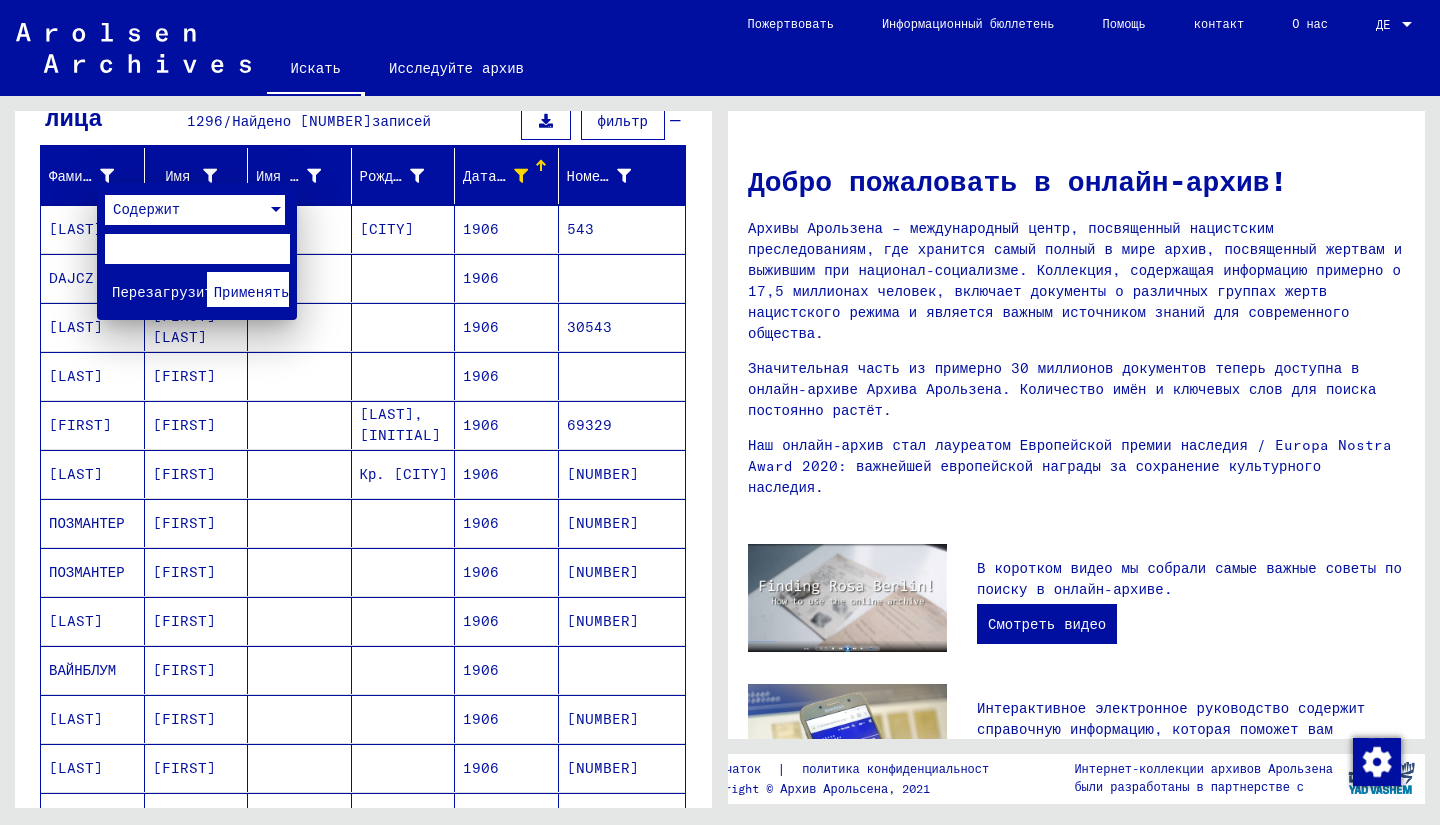 click on "Содержит" at bounding box center [186, 210] 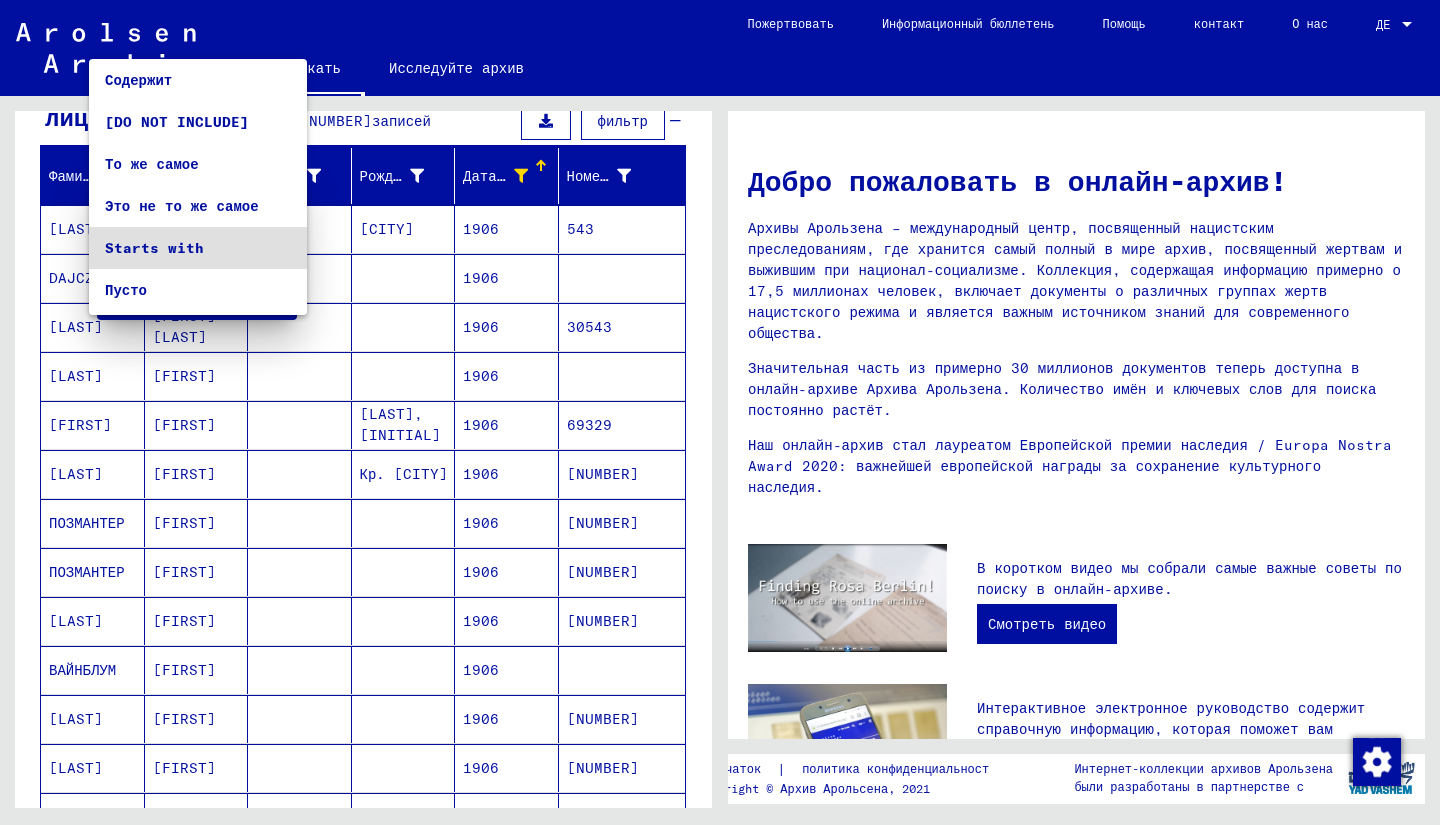 scroll, scrollTop: 38, scrollLeft: 0, axis: vertical 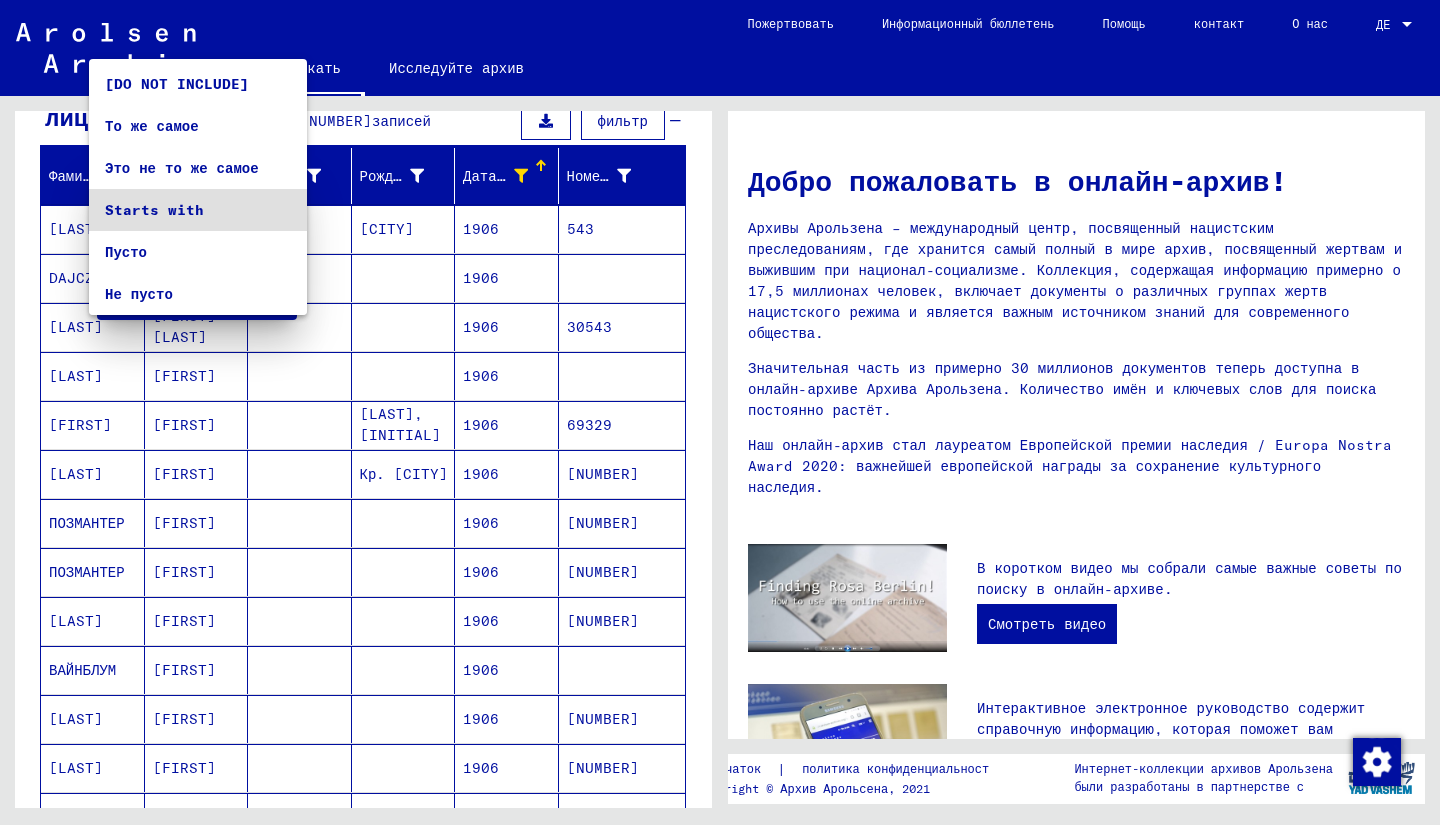 click on "Starts with" at bounding box center [154, 210] 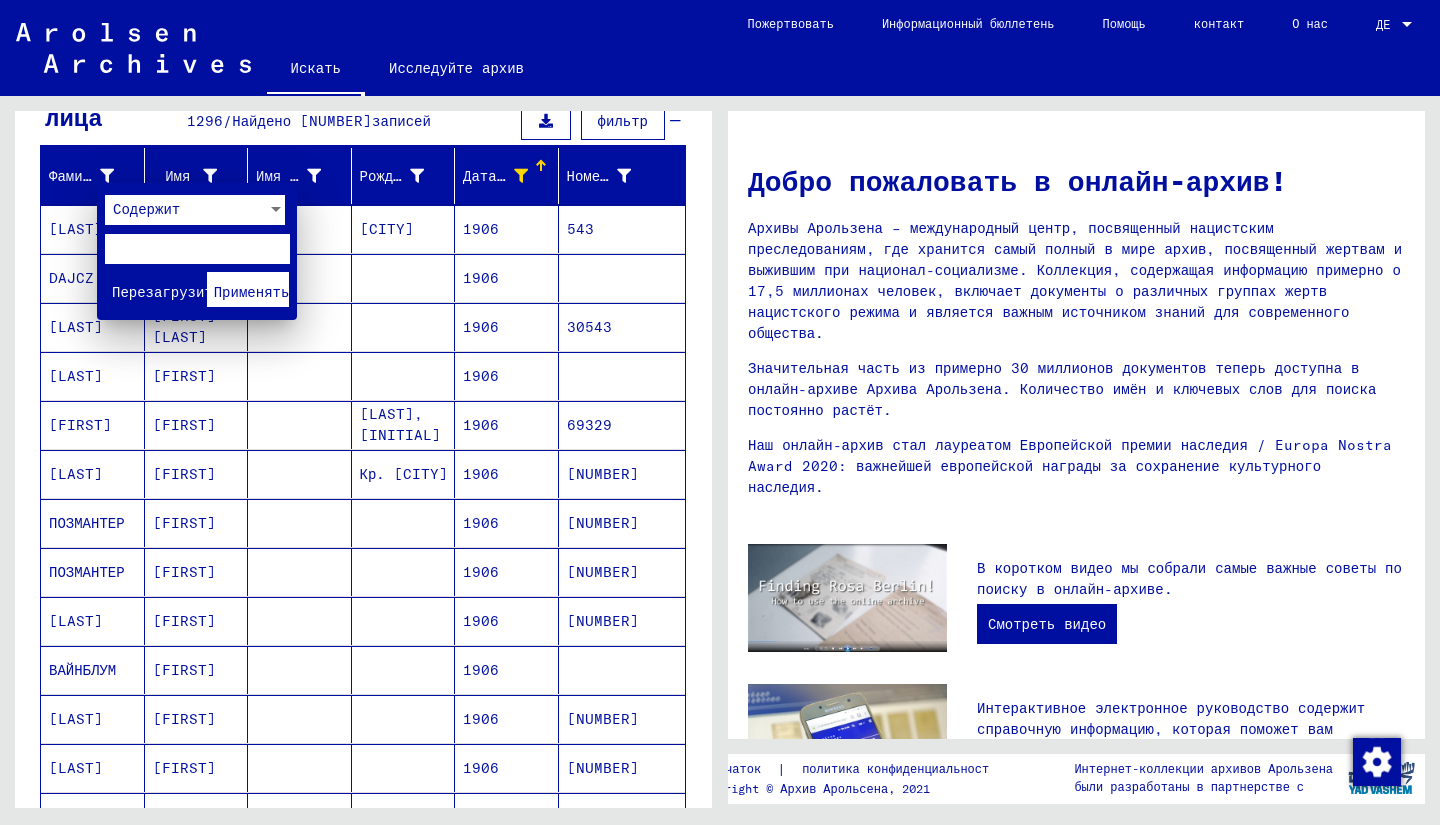 click at bounding box center [197, 249] 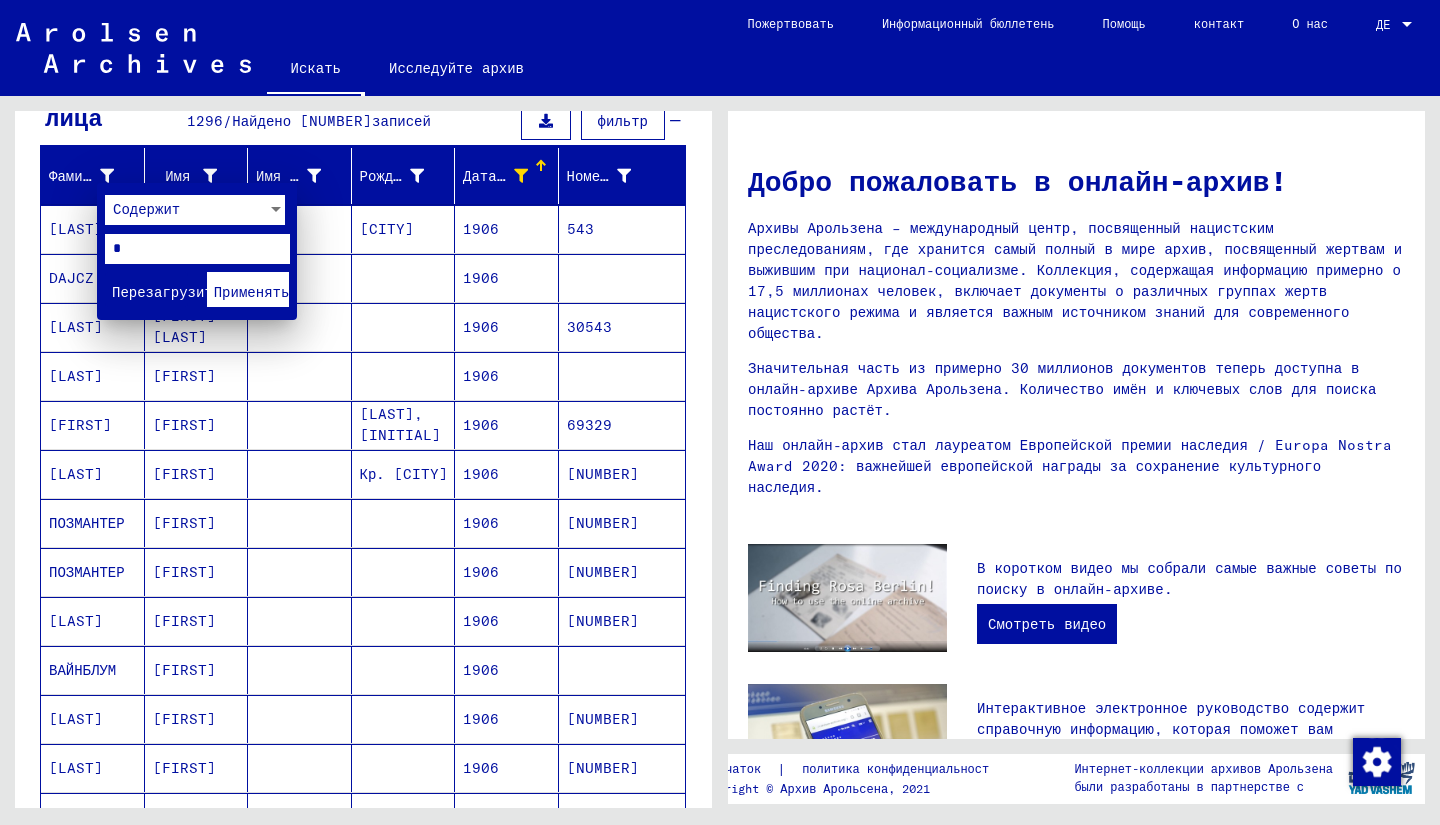 type on "*" 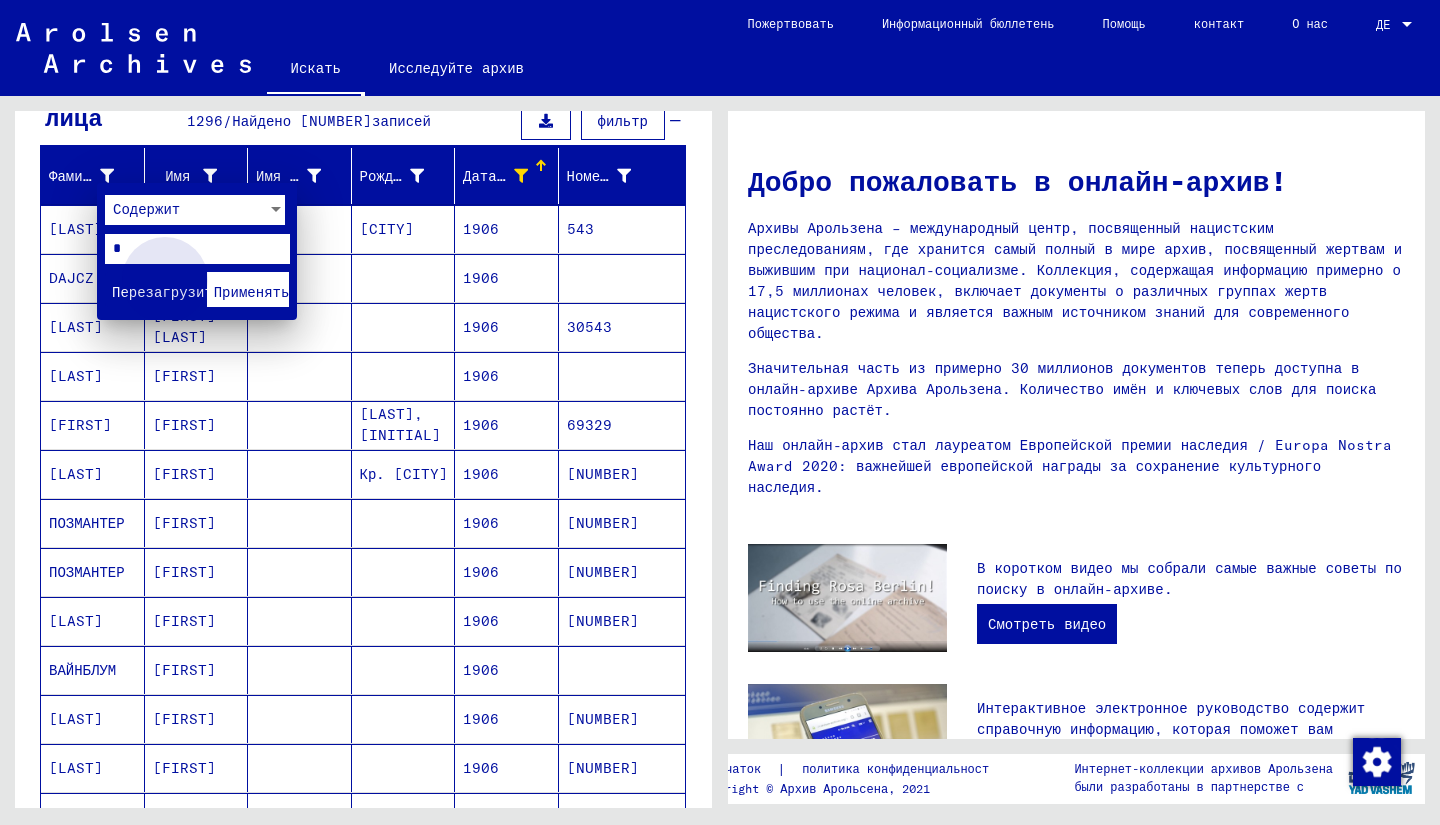 click on "Применять" at bounding box center [252, 292] 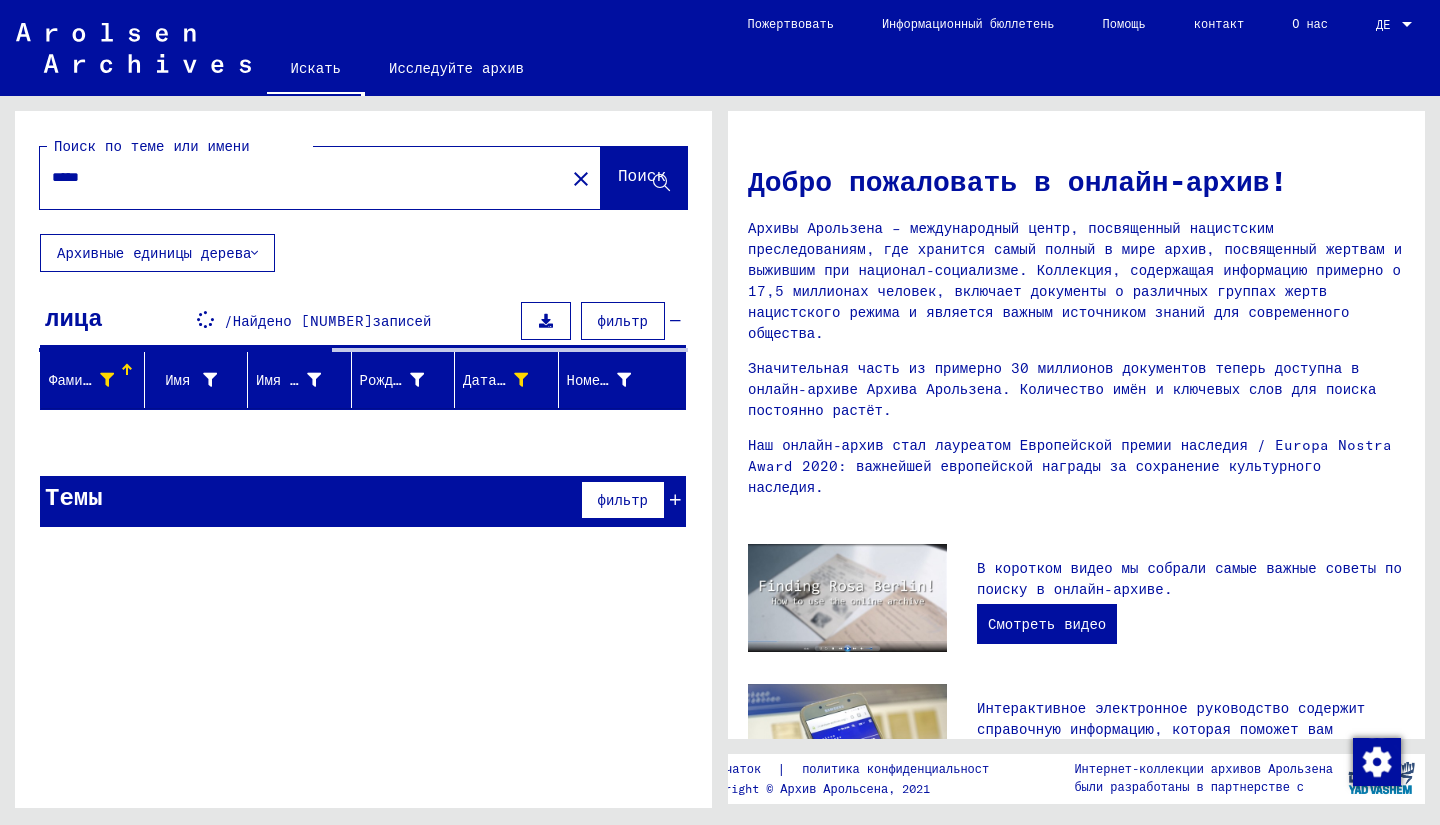 scroll, scrollTop: 0, scrollLeft: 0, axis: both 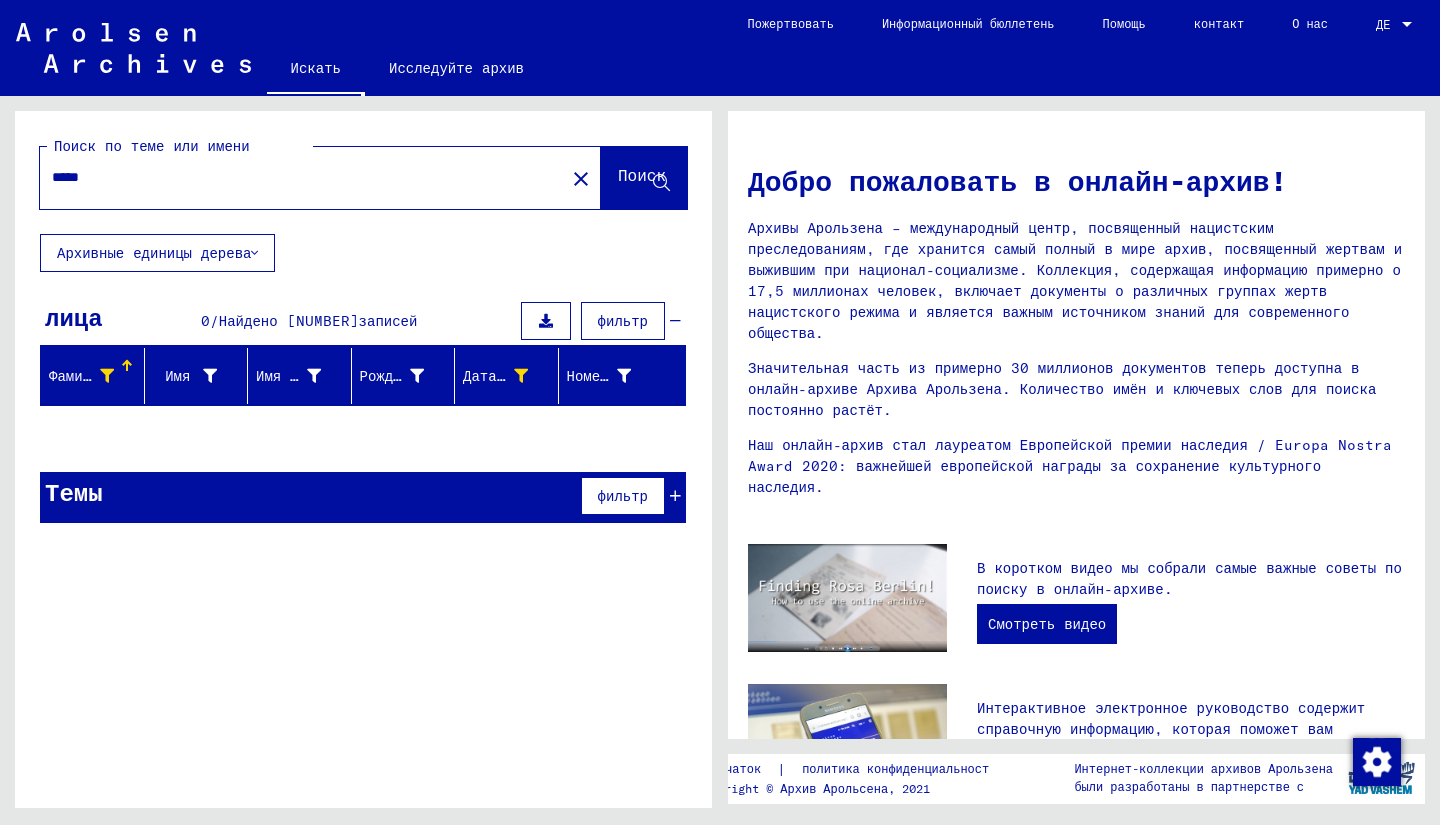 click on "Фамилия" at bounding box center [84, 376] 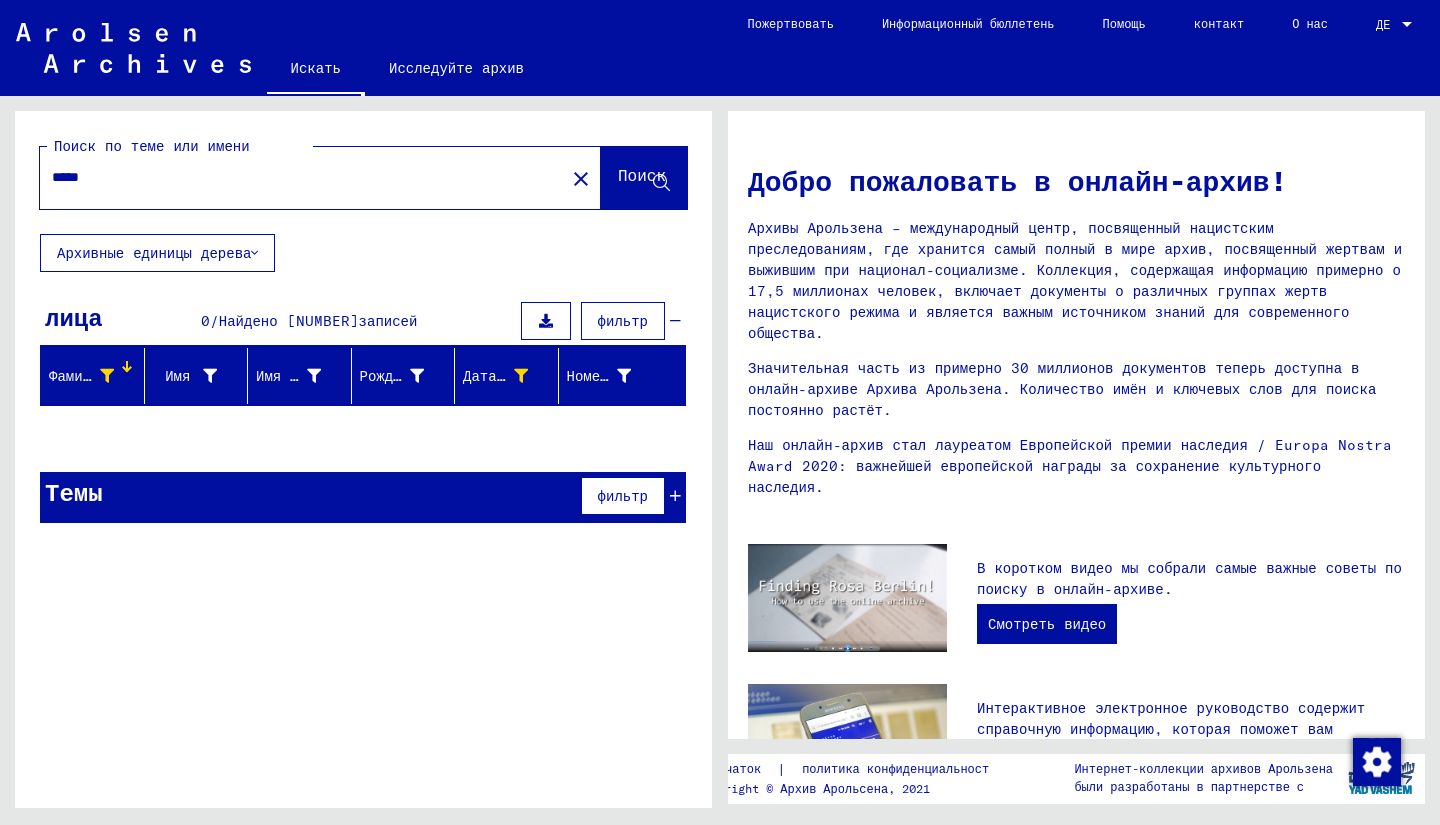 click at bounding box center [546, 321] 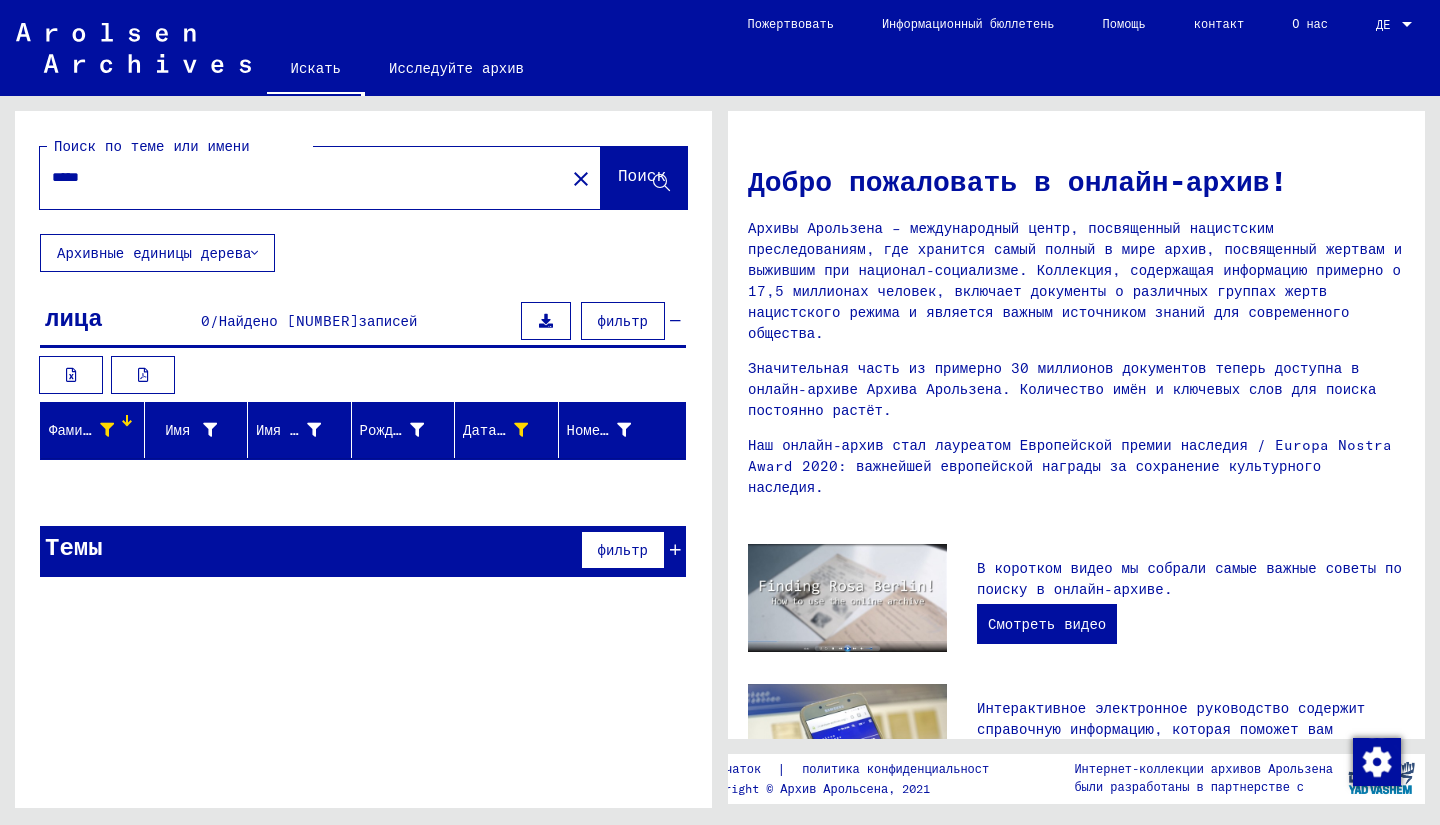 click at bounding box center (546, 321) 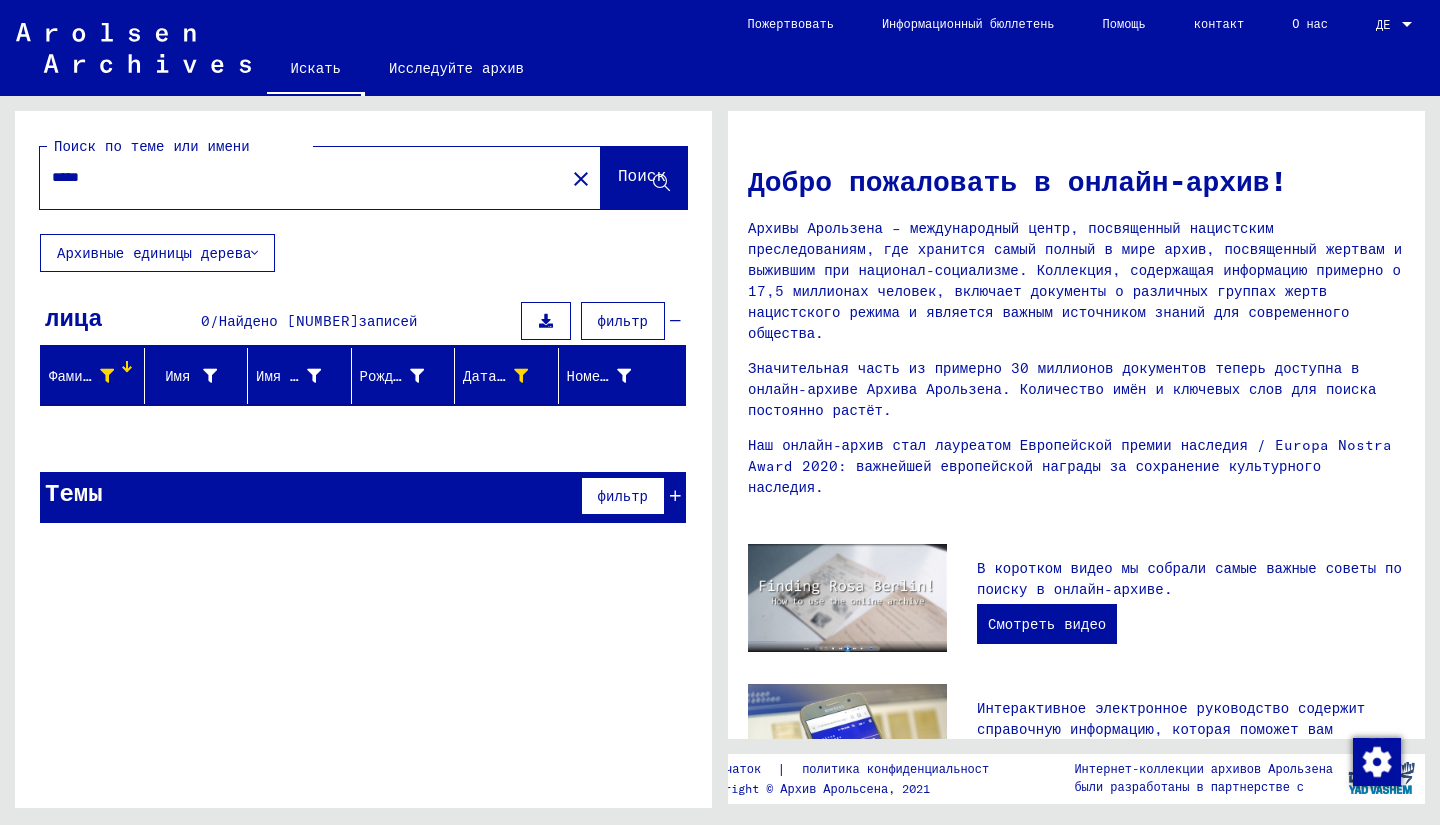 click on "фильтр" at bounding box center (623, 321) 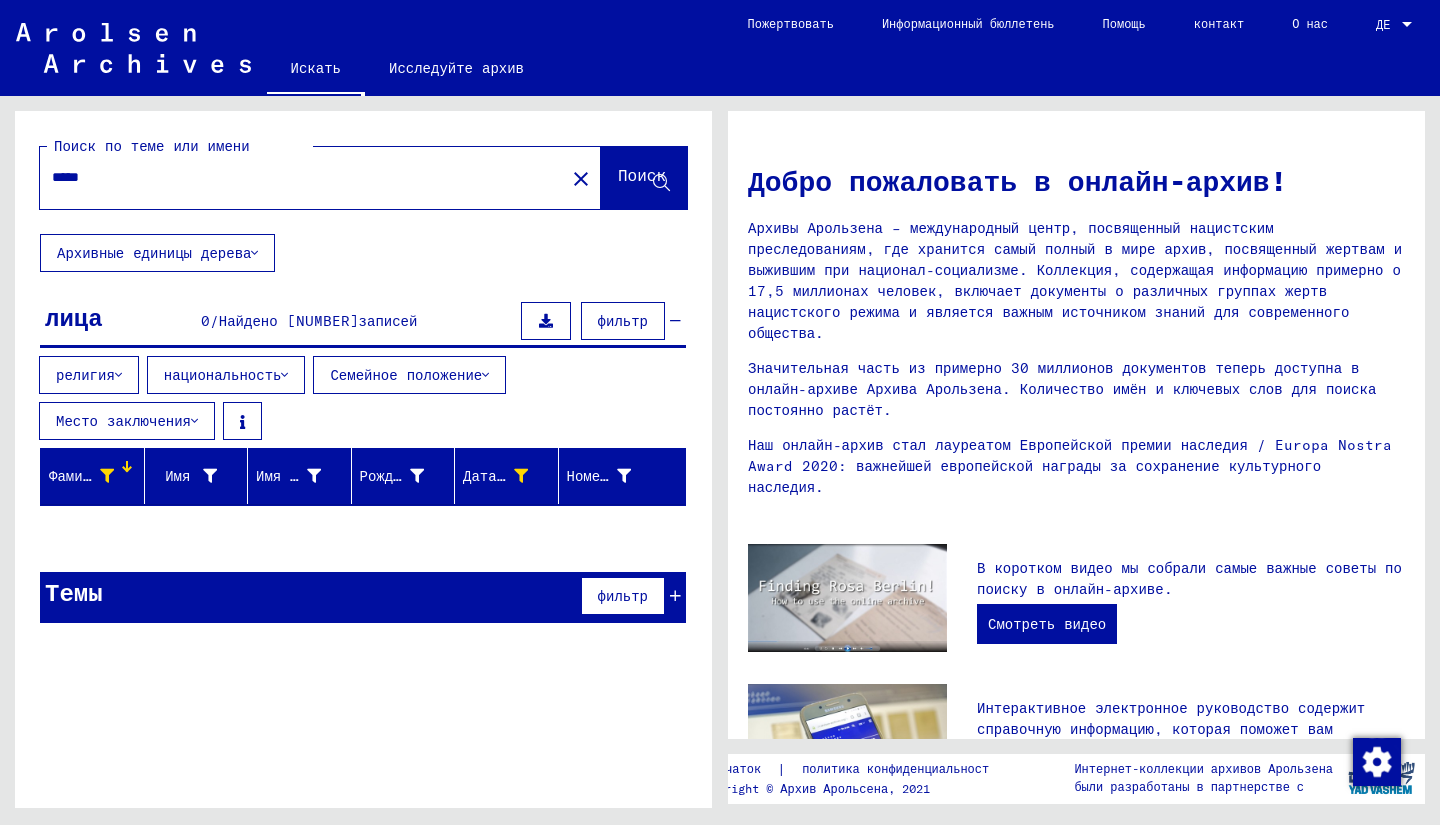 click on "Фамилия" at bounding box center (84, 476) 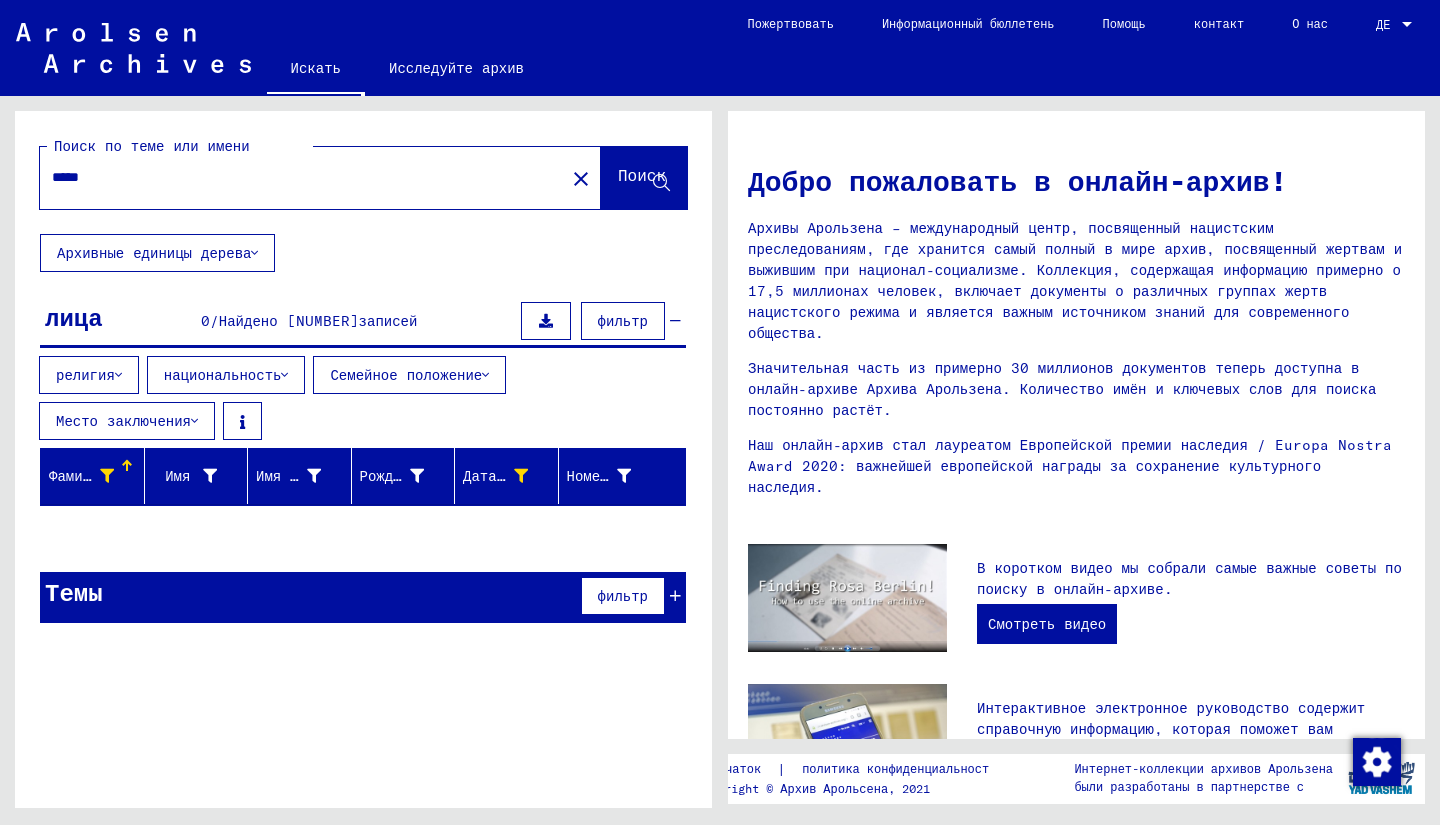 click on "лица 0 / Найдено 77341  записей фильтр религия национальность Семейное положение Место заключения Фамилия Имя Имя при рождении Рождение Дата рождения Номер заключенного Подпись Фамилия Имя Имя при рождении Рождение Дата рождения Номер заключенного Отец (приемный отец) Мать (приемная мать) религия национальность Профессия место заключения Дата смерти Последнее место жительства Последнее место жительства (страна) место заключения Последнее место жительства (провинция) Последнее место жительства (место) Последнее место жительства (район) Signature Nachname Vorname" at bounding box center [363, 409] 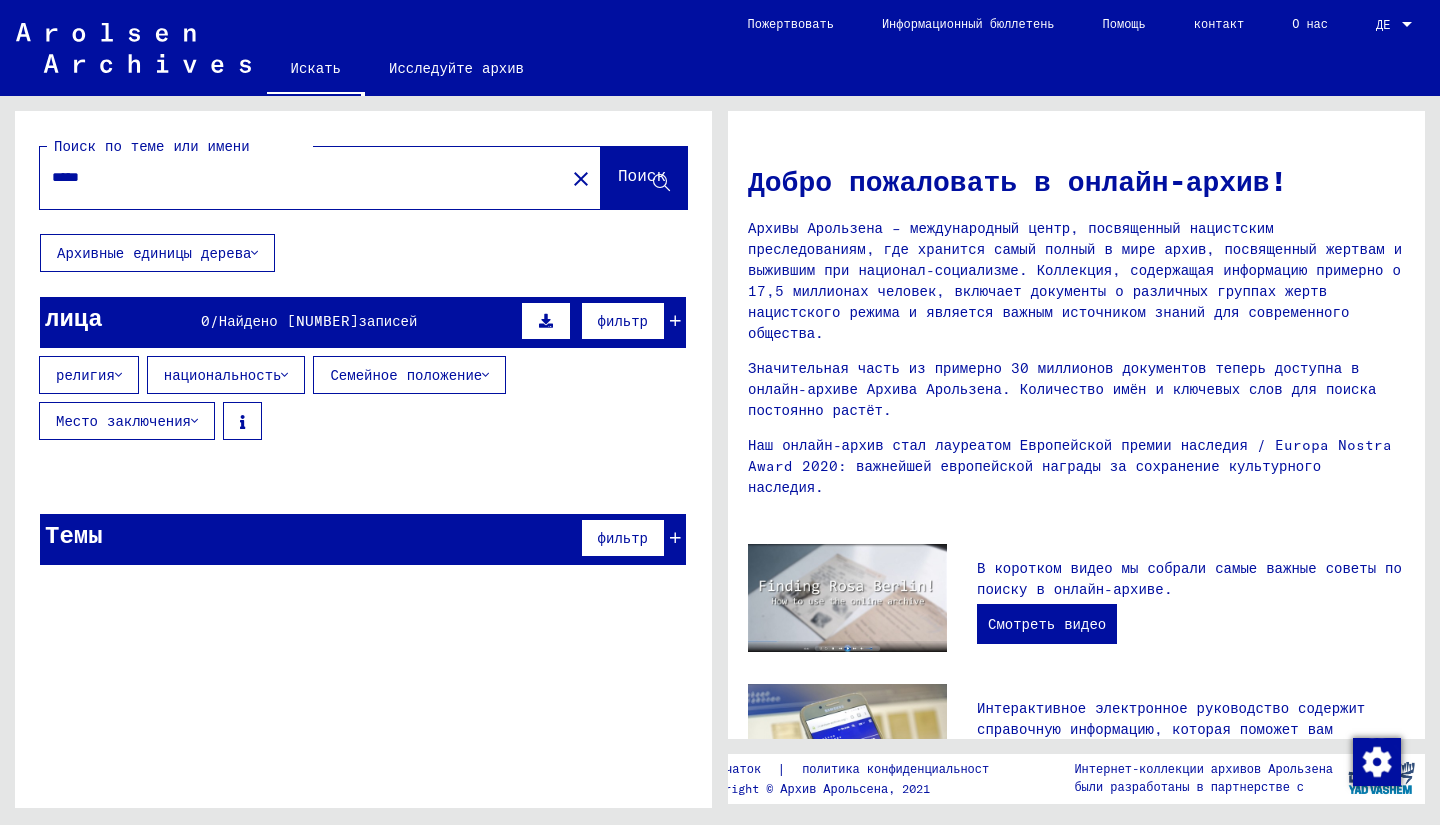click on "[DOCUMENT_TYPE] [NUMBER] [DOCUMENT_TYPE]" at bounding box center (363, 322) 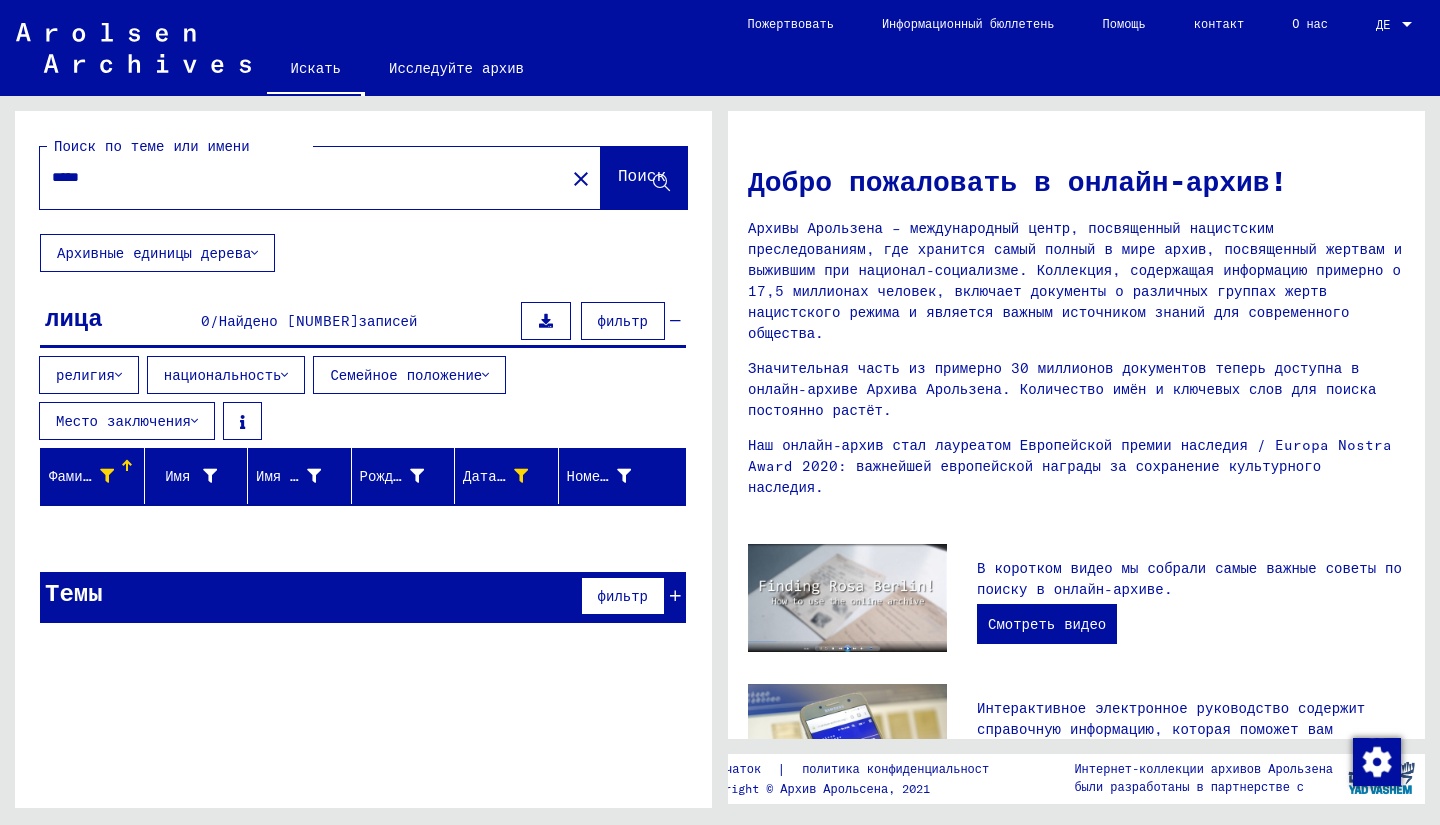 click on "фильтр" at bounding box center (623, 321) 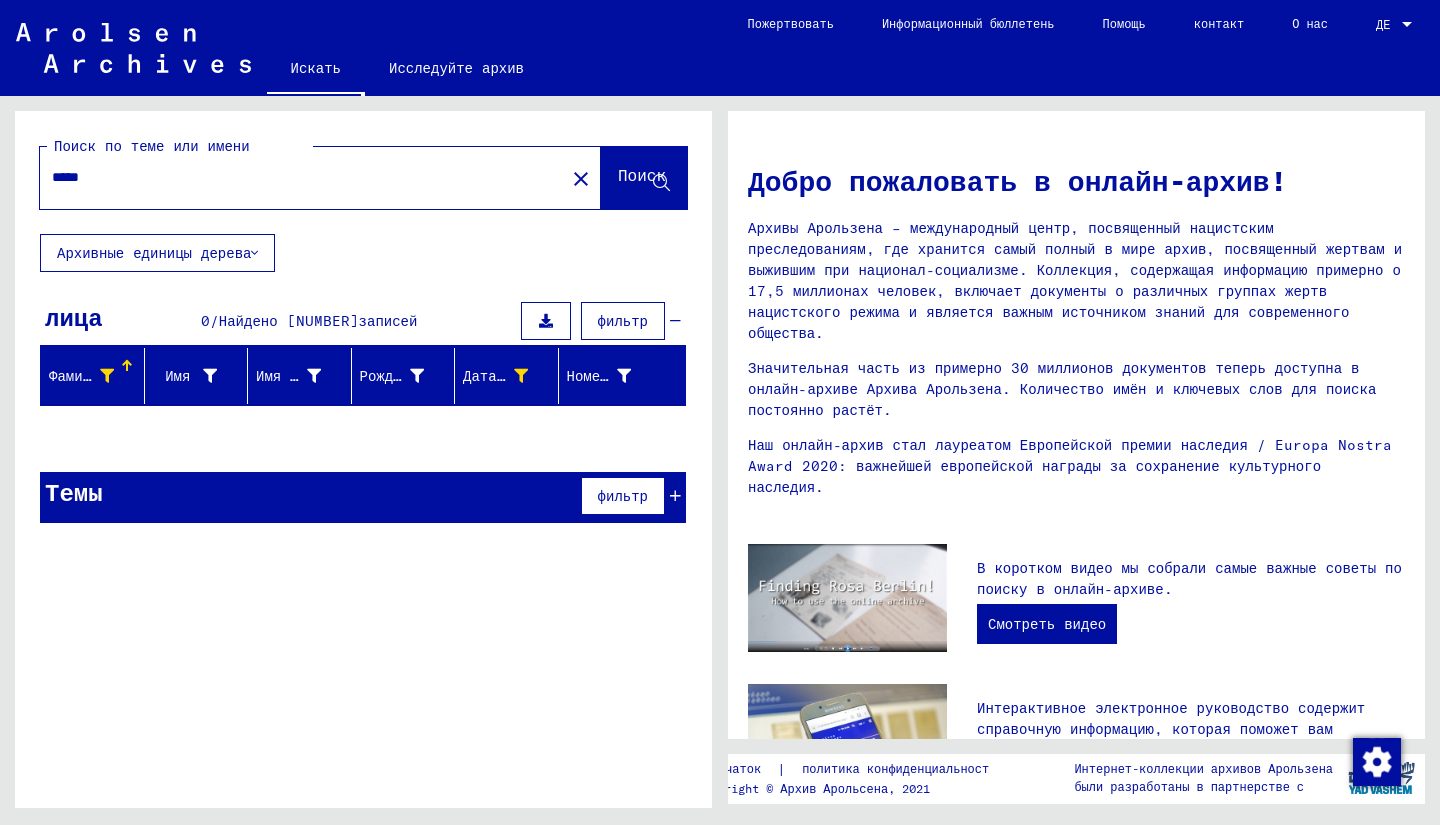 type on "**********" 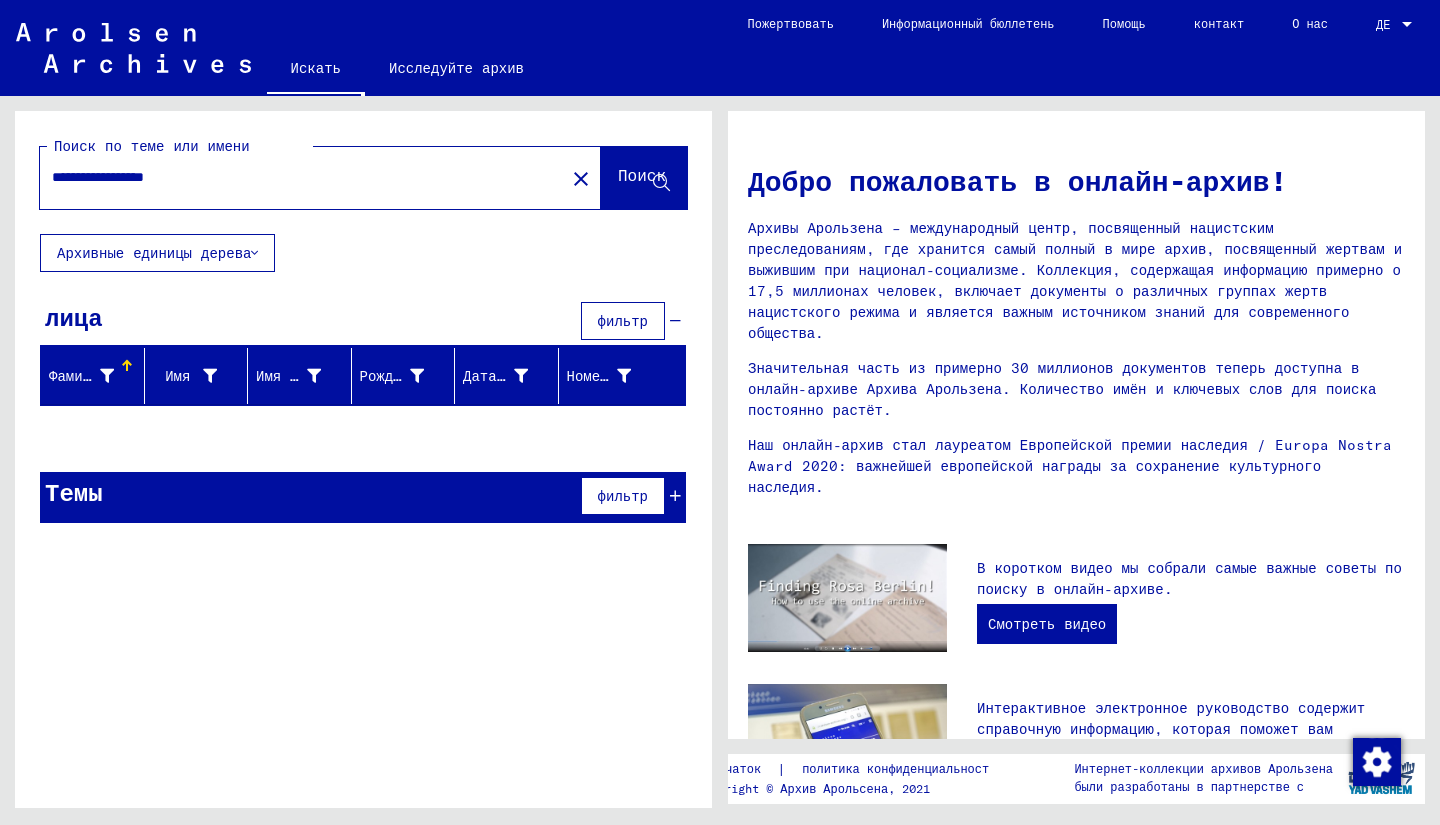 click on "**********" 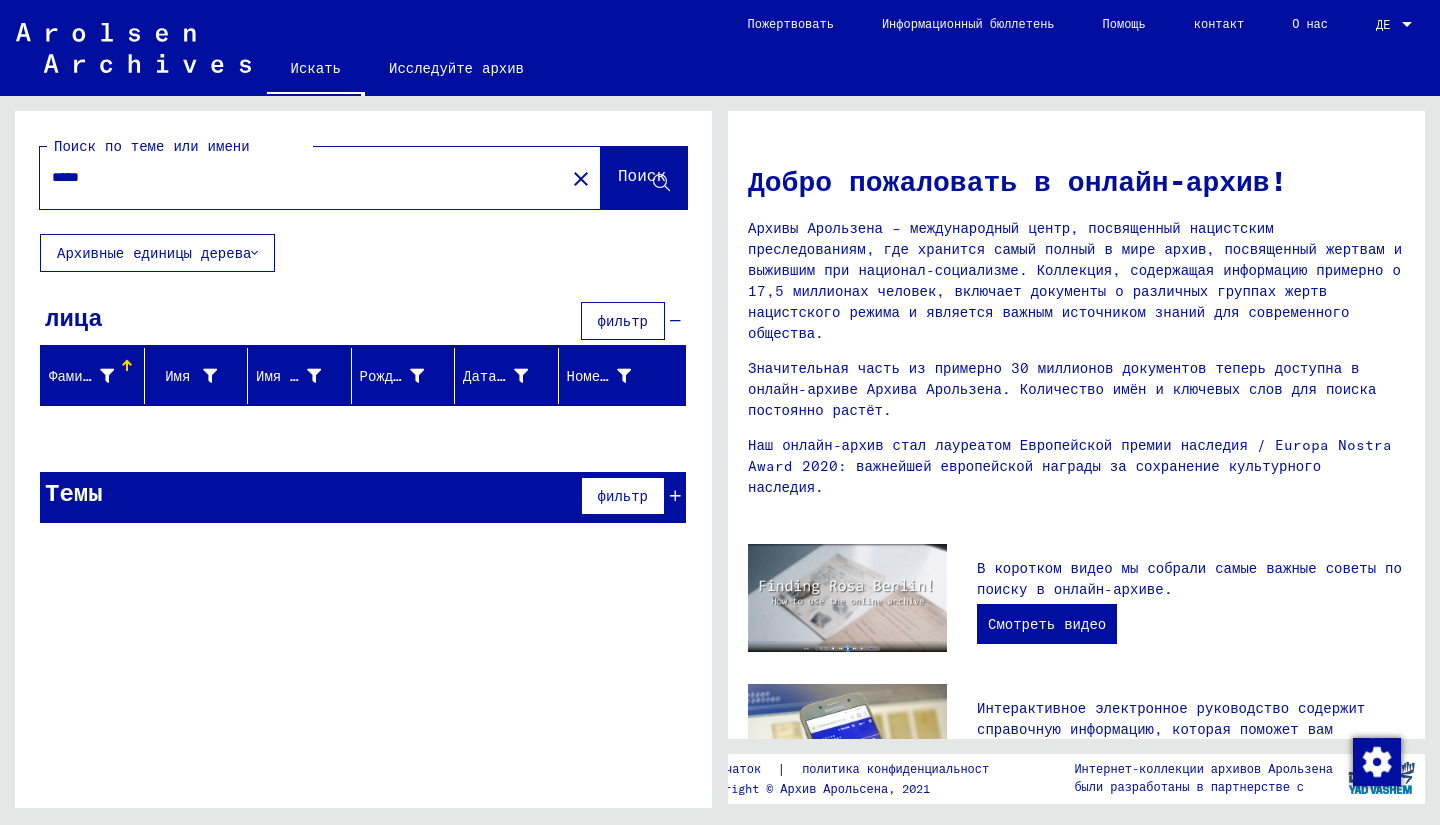 type on "*****" 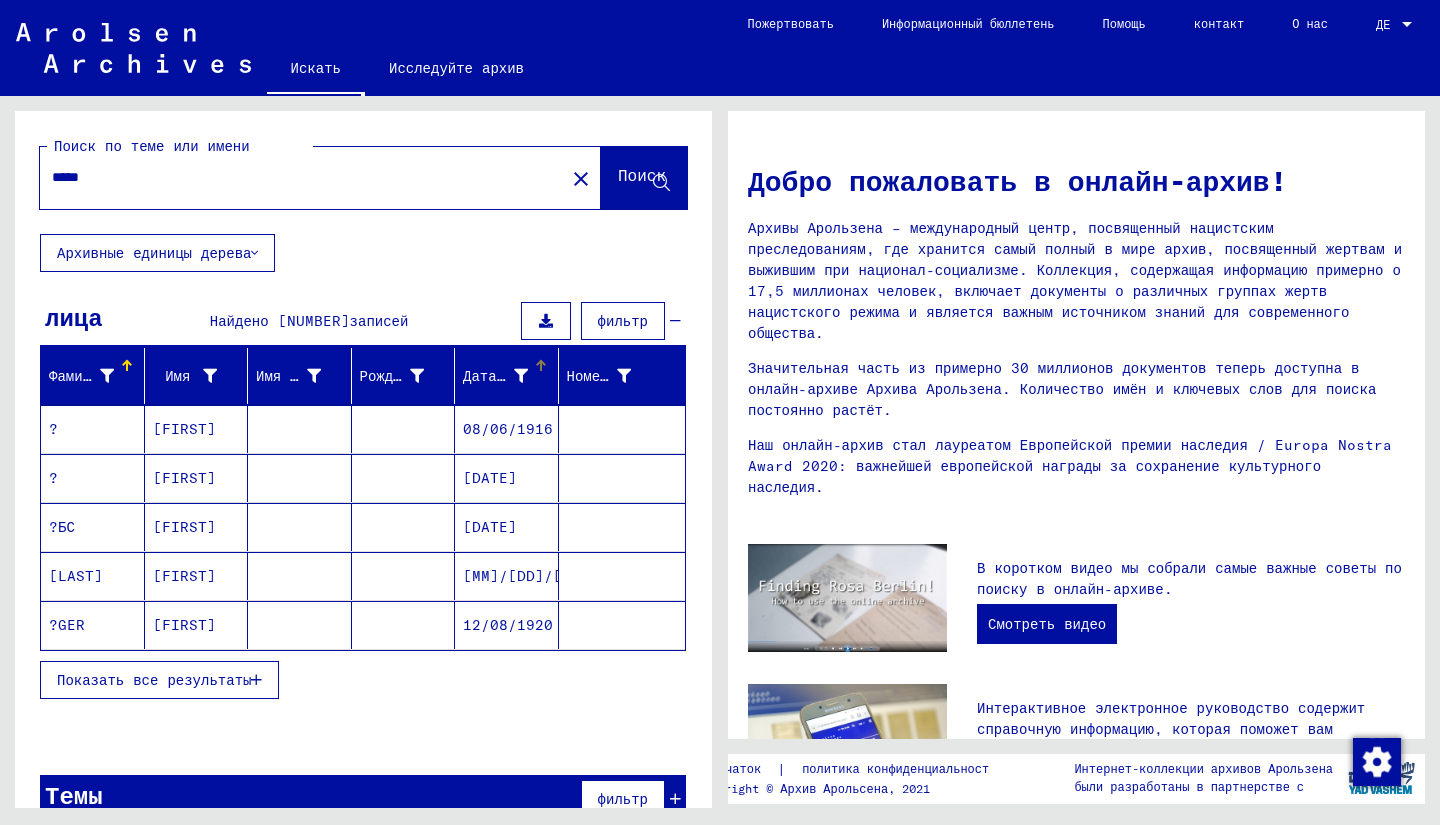 click at bounding box center [541, 366] 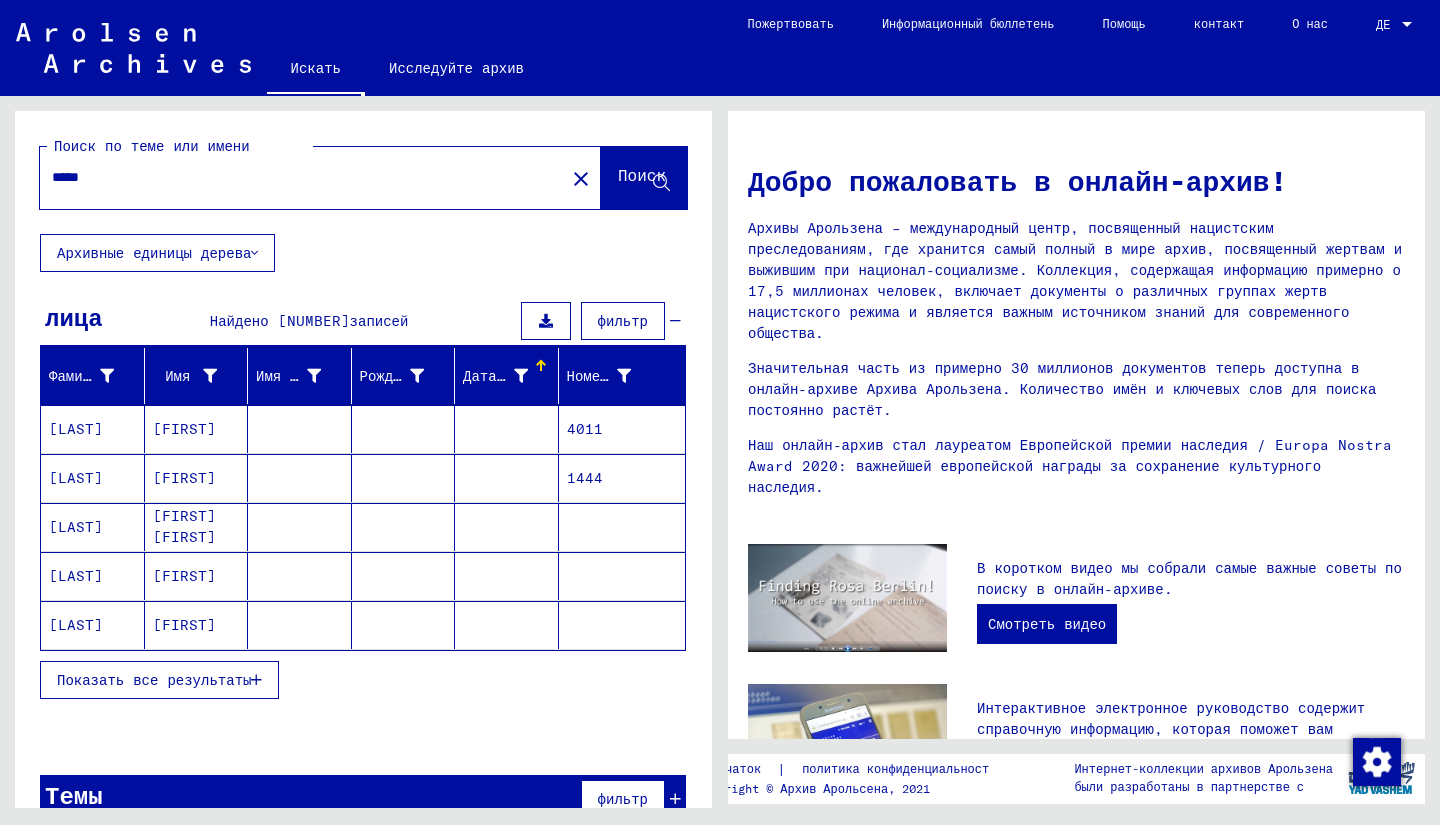 click on "Дата рождения" at bounding box center [518, 376] 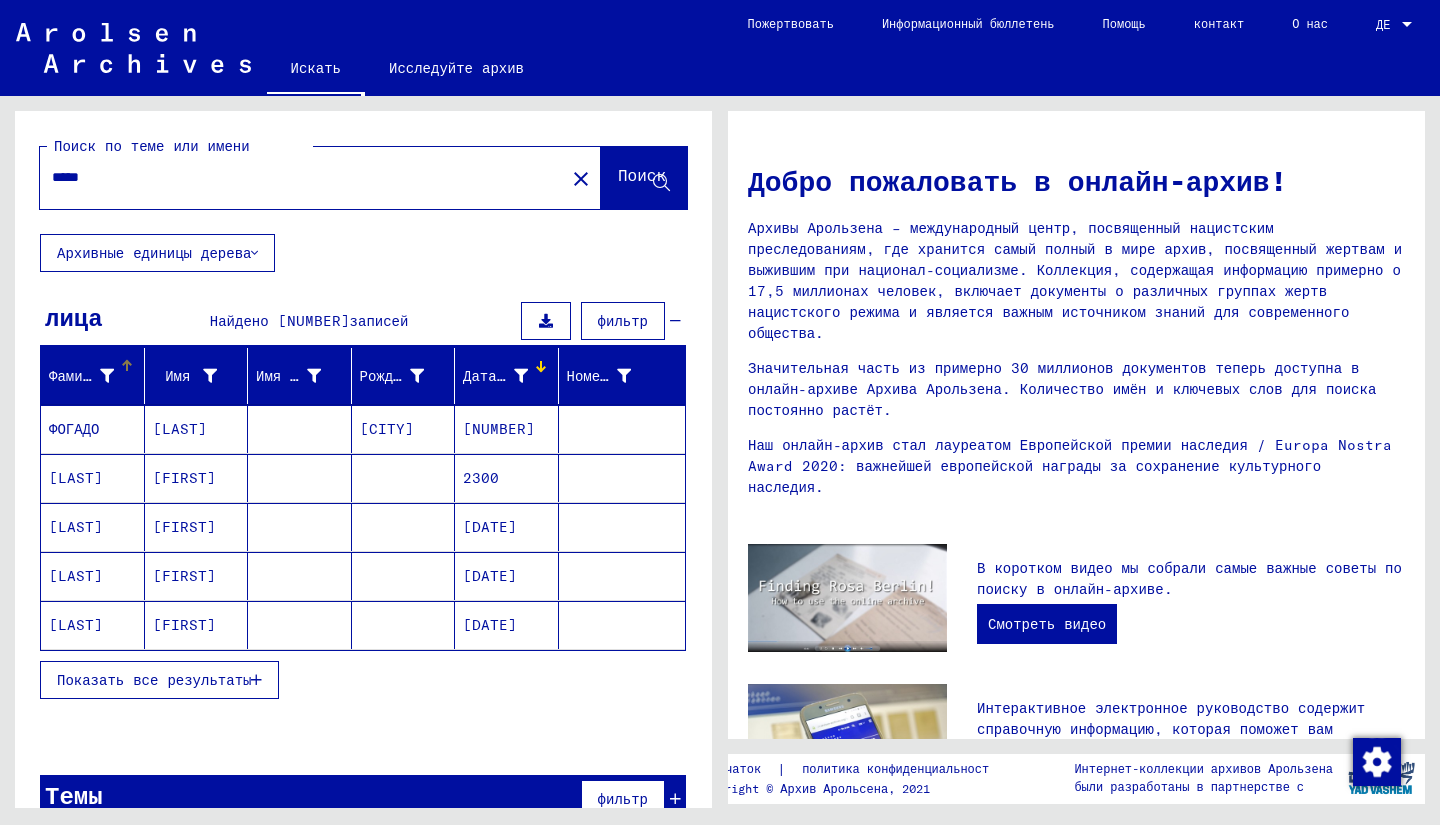 click at bounding box center (107, 376) 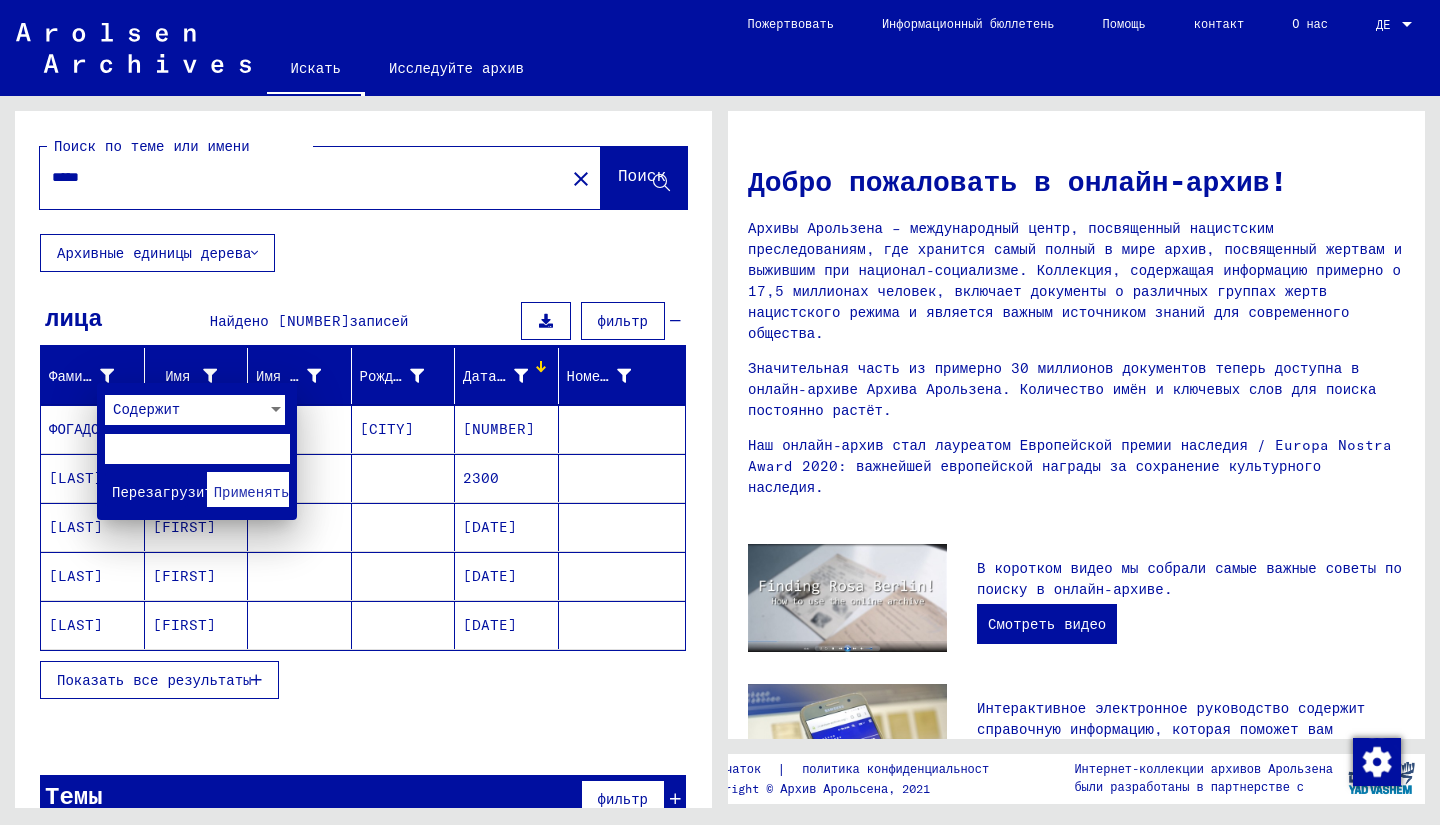 click on "Содержит" at bounding box center [146, 409] 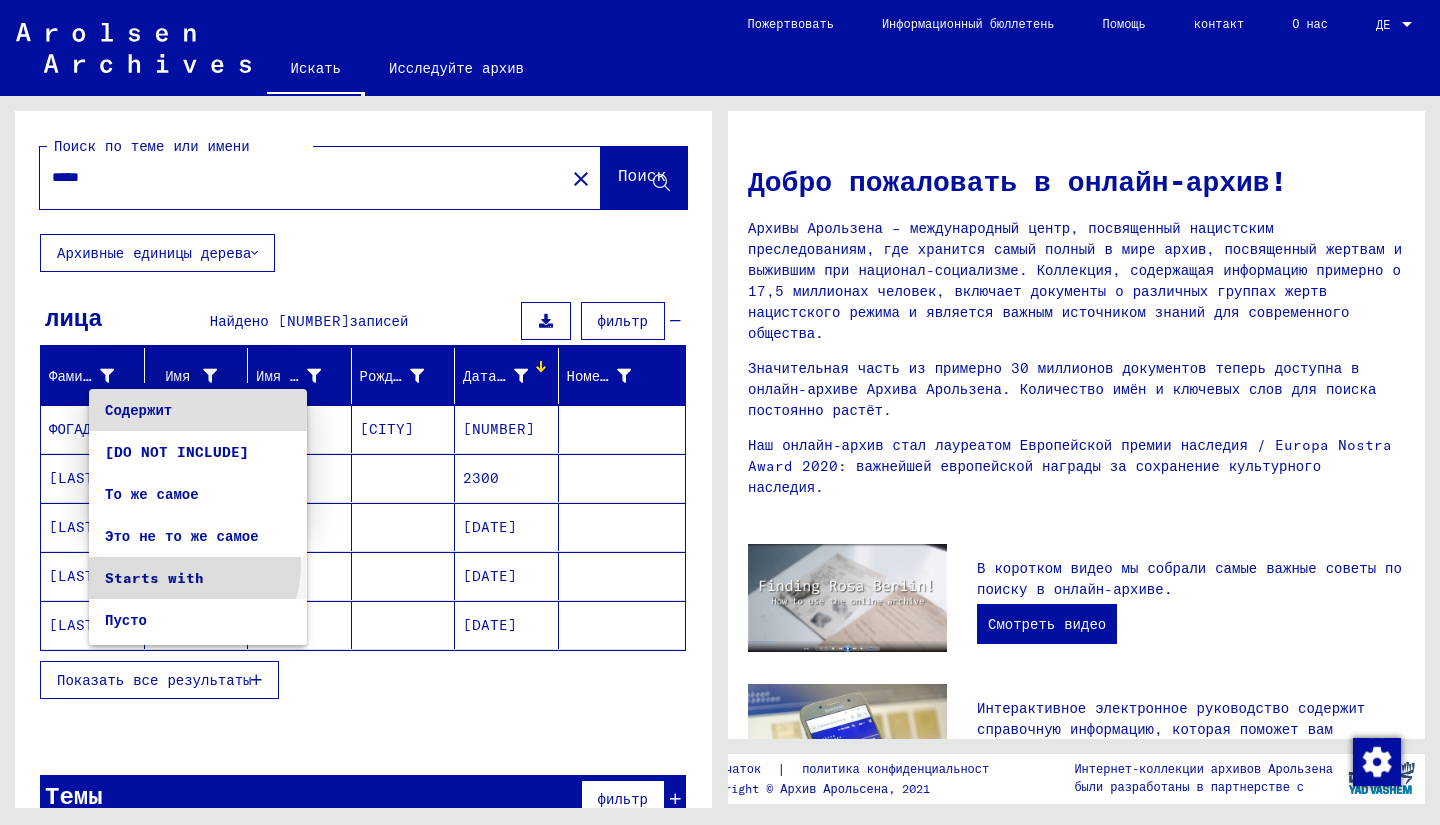 click on "Starts with" at bounding box center [198, 578] 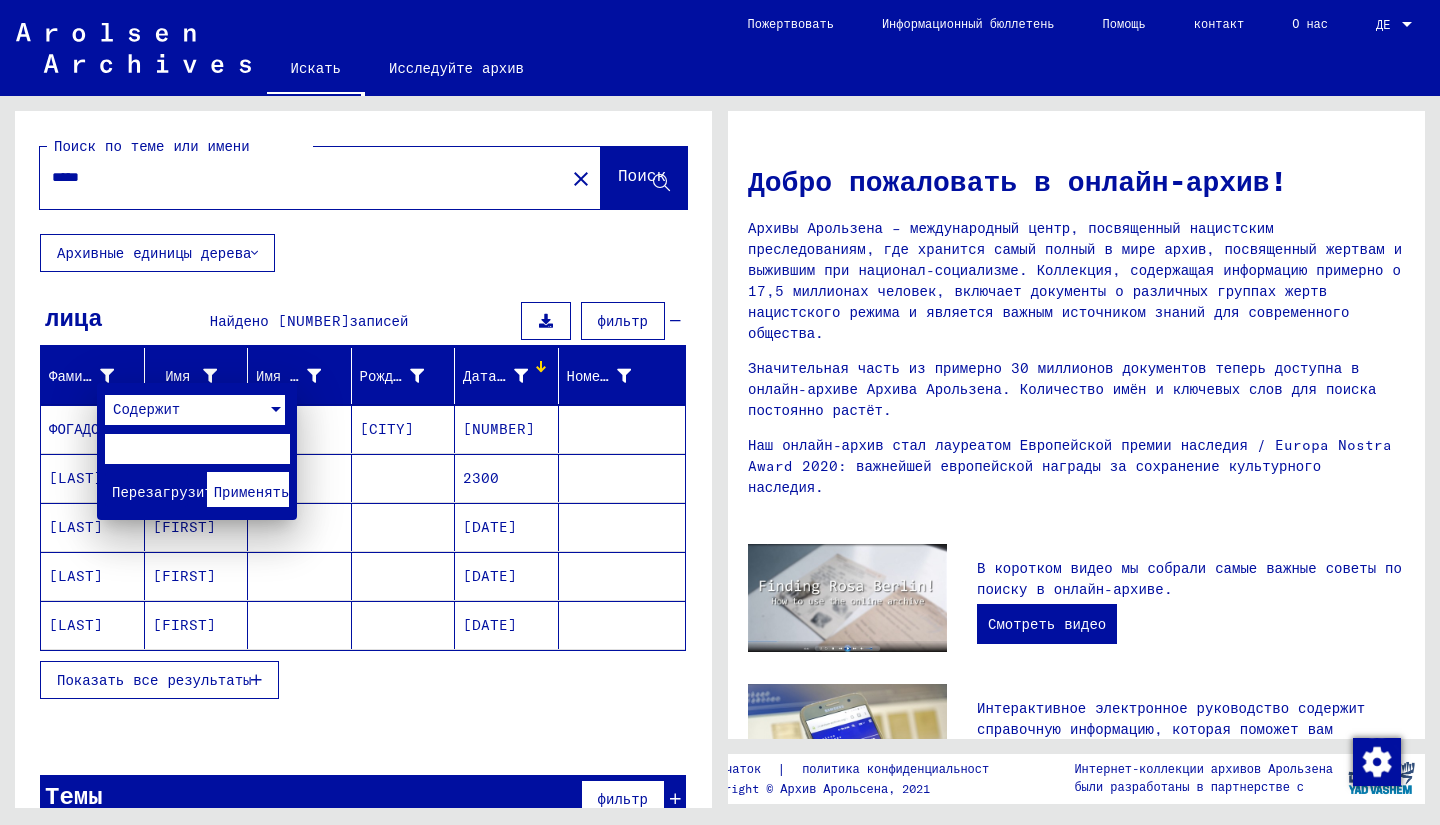 click at bounding box center (197, 449) 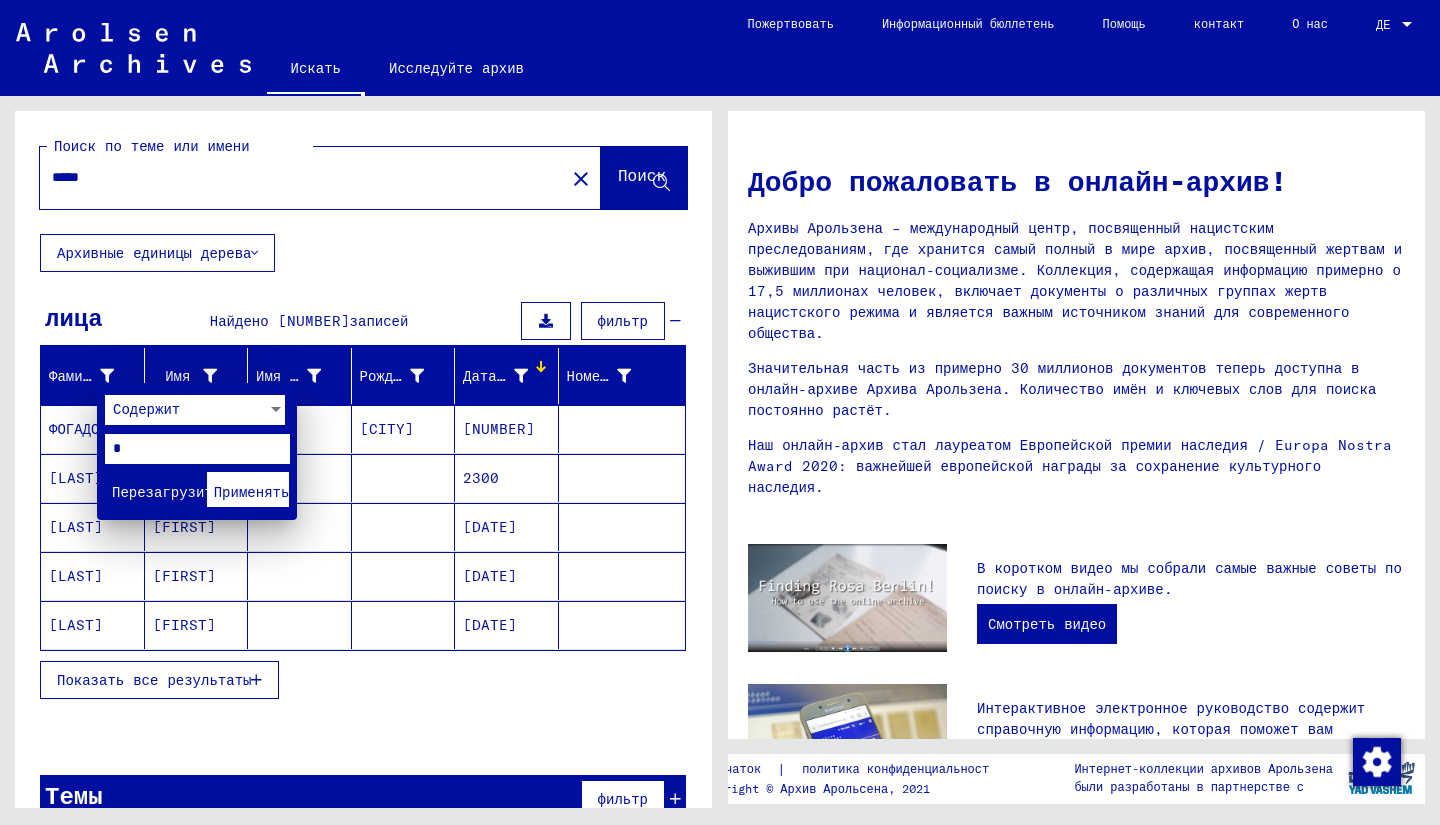 type on "*" 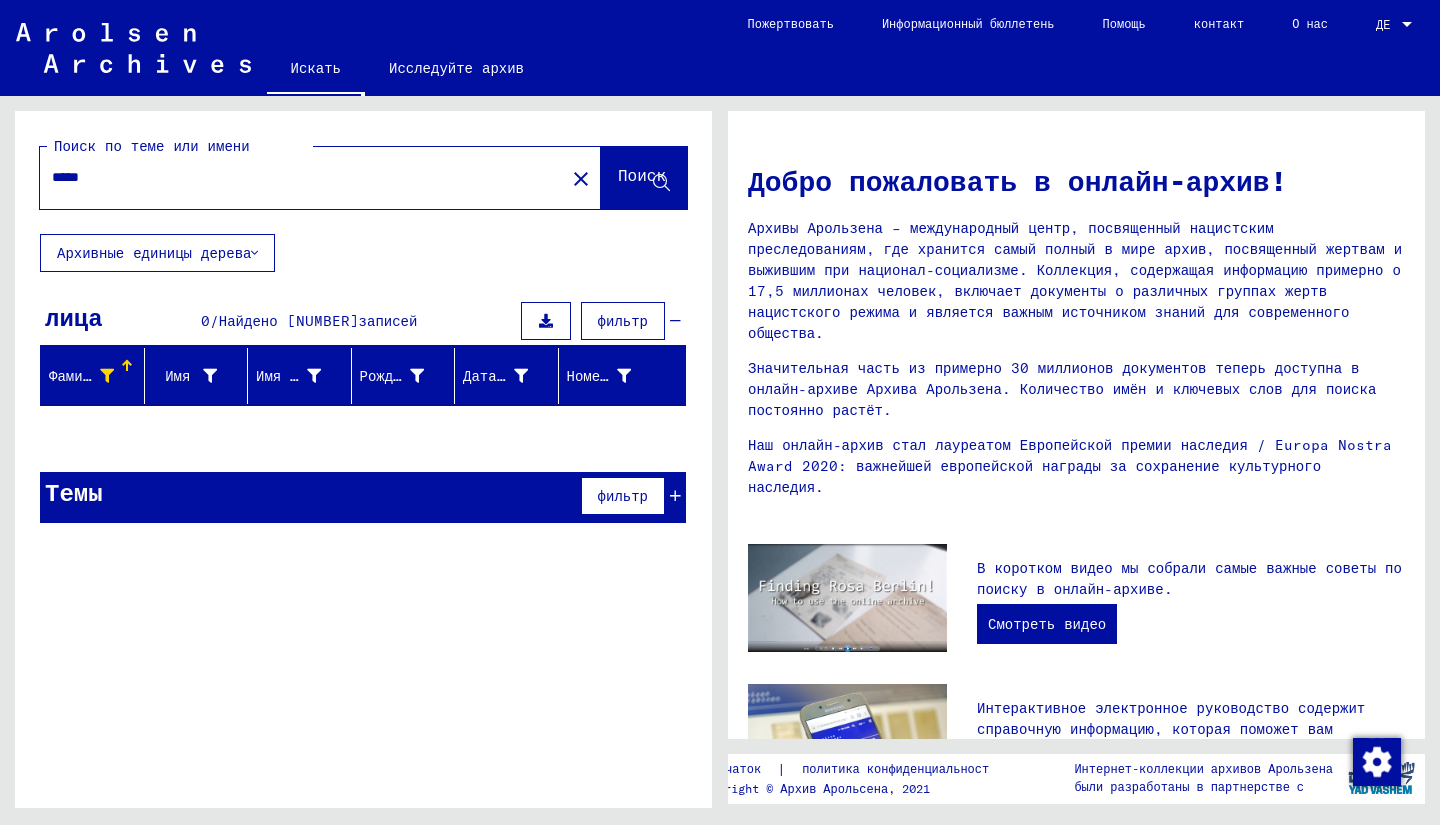 click at bounding box center (107, 376) 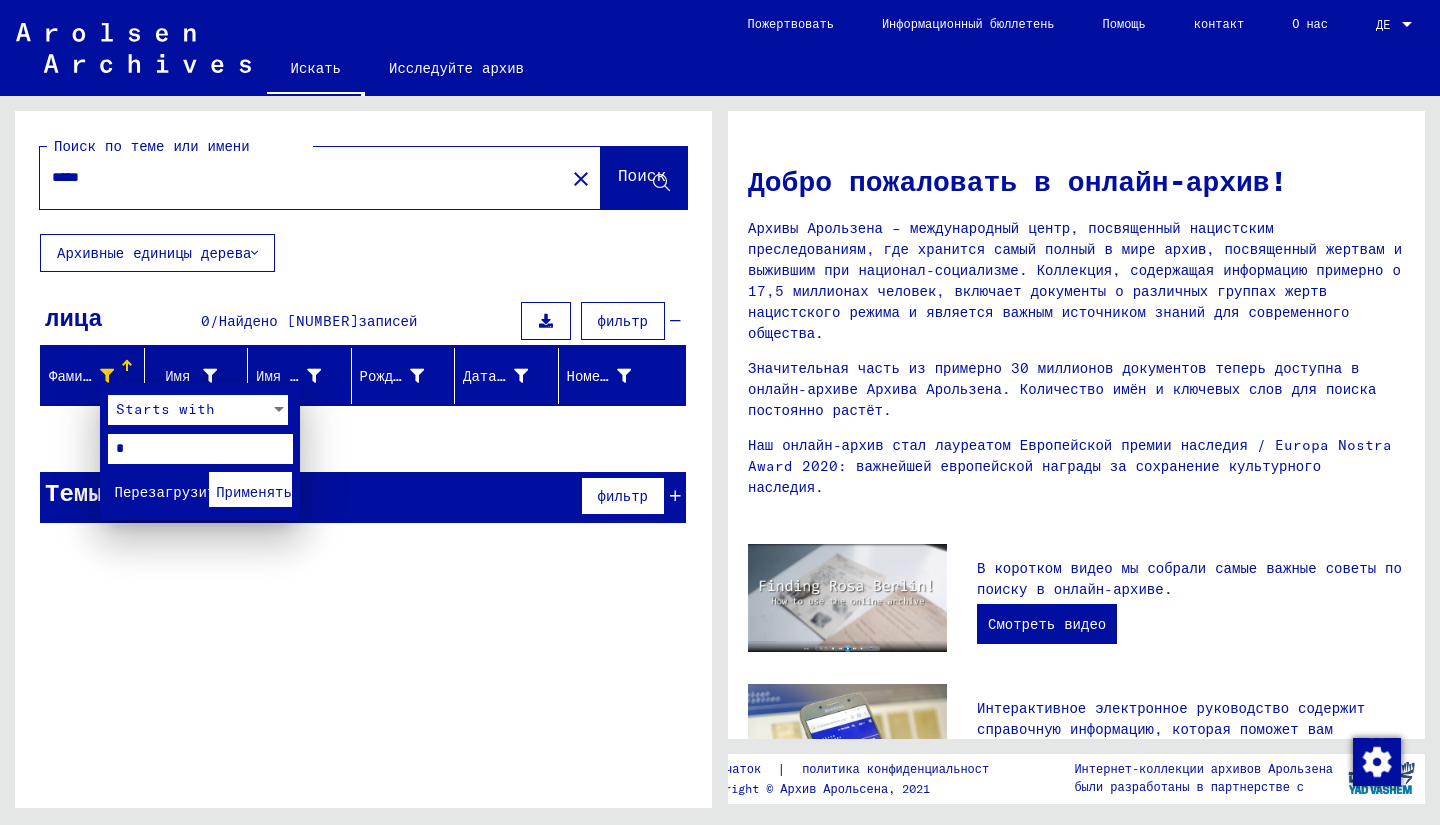 drag, startPoint x: 145, startPoint y: 456, endPoint x: 109, endPoint y: 446, distance: 37.363083 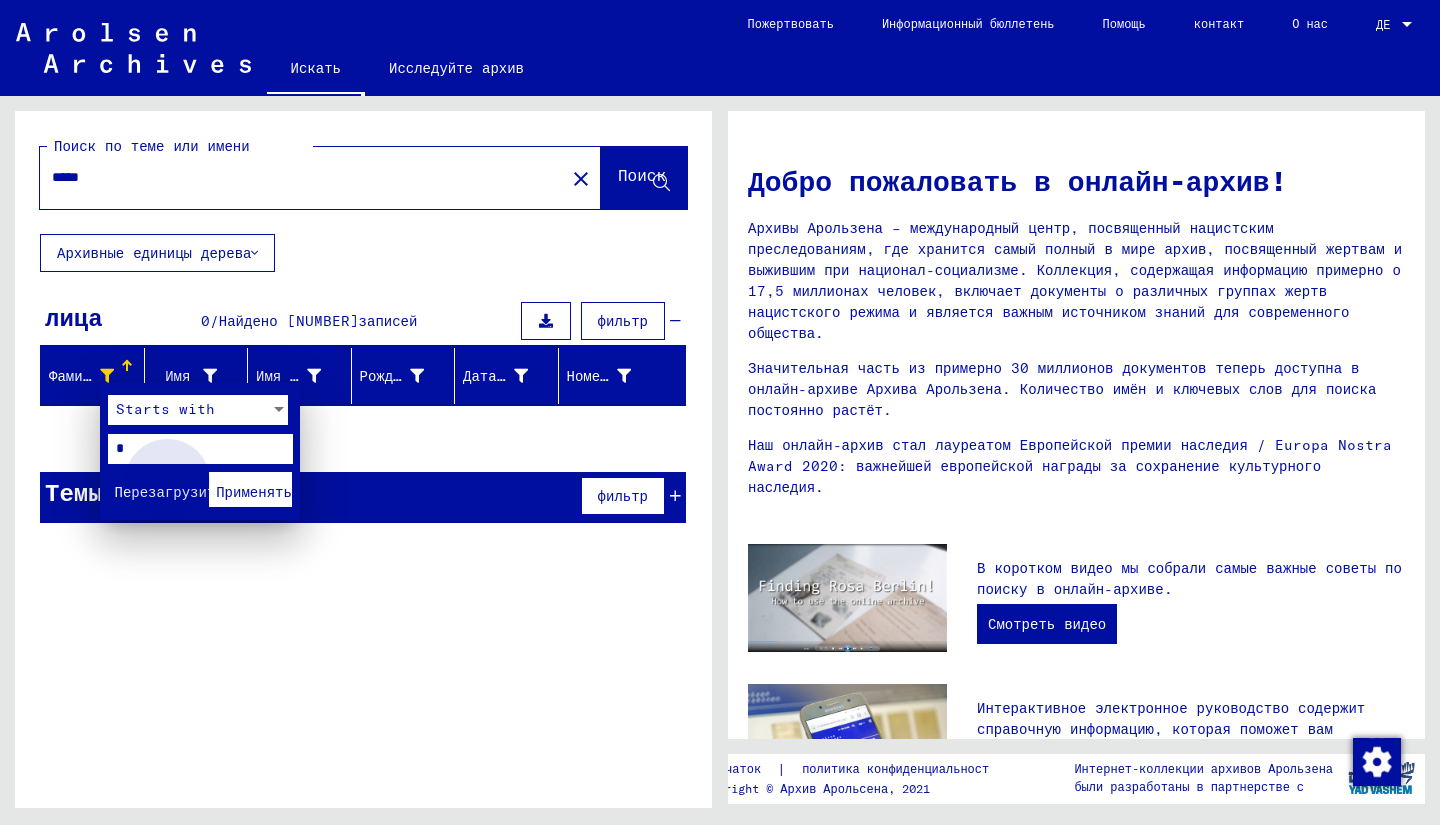 click on "Применять" at bounding box center [254, 492] 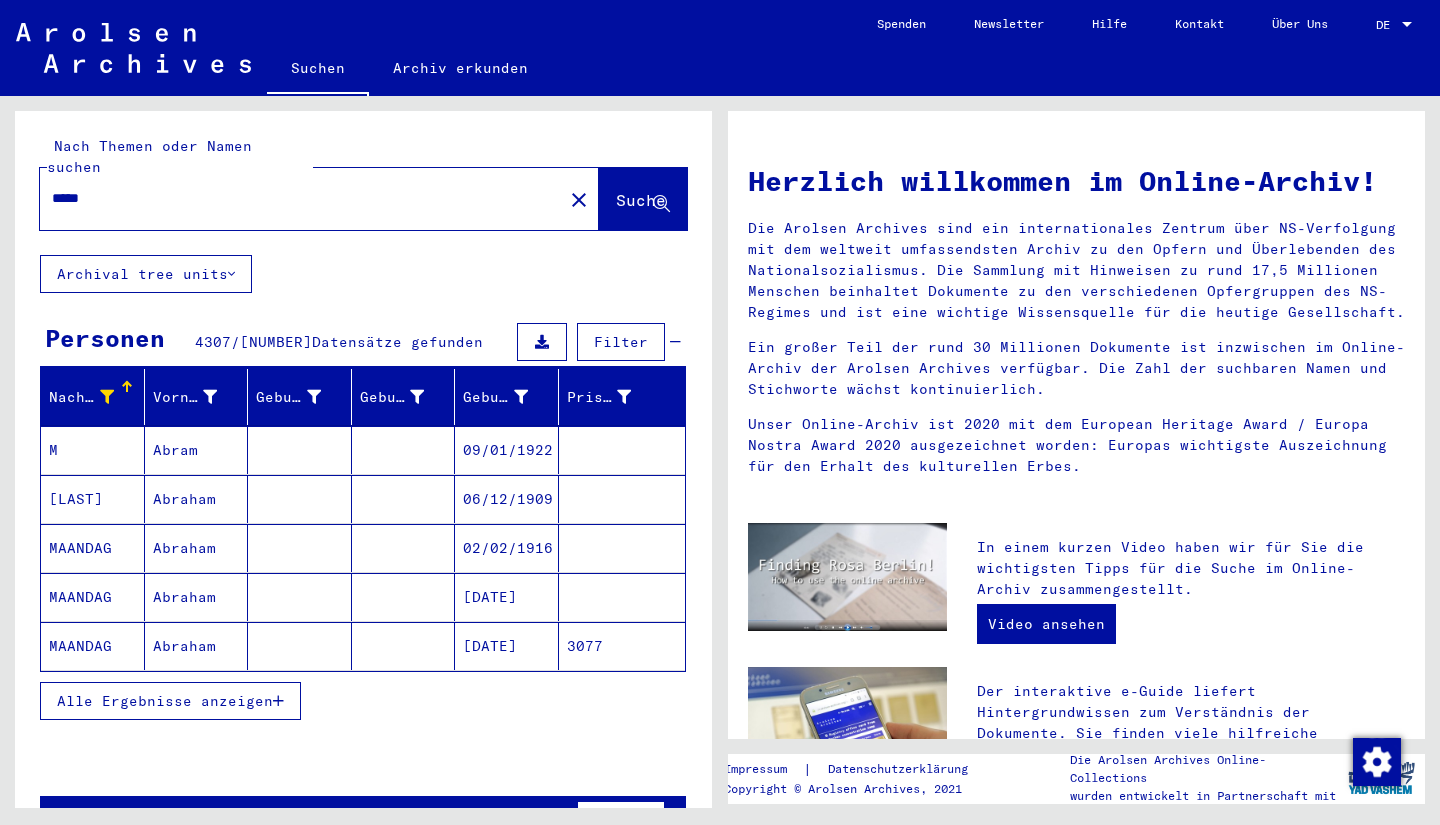 click at bounding box center (278, 701) 